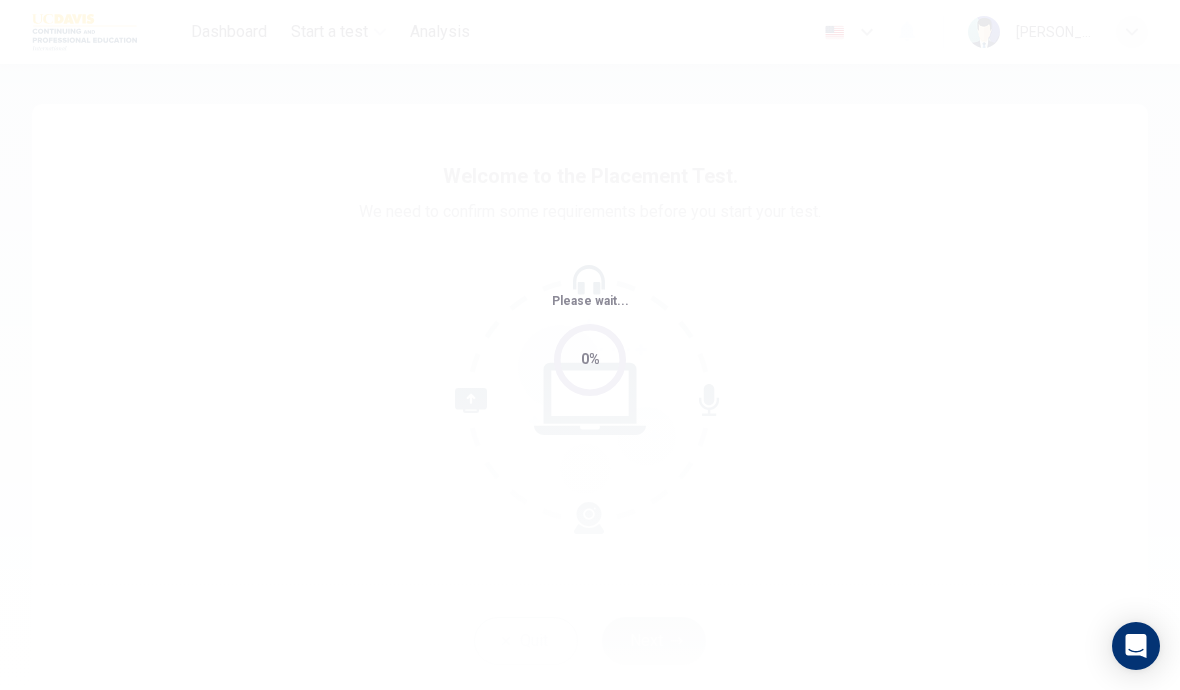 scroll, scrollTop: 0, scrollLeft: 0, axis: both 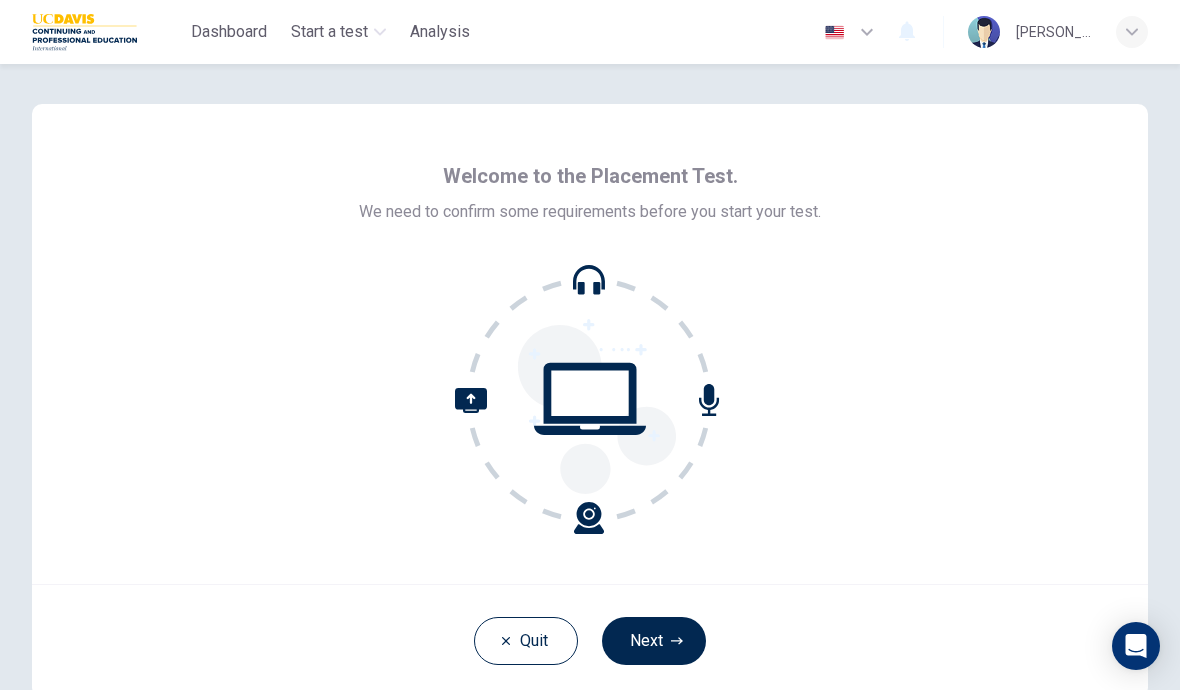 click on "Next" at bounding box center [654, 641] 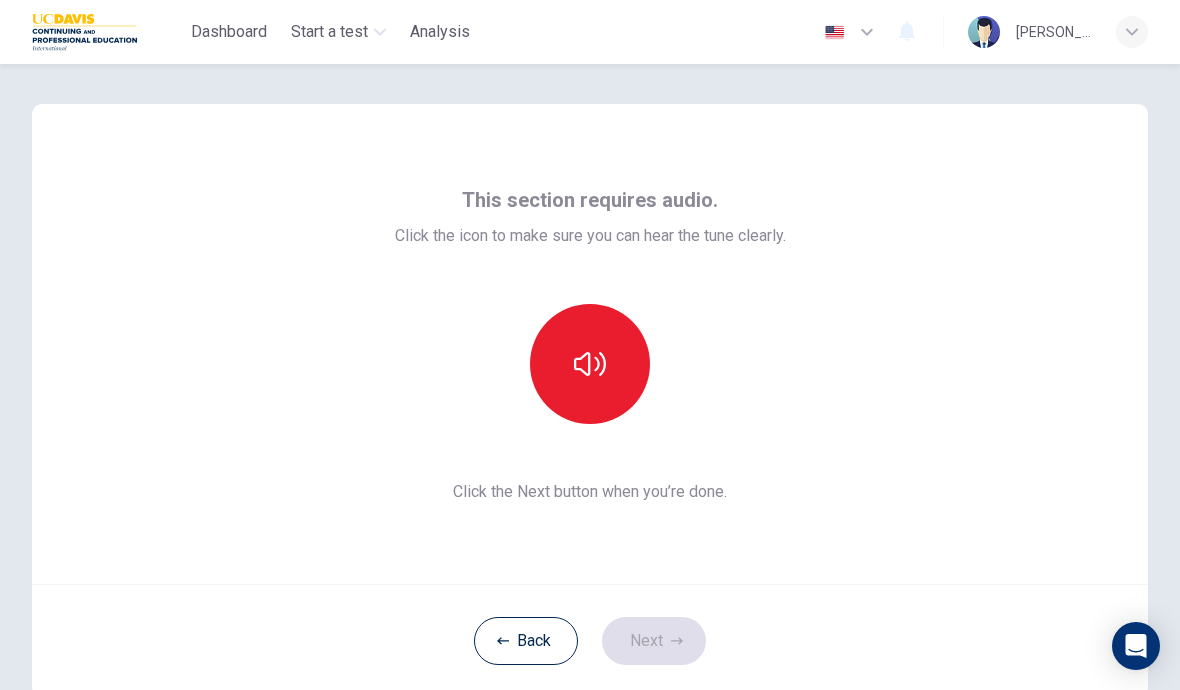 click at bounding box center (590, 364) 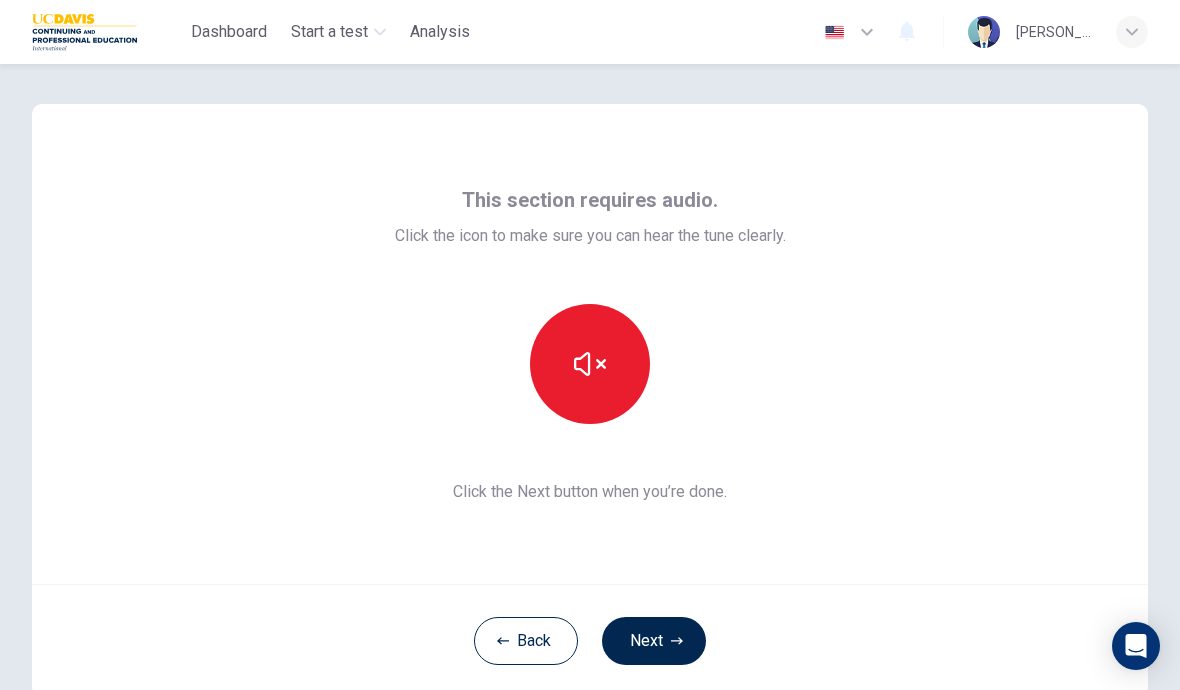 click at bounding box center (590, 364) 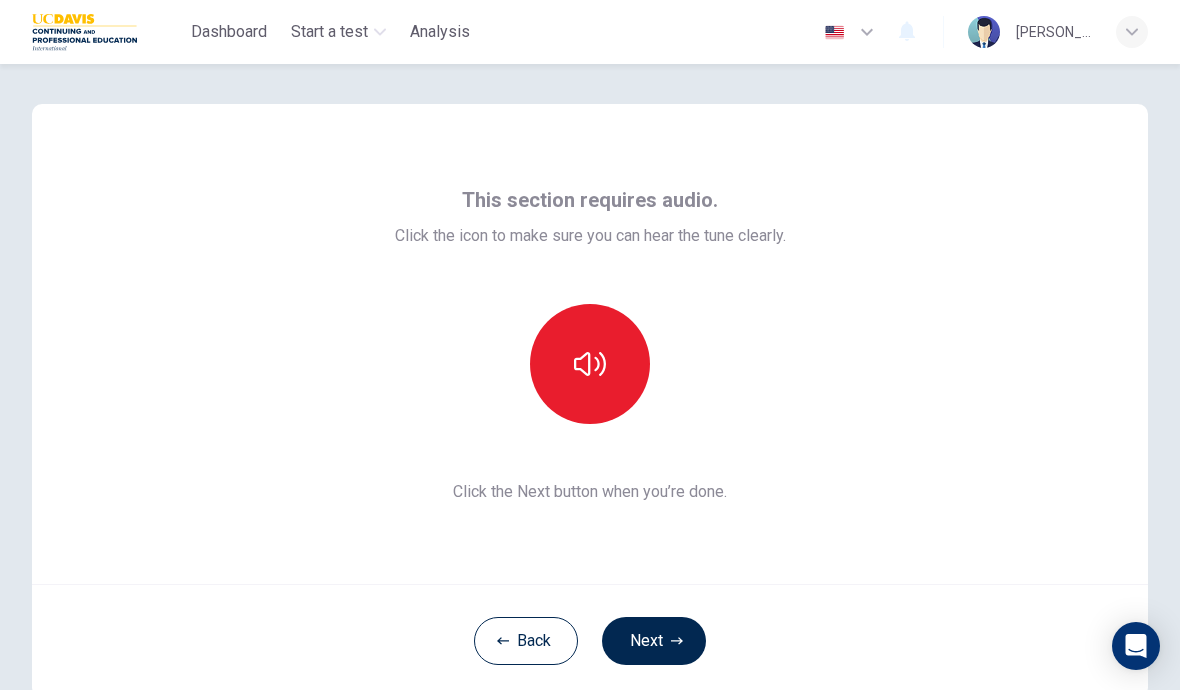 click at bounding box center (590, 364) 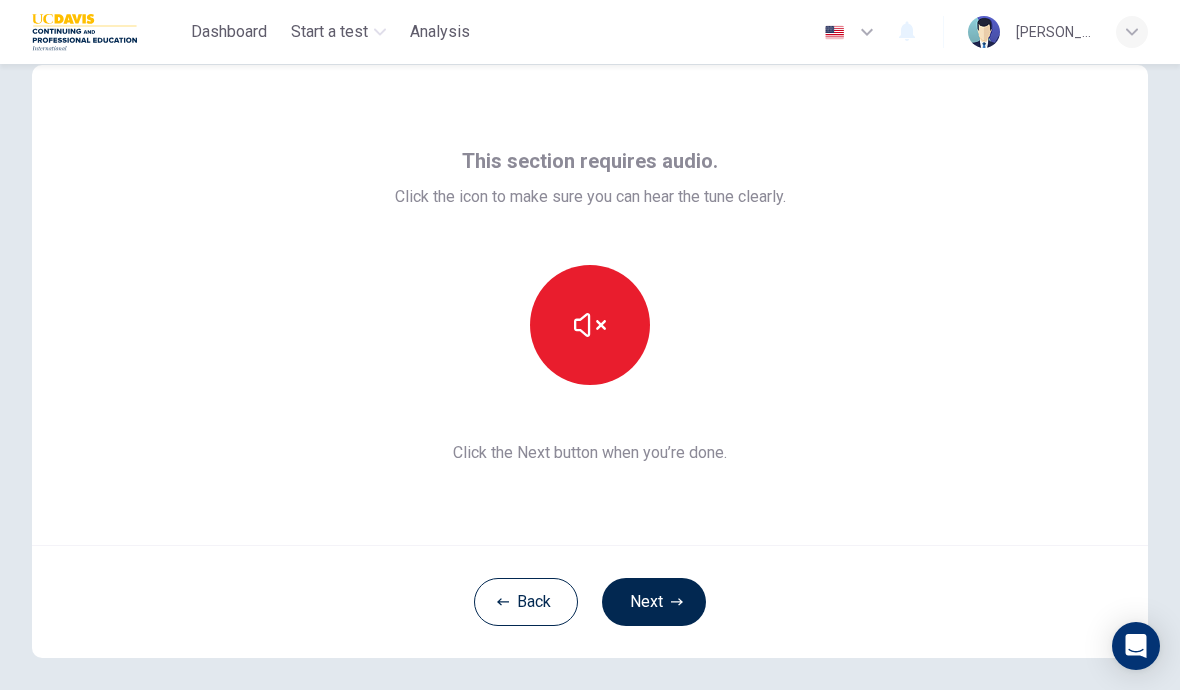 scroll, scrollTop: 63, scrollLeft: 0, axis: vertical 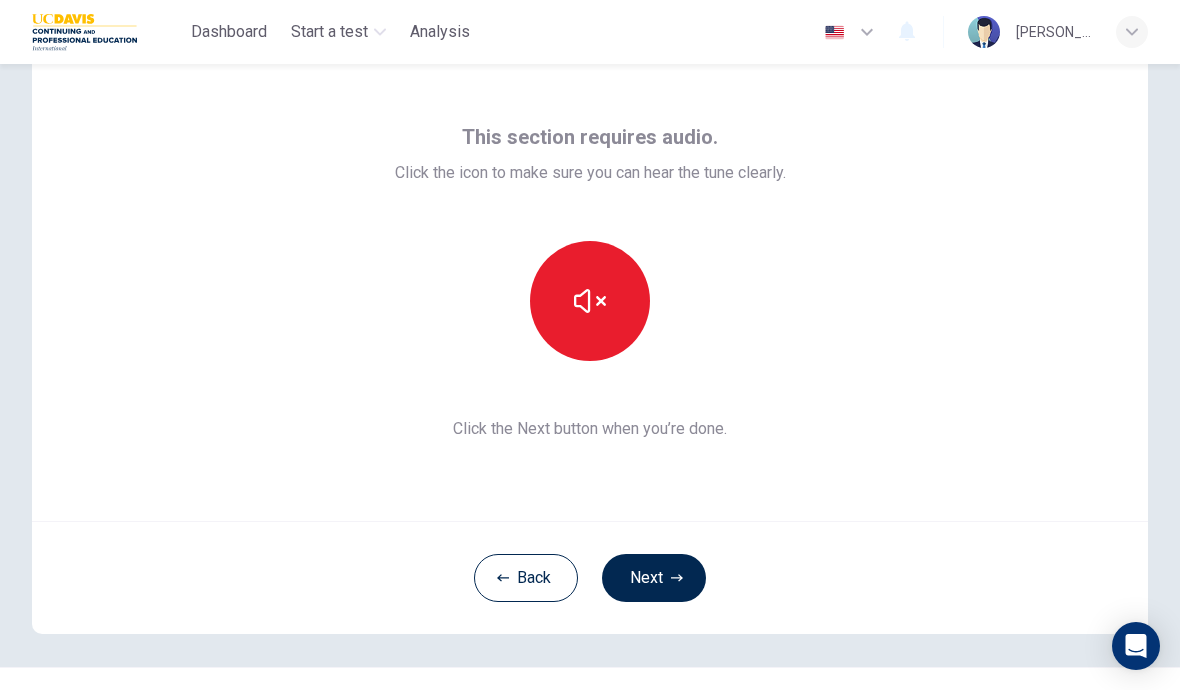 click 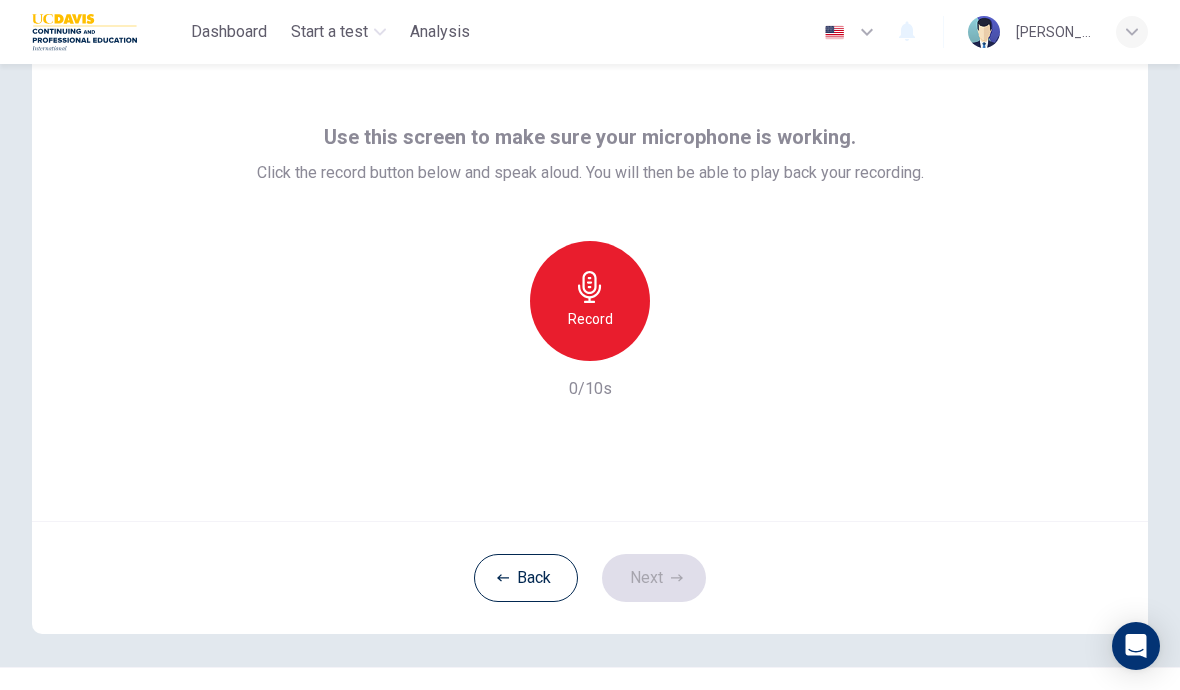 click on "Record" at bounding box center (590, 319) 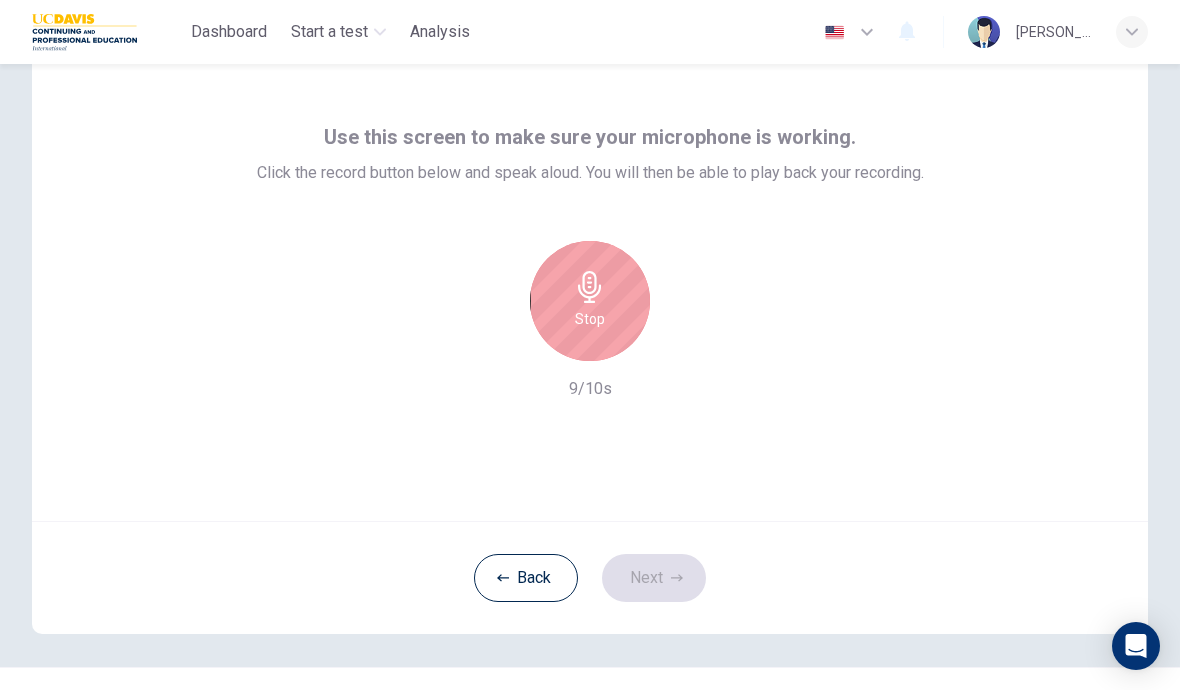 click on "Stop" at bounding box center [590, 319] 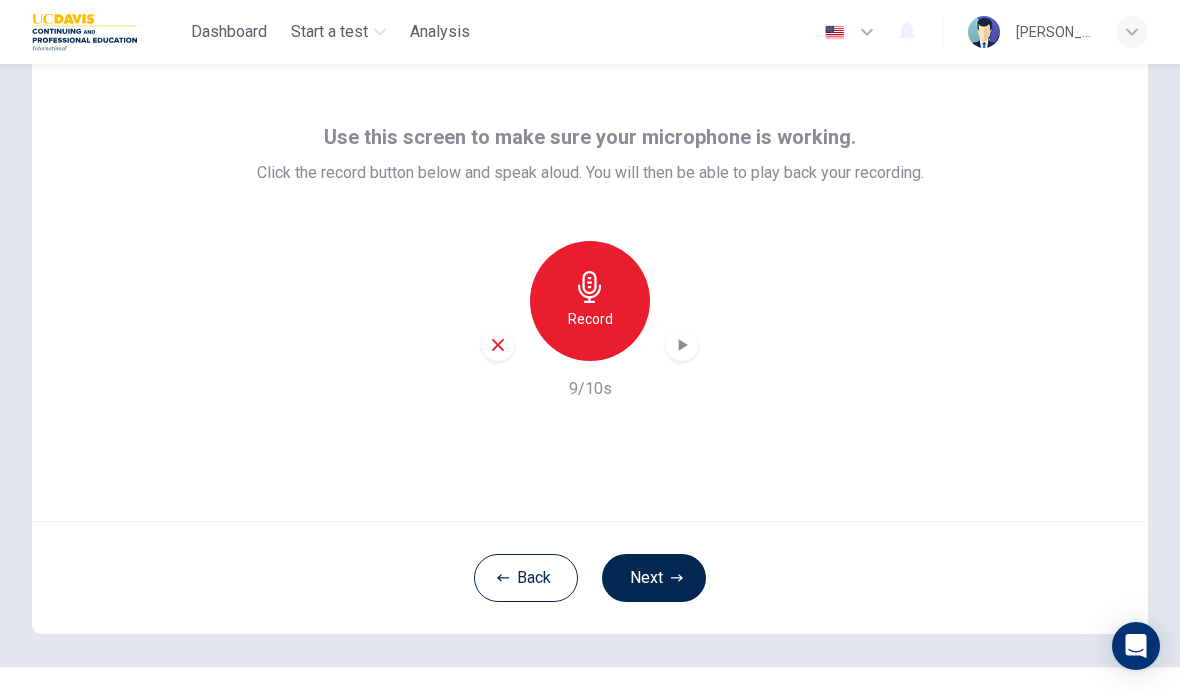 click 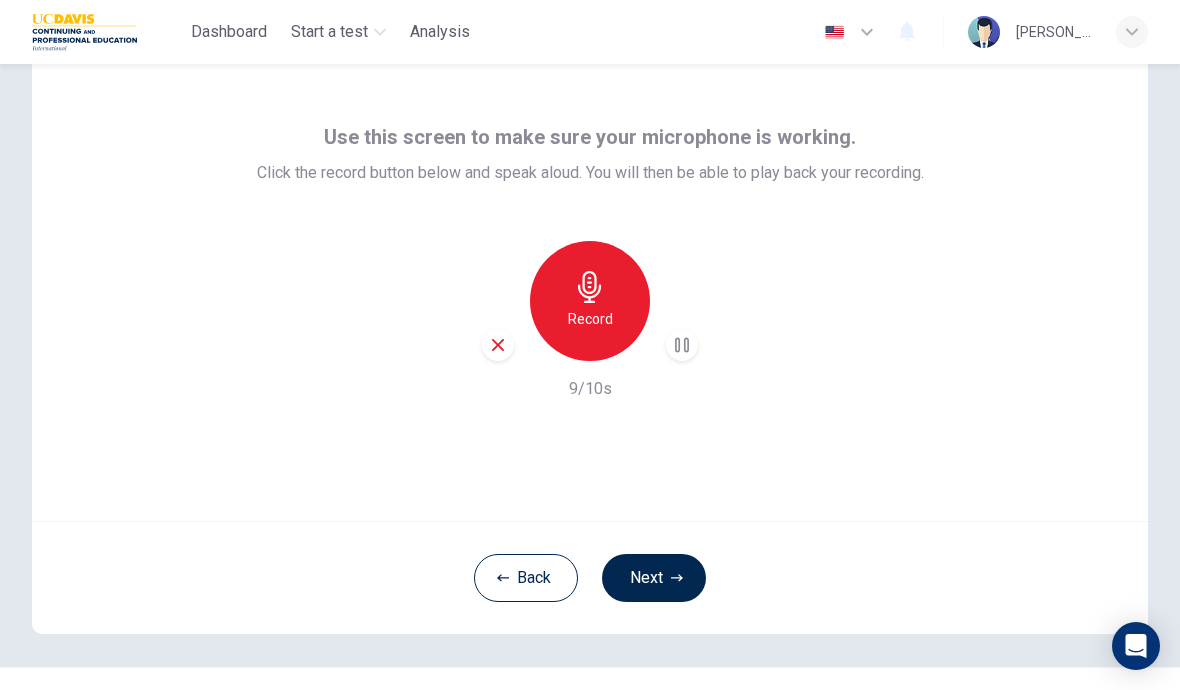 click on "Back" at bounding box center (526, 578) 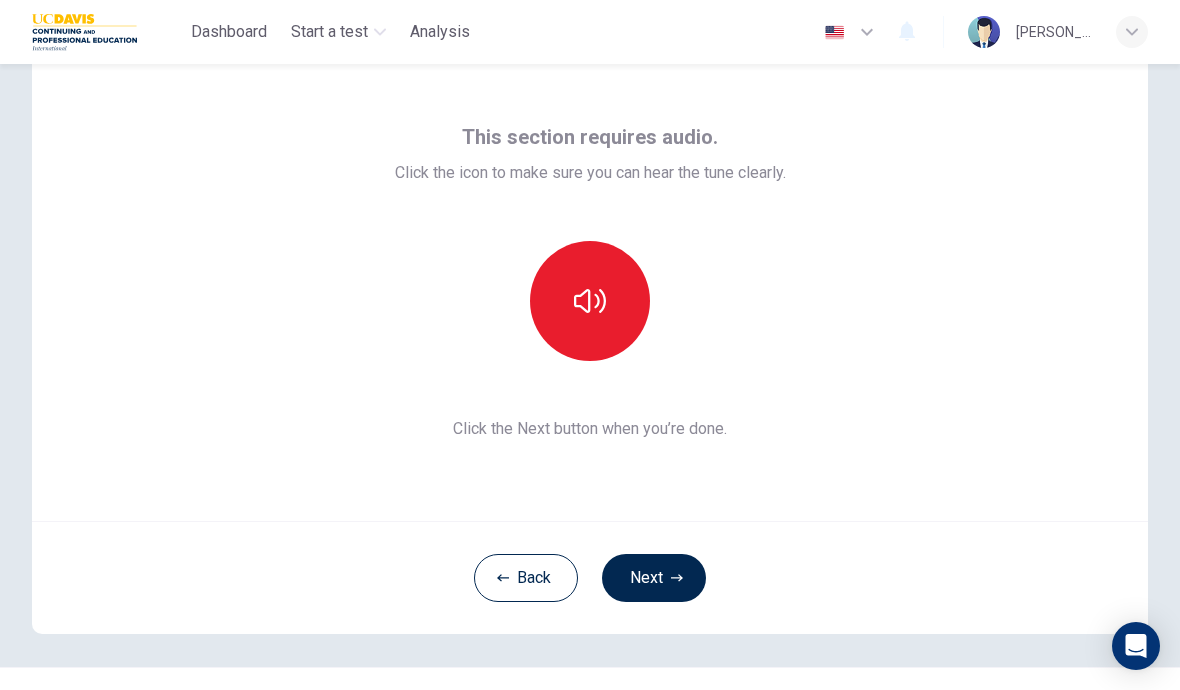 click on "Next" at bounding box center [654, 578] 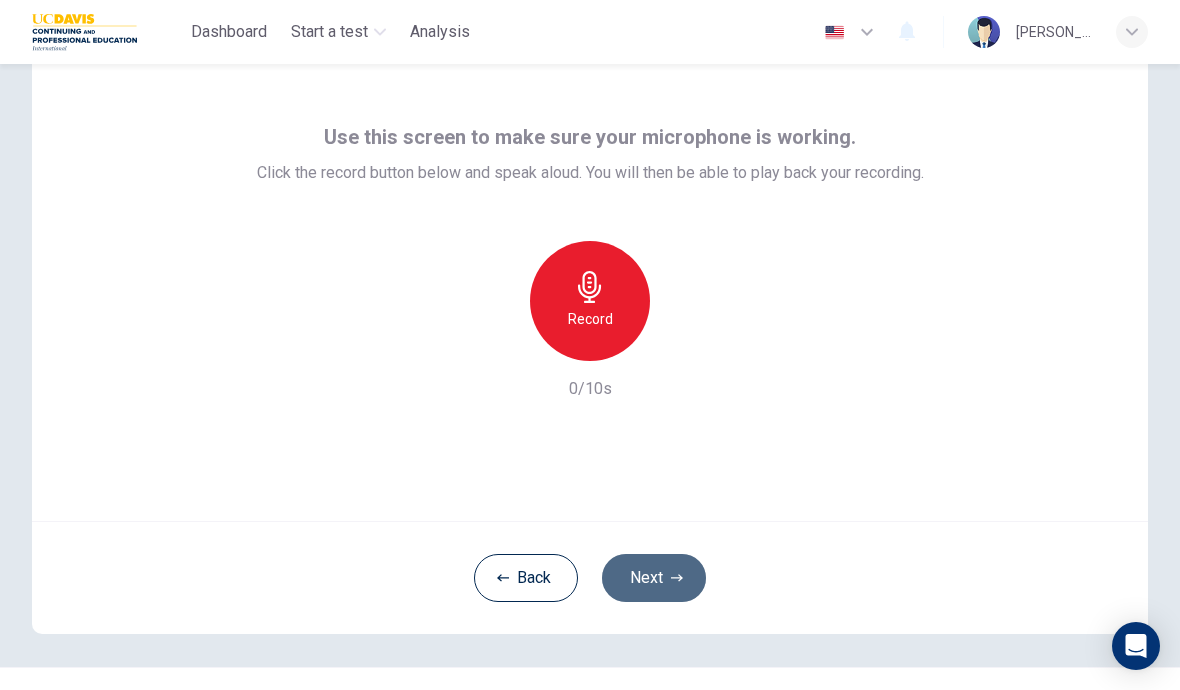 click on "Next" at bounding box center [654, 578] 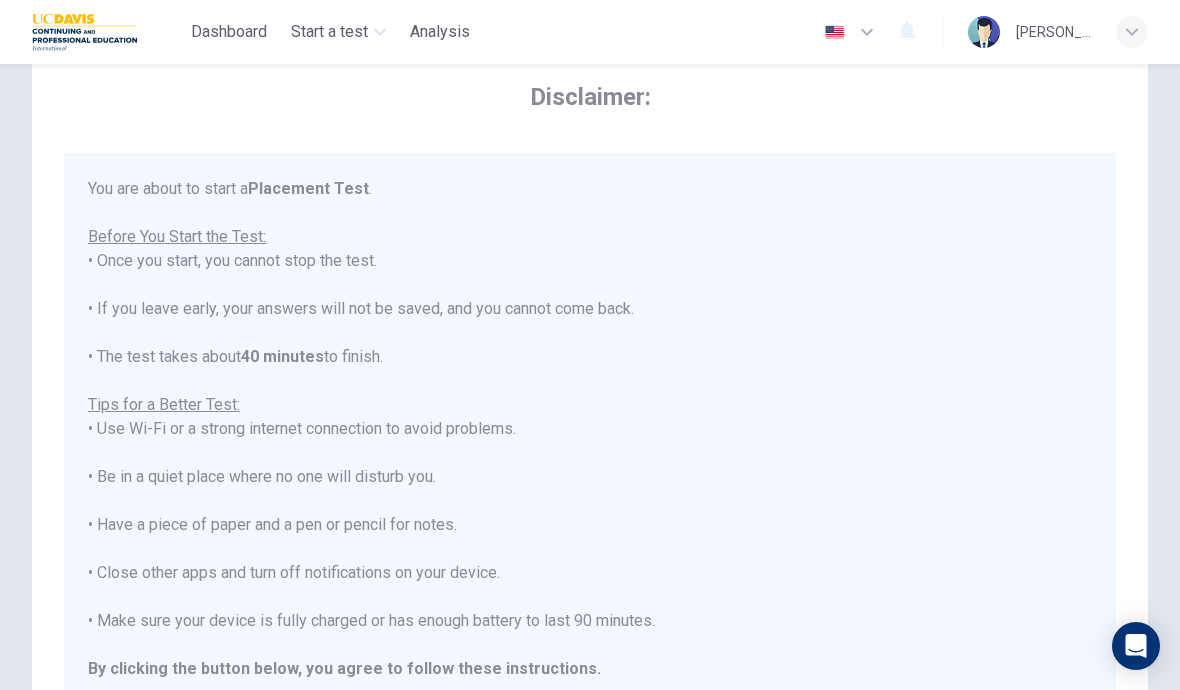 scroll, scrollTop: 0, scrollLeft: 0, axis: both 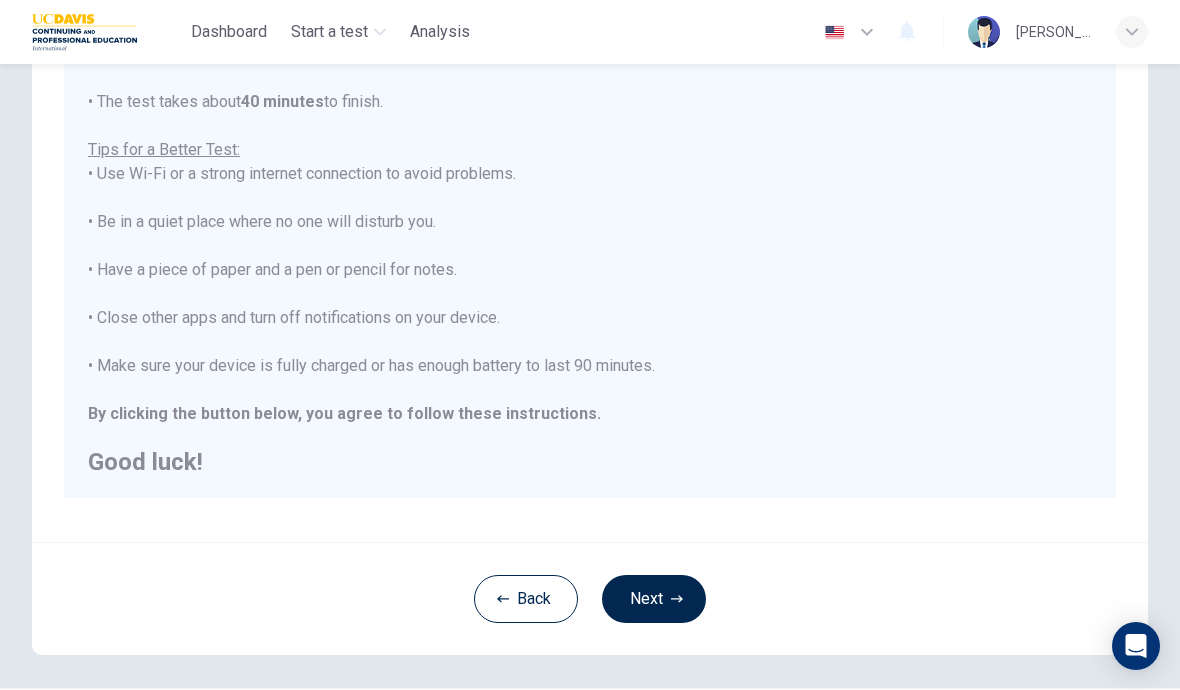 click on "You are about to start a  Placement Test .
Before You Start the Test:
• Once you start, you cannot stop the test.
• If you leave early, your answers will not be saved, and you cannot come back.
• The test takes about  40 minutes  to finish.
Tips for a Better Test:
• Use Wi-Fi or a strong internet connection to avoid problems.
• Be in a quiet place where no one will disturb you.
• Have a piece of paper and a pen or pencil for notes.
• Close other apps and turn off notifications on your device.
• Make sure your device is fully charged or has enough battery to last 90 minutes.
By clicking the button below, you agree to follow these instructions.
Good luck!" at bounding box center [590, 198] 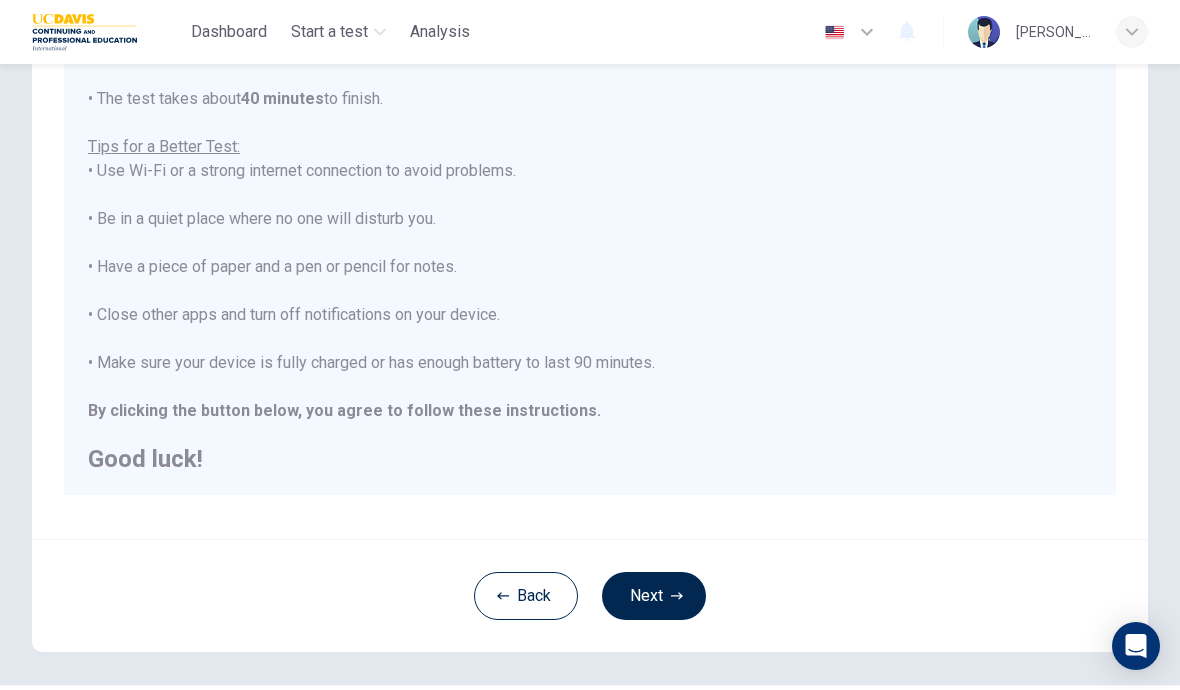 scroll, scrollTop: 304, scrollLeft: 0, axis: vertical 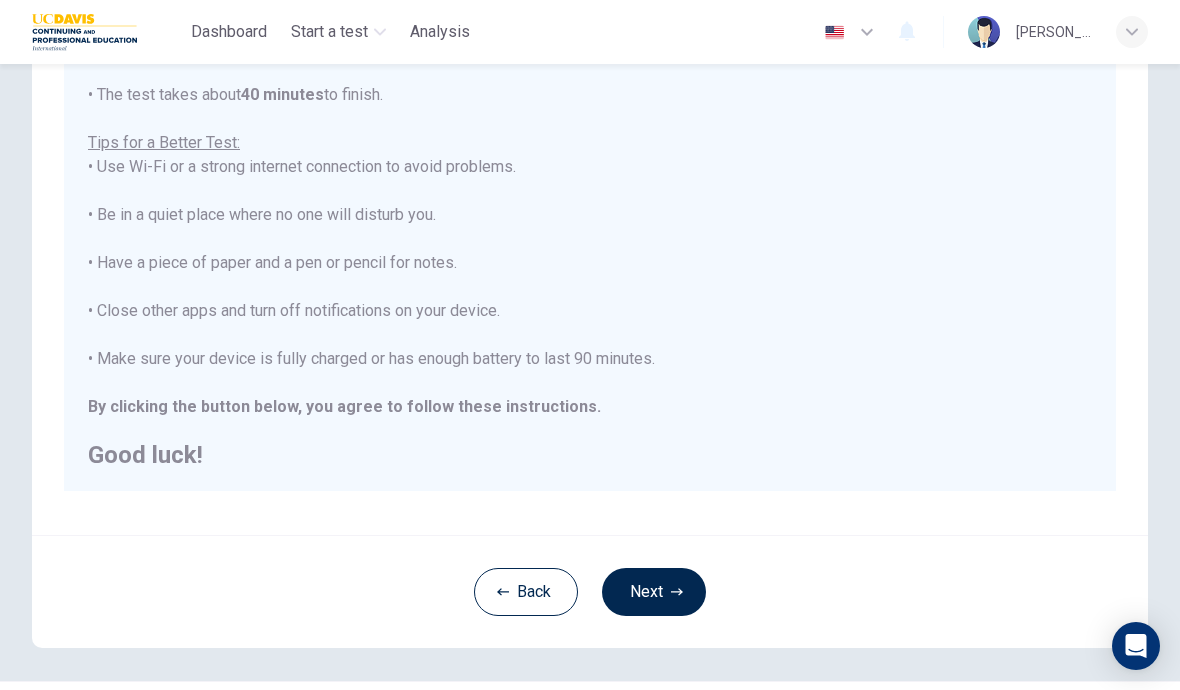 click on "You are about to start a  Placement Test .
Before You Start the Test:
• Once you start, you cannot stop the test.
• If you leave early, your answers will not be saved, and you cannot come back.
• The test takes about  40 minutes  to finish.
Tips for a Better Test:
• Use Wi-Fi or a strong internet connection to avoid problems.
• Be in a quiet place where no one will disturb you.
• Have a piece of paper and a pen or pencil for notes.
• Close other apps and turn off notifications on your device.
• Make sure your device is fully charged or has enough battery to last 90 minutes.
By clicking the button below, you agree to follow these instructions.
Good luck!" at bounding box center [590, 191] 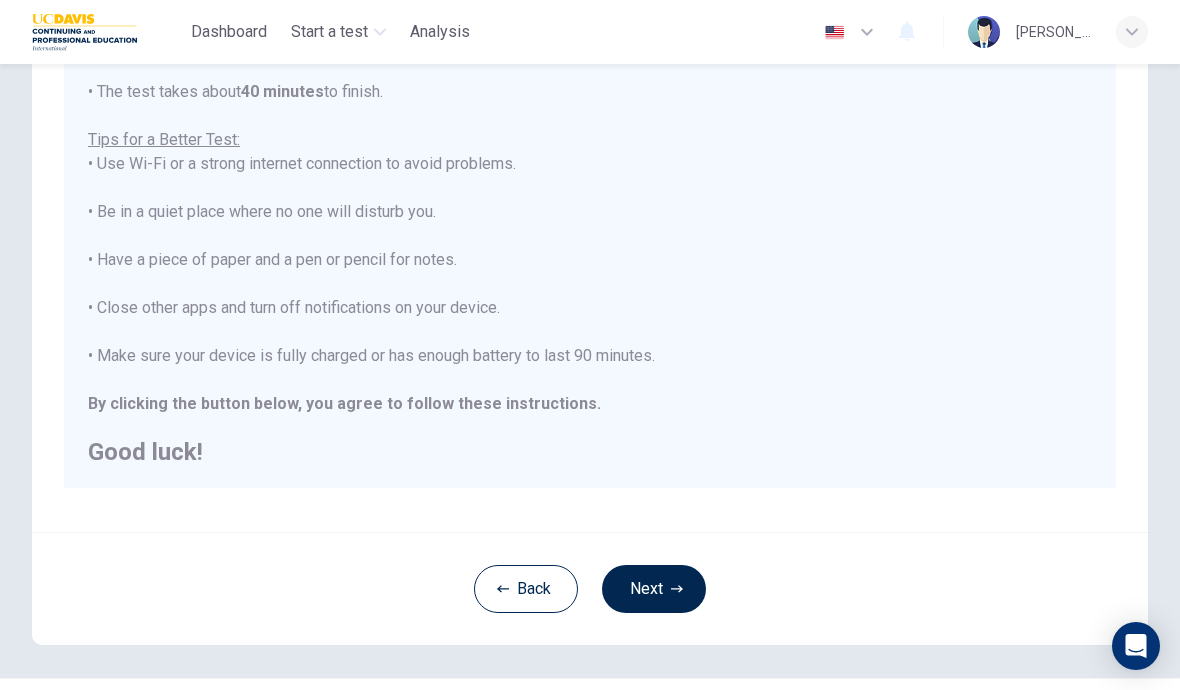 scroll, scrollTop: 305, scrollLeft: 0, axis: vertical 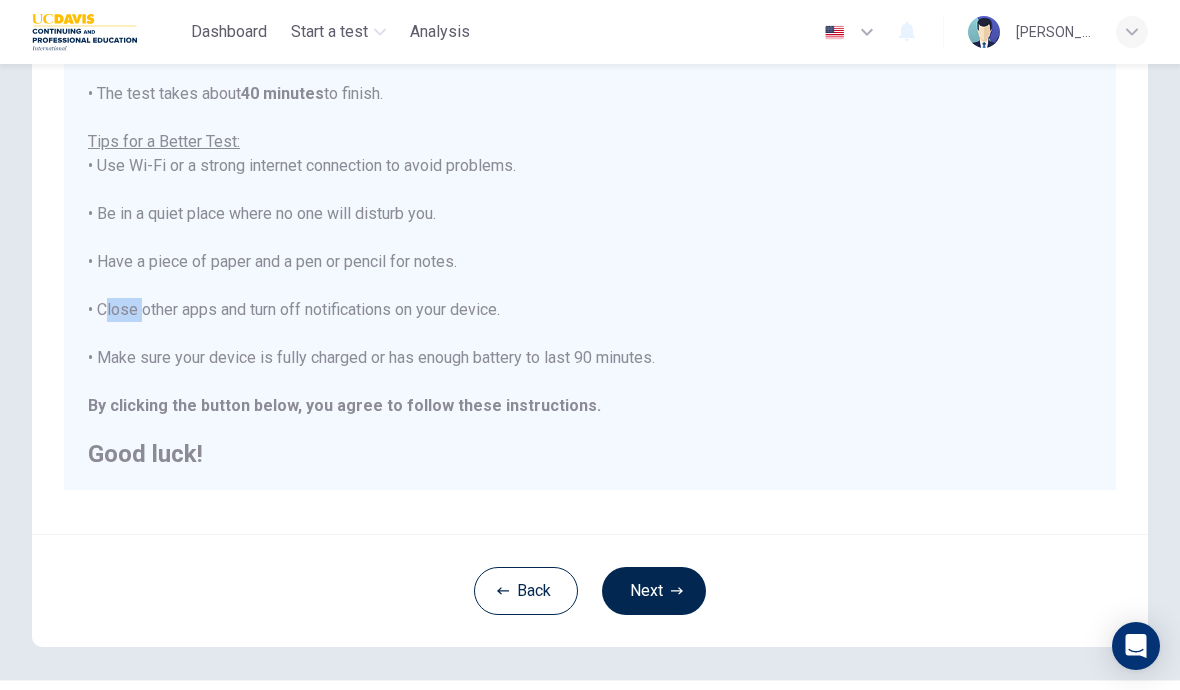 click on "You are about to start a  Placement Test .
Before You Start the Test:
• Once you start, you cannot stop the test.
• If you leave early, your answers will not be saved, and you cannot come back.
• The test takes about  40 minutes  to finish.
Tips for a Better Test:
• Use Wi-Fi or a strong internet connection to avoid problems.
• Be in a quiet place where no one will disturb you.
• Have a piece of paper and a pen or pencil for notes.
• Close other apps and turn off notifications on your device.
• Make sure your device is fully charged or has enough battery to last 90 minutes.
By clicking the button below, you agree to follow these instructions.
Good luck!" at bounding box center (590, 190) 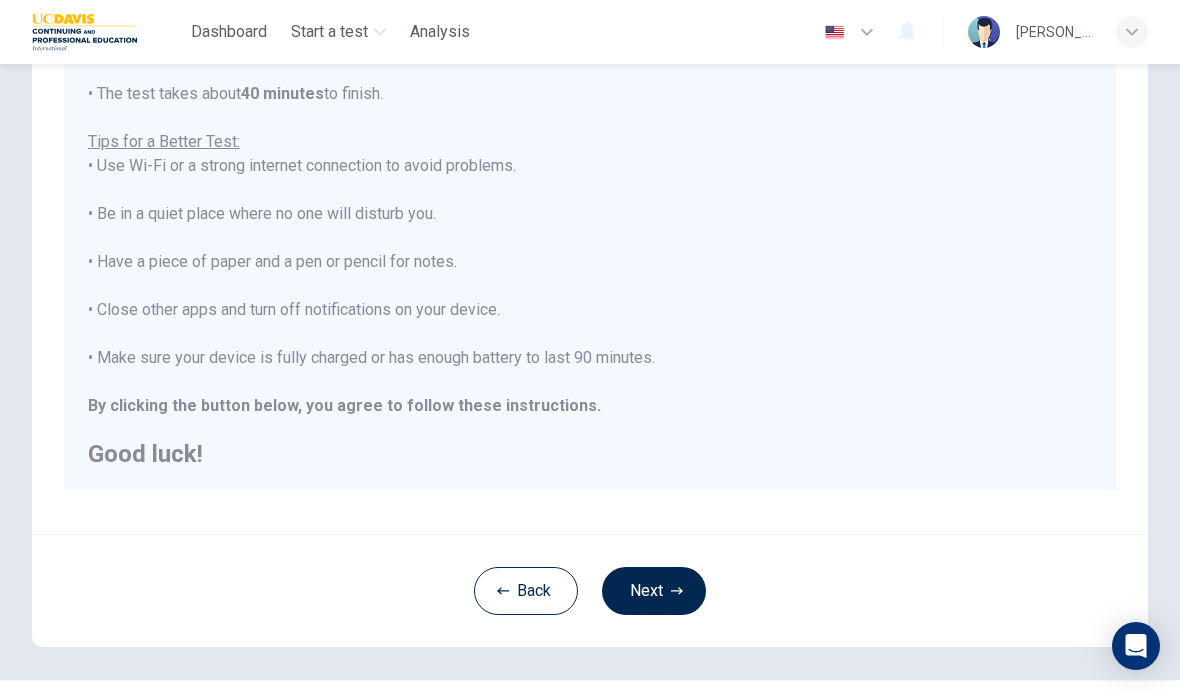 click on "Next" at bounding box center (654, 591) 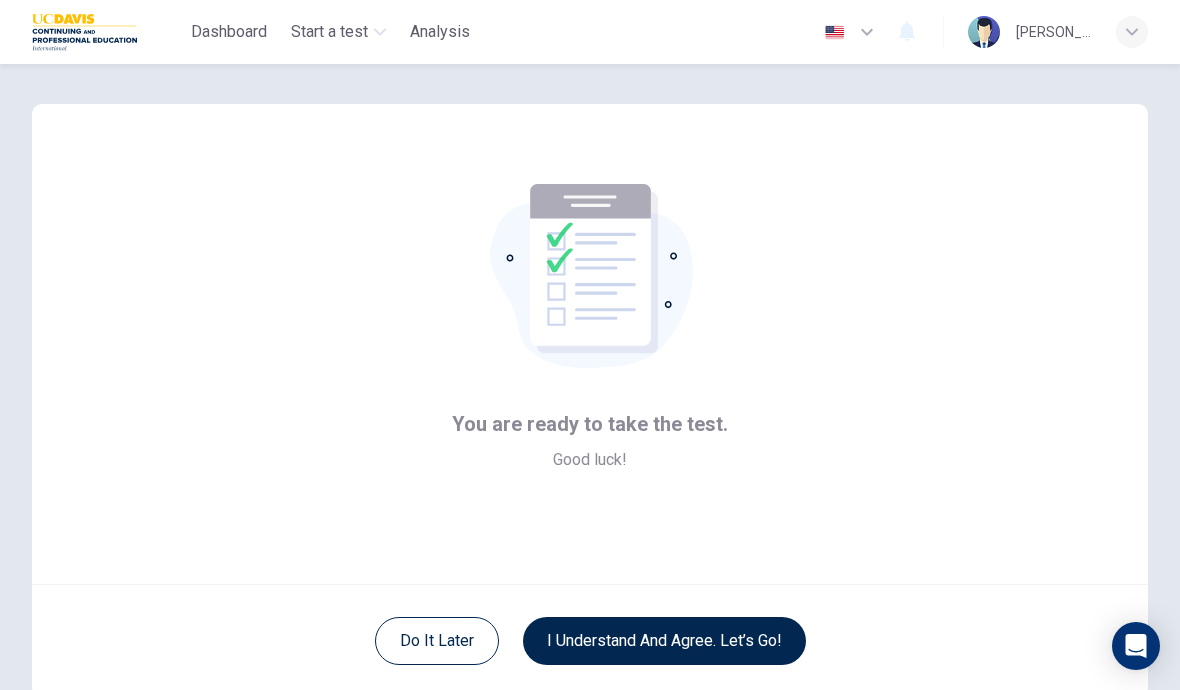 scroll, scrollTop: 50, scrollLeft: 0, axis: vertical 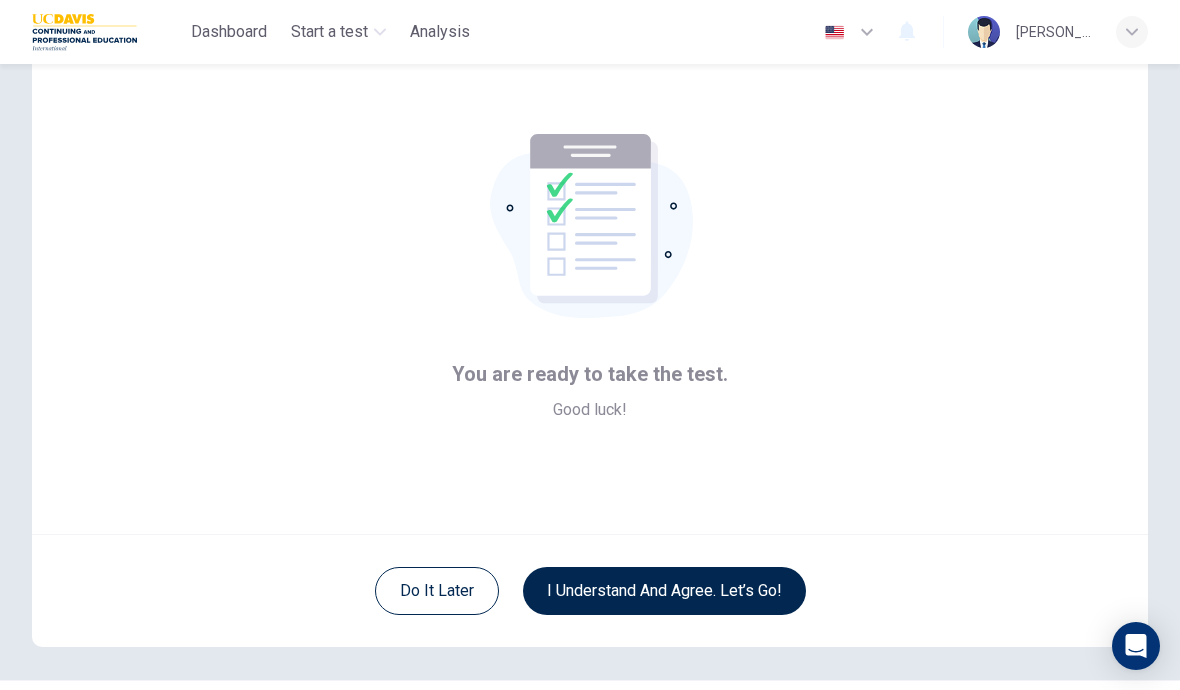 click on "© Copyright  2025" at bounding box center [590, 712] 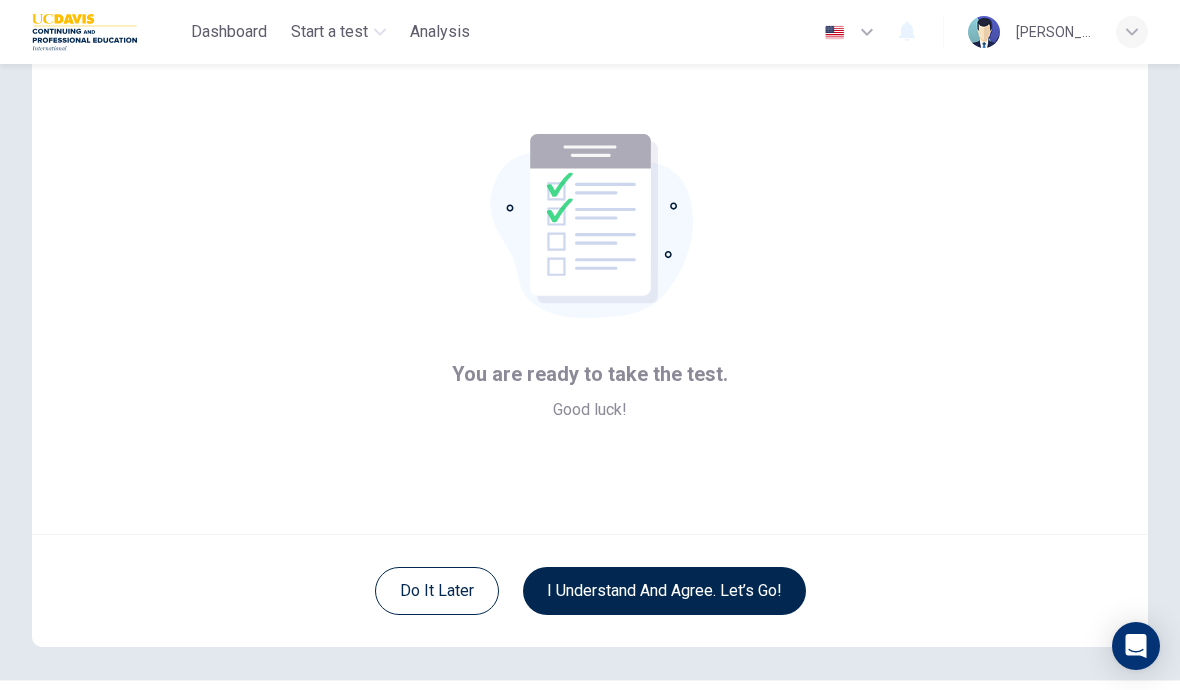 click at bounding box center [834, 32] 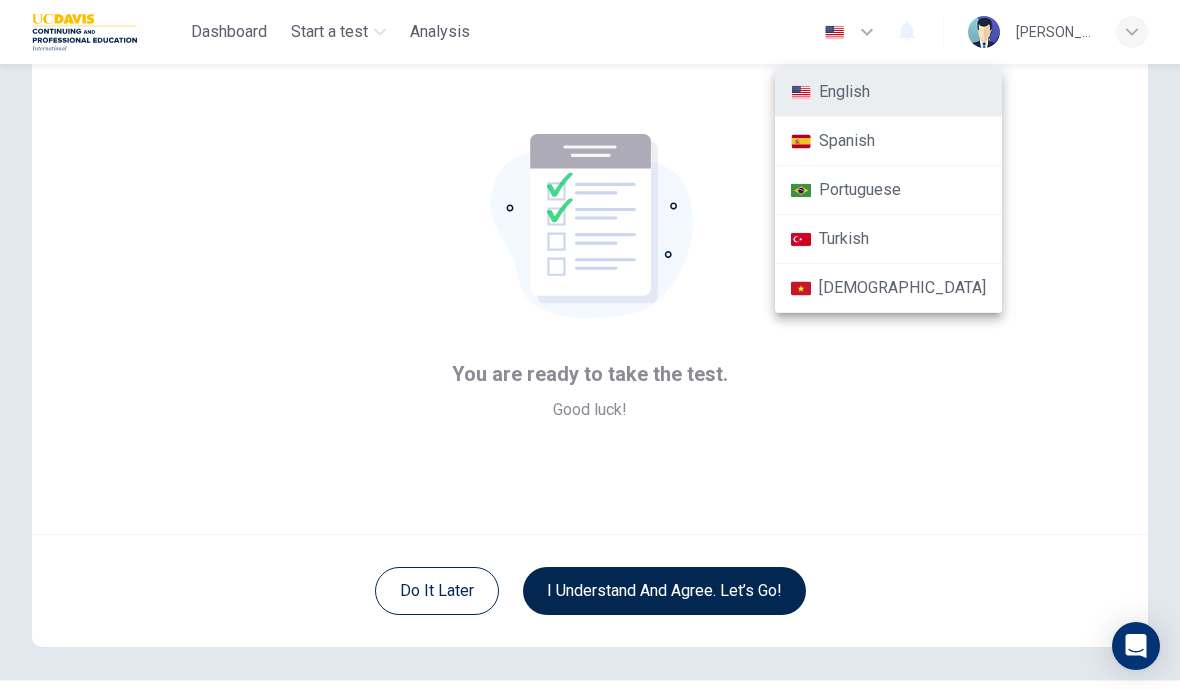 click at bounding box center (590, 345) 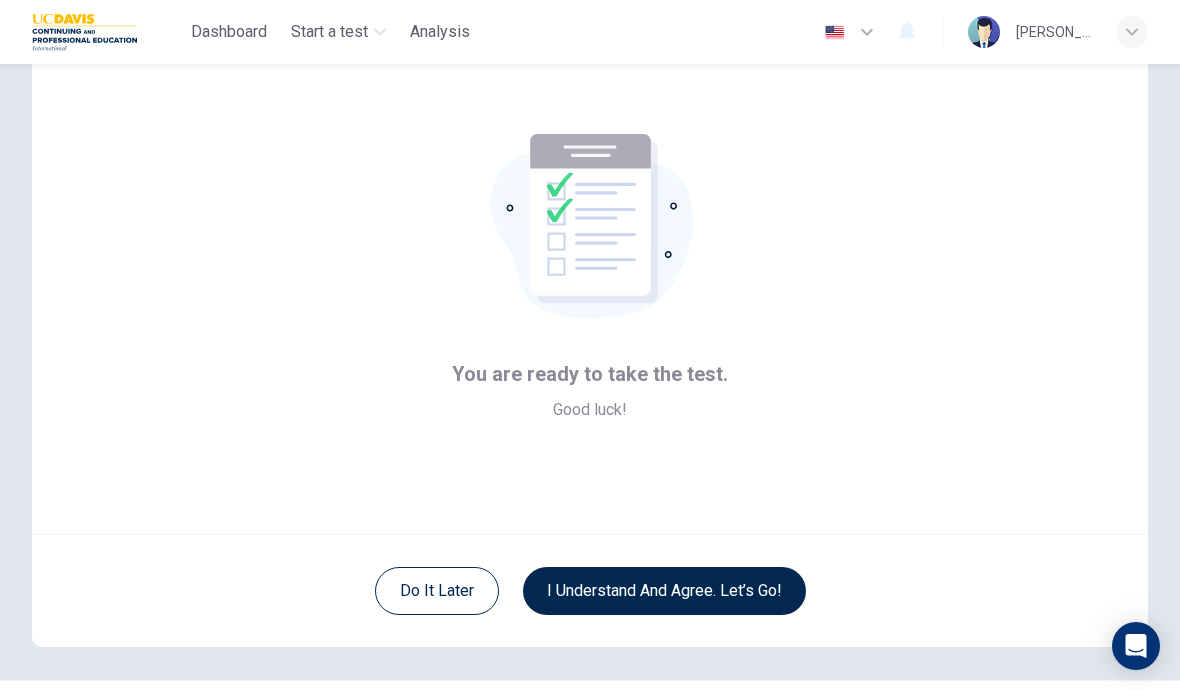 click on "I understand and agree. Let’s go!" at bounding box center (664, 591) 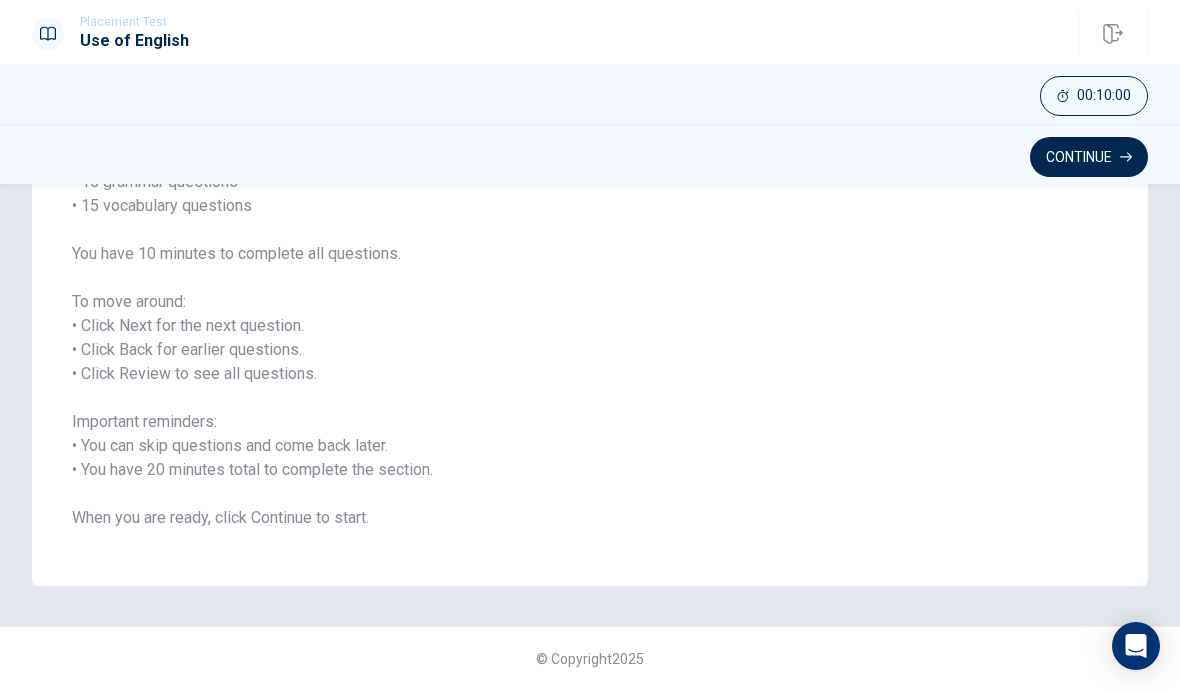 scroll, scrollTop: 206, scrollLeft: 0, axis: vertical 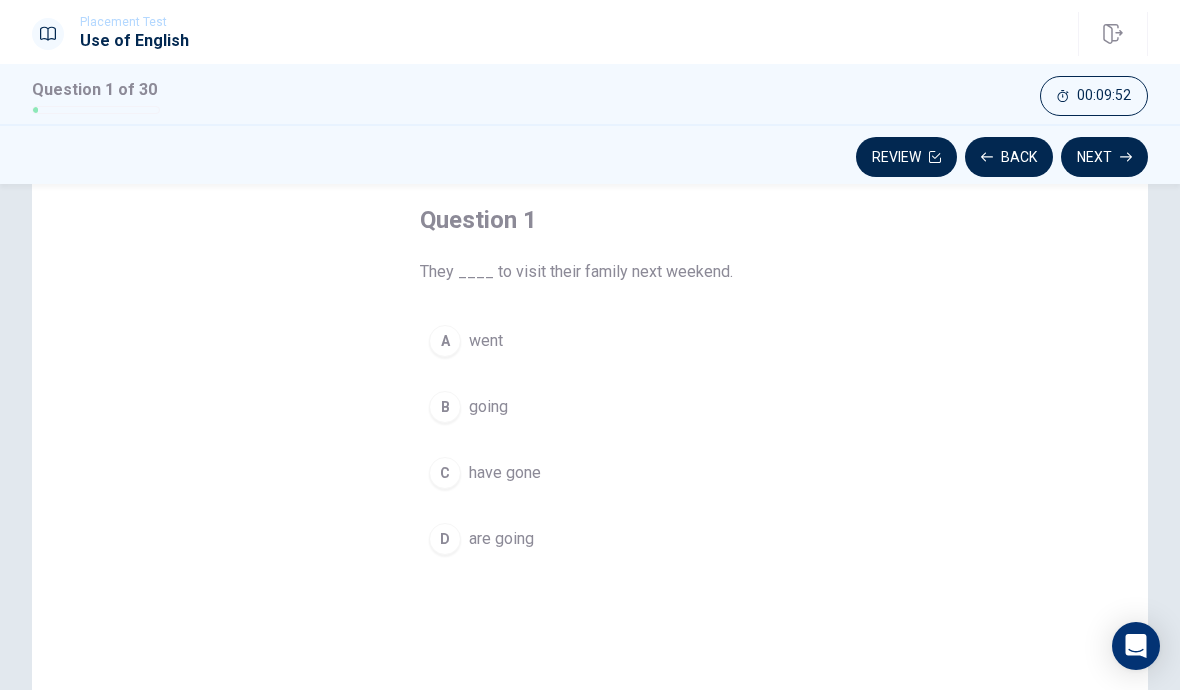 click on "are going" at bounding box center (501, 539) 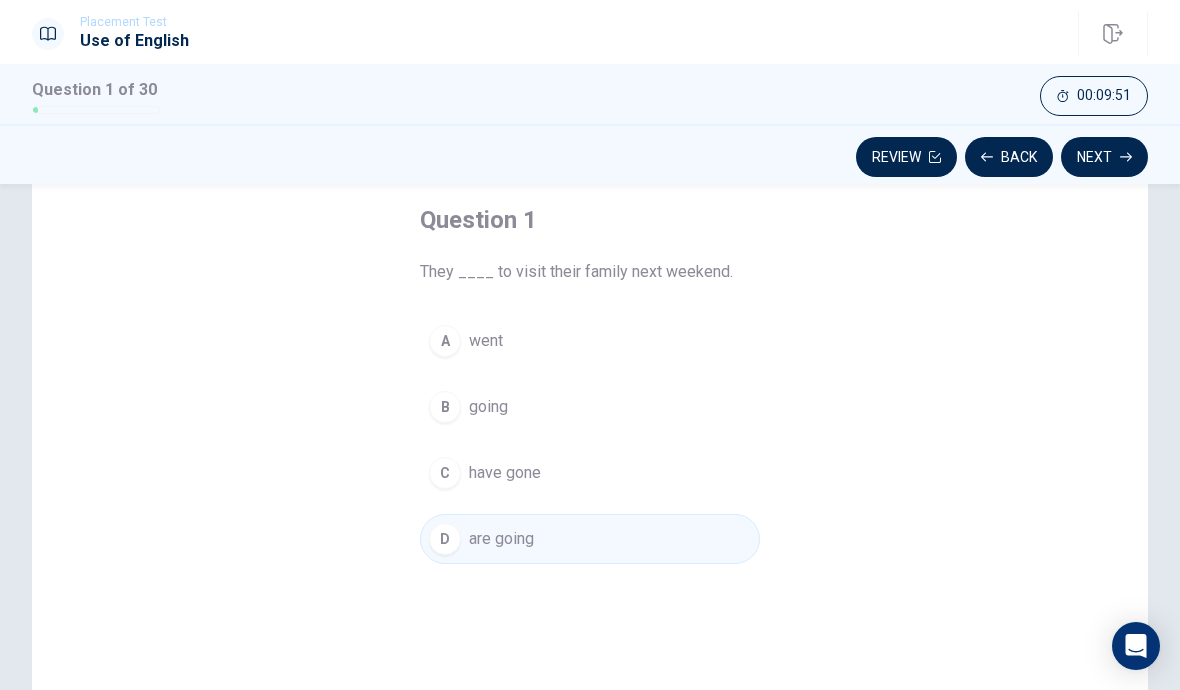click on "D are going" at bounding box center (590, 539) 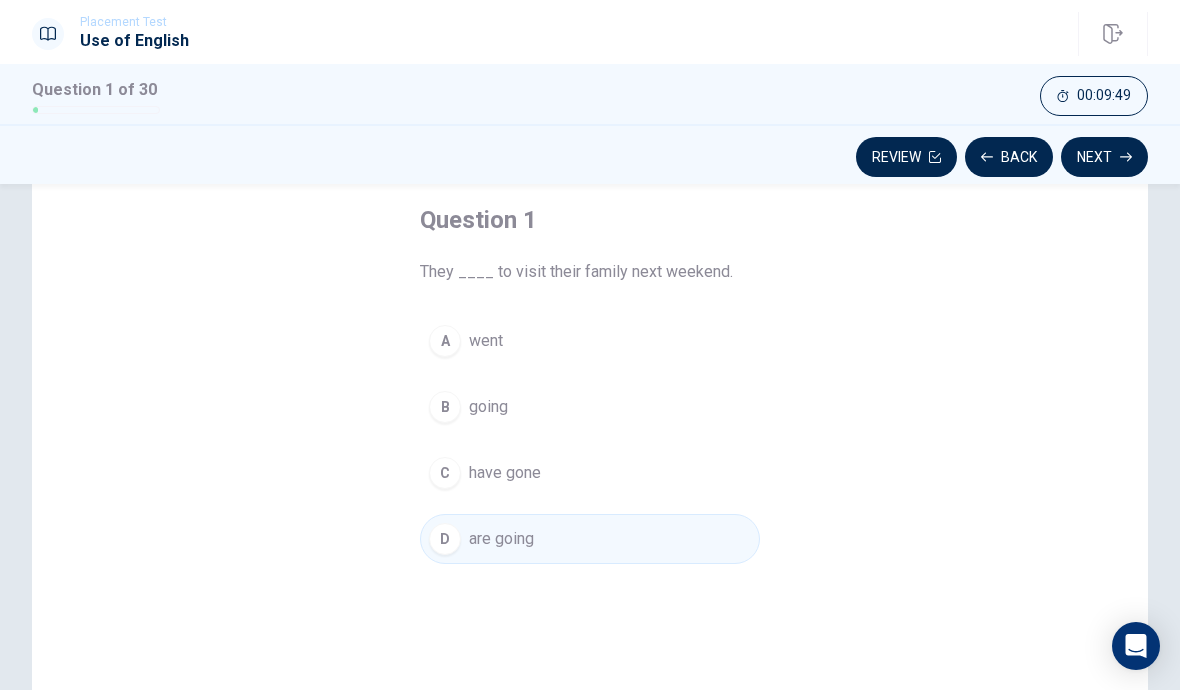 click on "Next" at bounding box center (1104, 157) 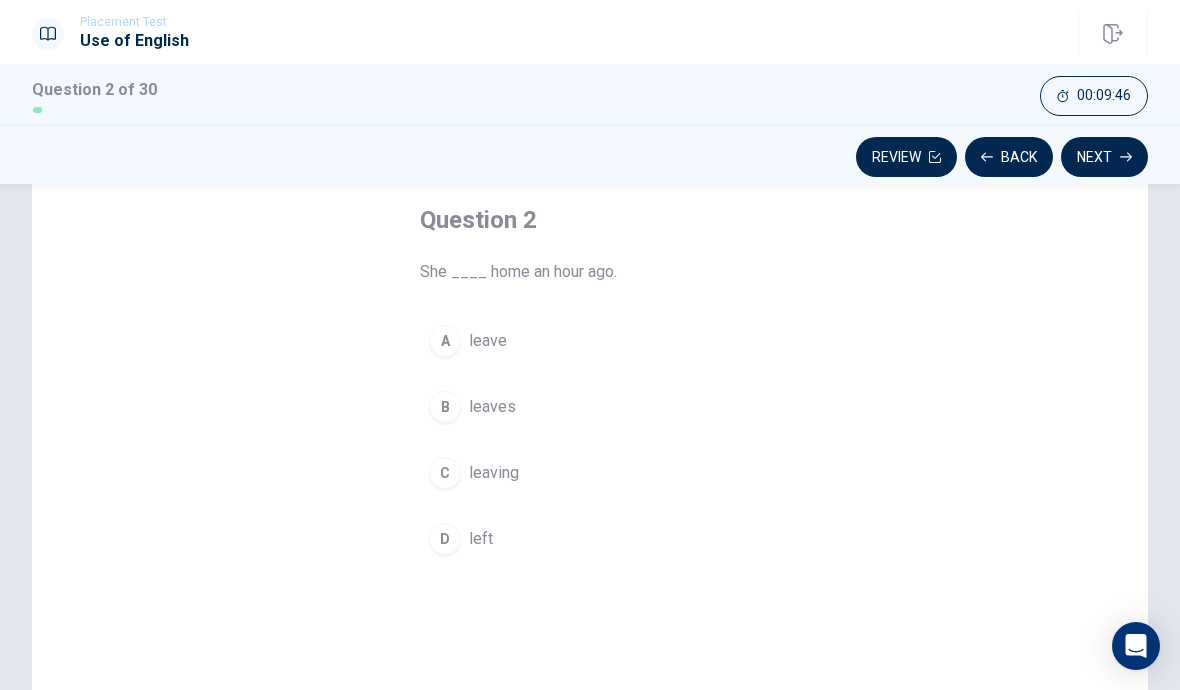 click on "left" at bounding box center (481, 539) 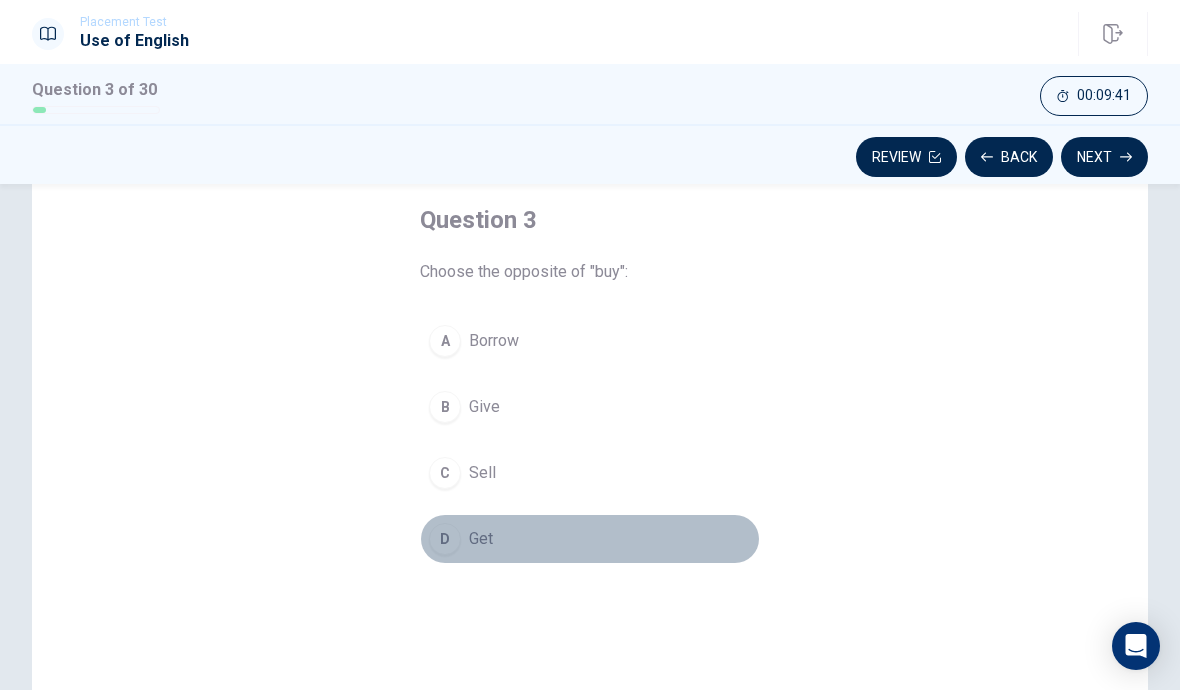 click on "D Get" at bounding box center [590, 539] 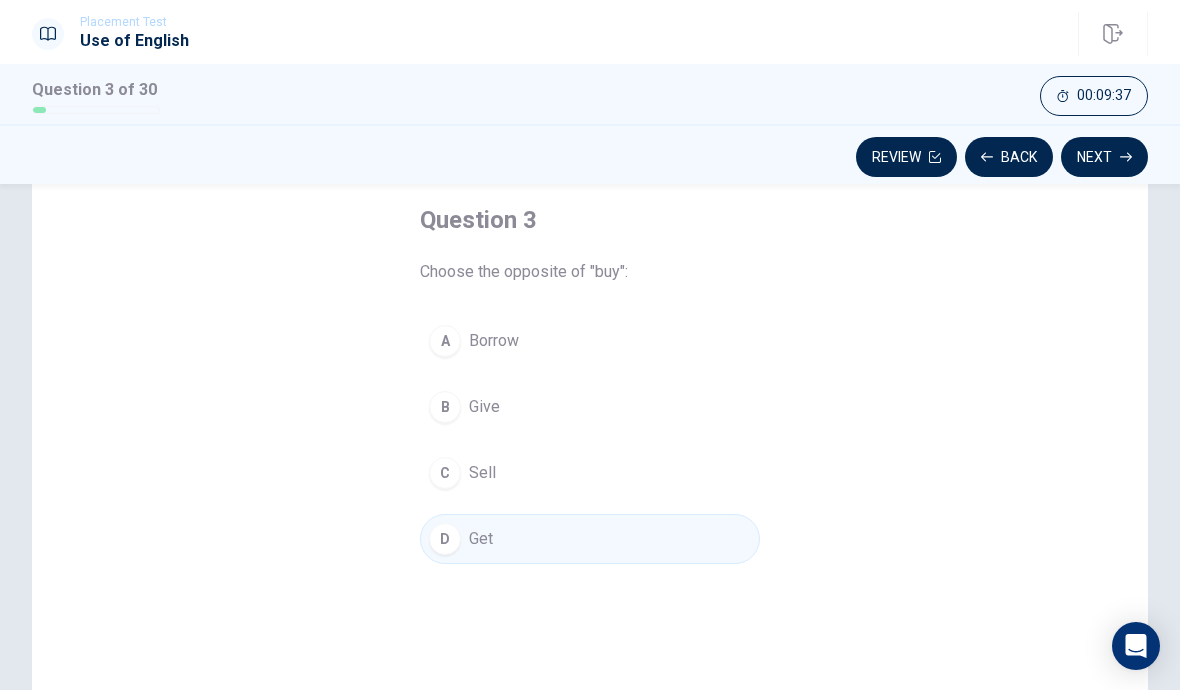 click on "C Sell" at bounding box center (590, 473) 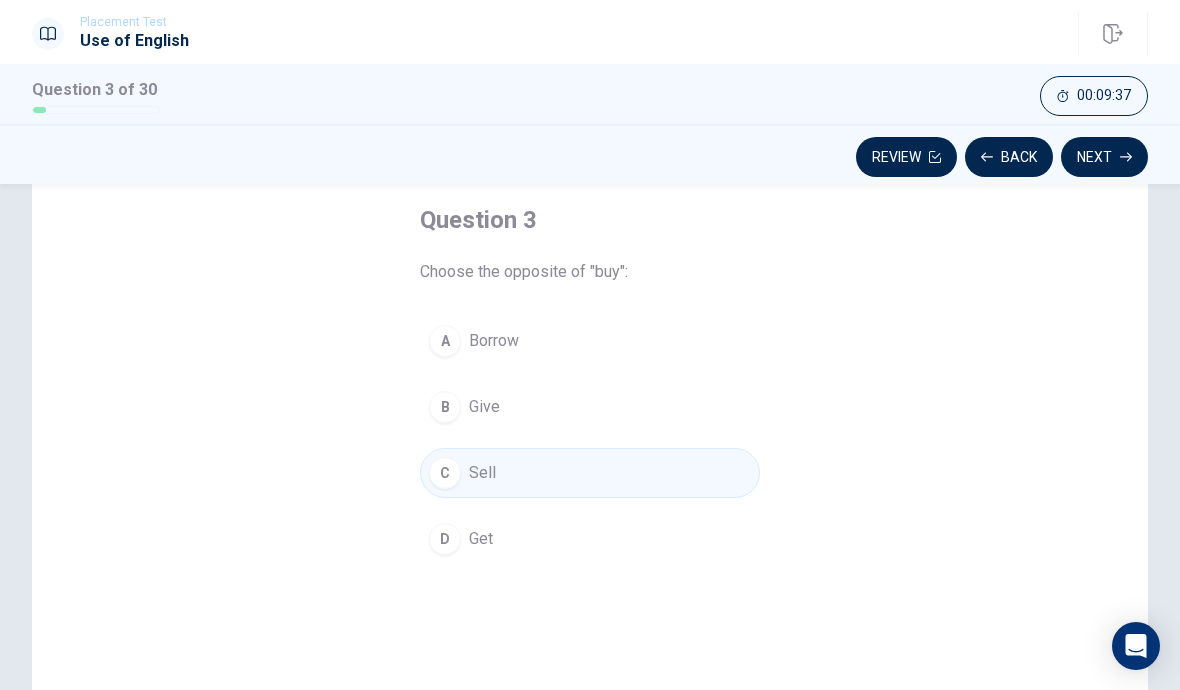 click on "Next" at bounding box center [1104, 157] 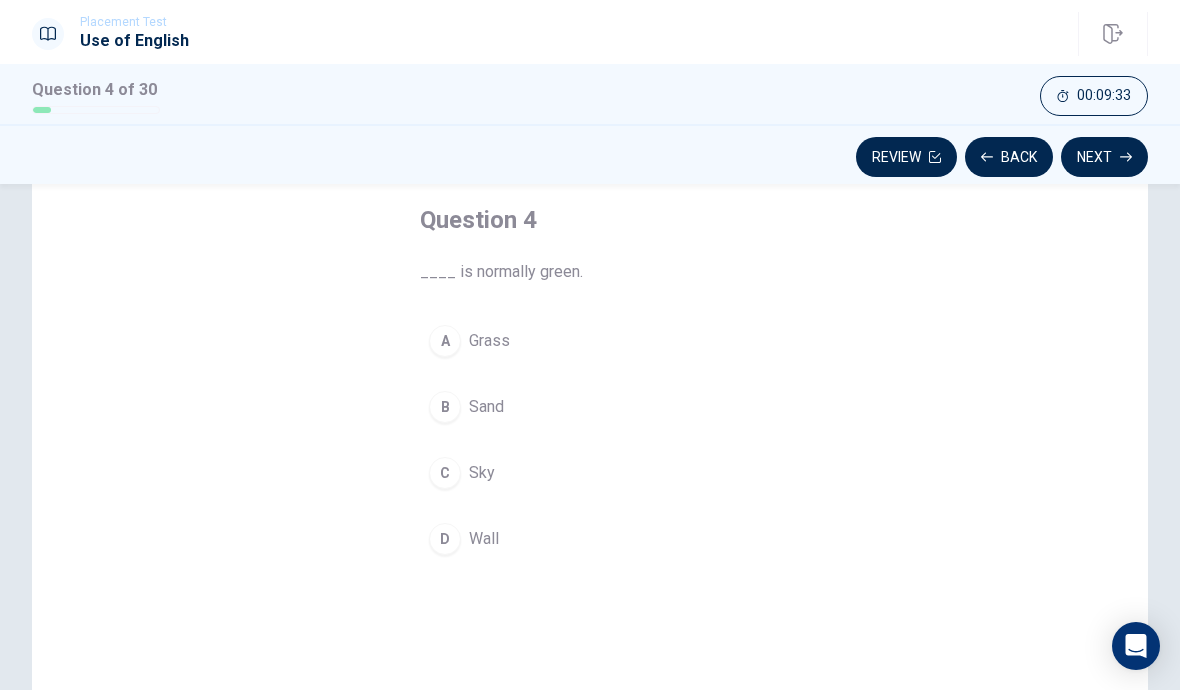 click on "A Grass" at bounding box center [590, 341] 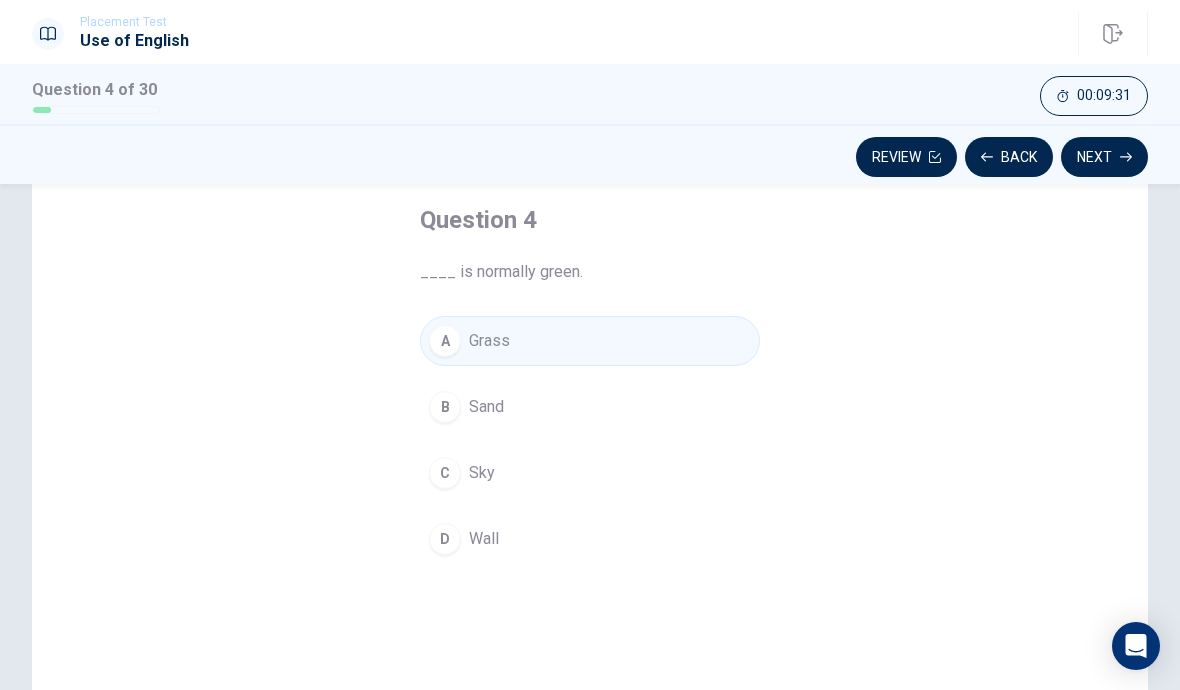 click on "Next" at bounding box center (1104, 157) 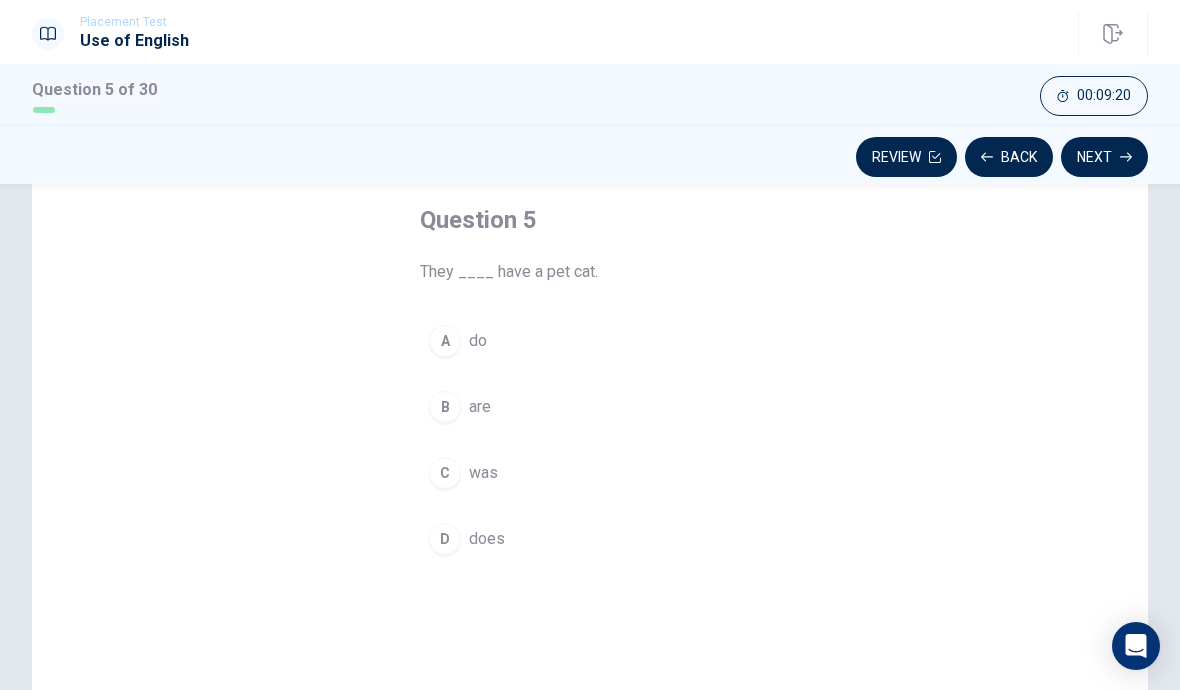 click on "do" at bounding box center (478, 341) 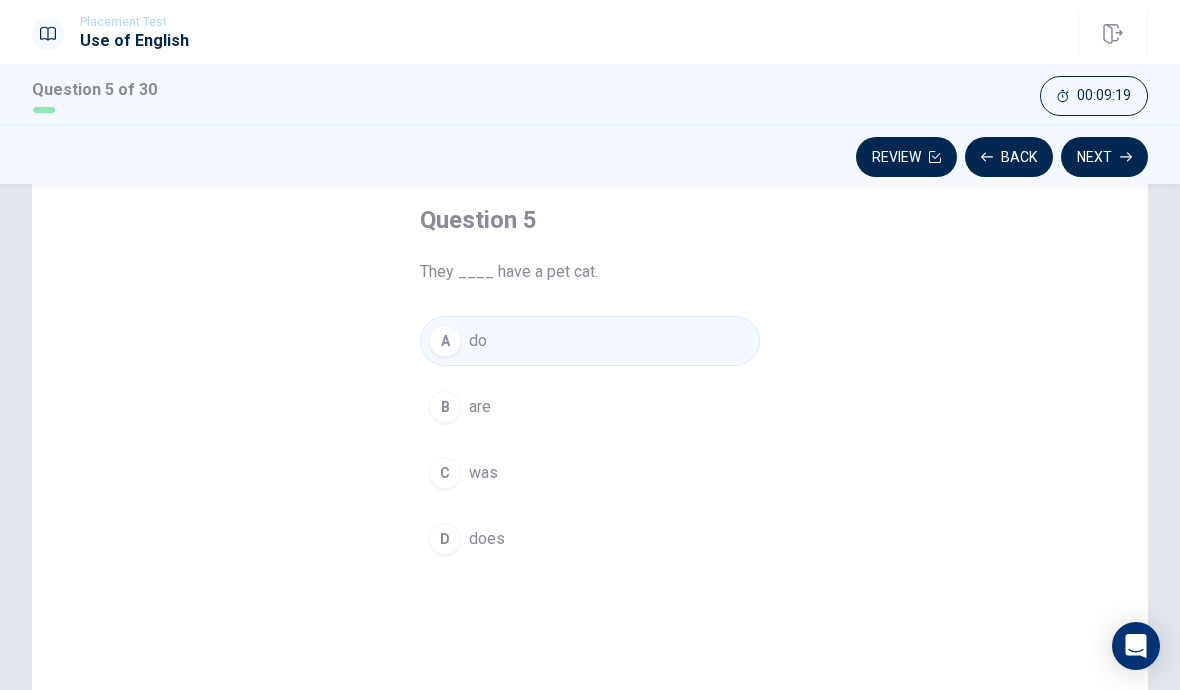click on "Next" at bounding box center (1104, 157) 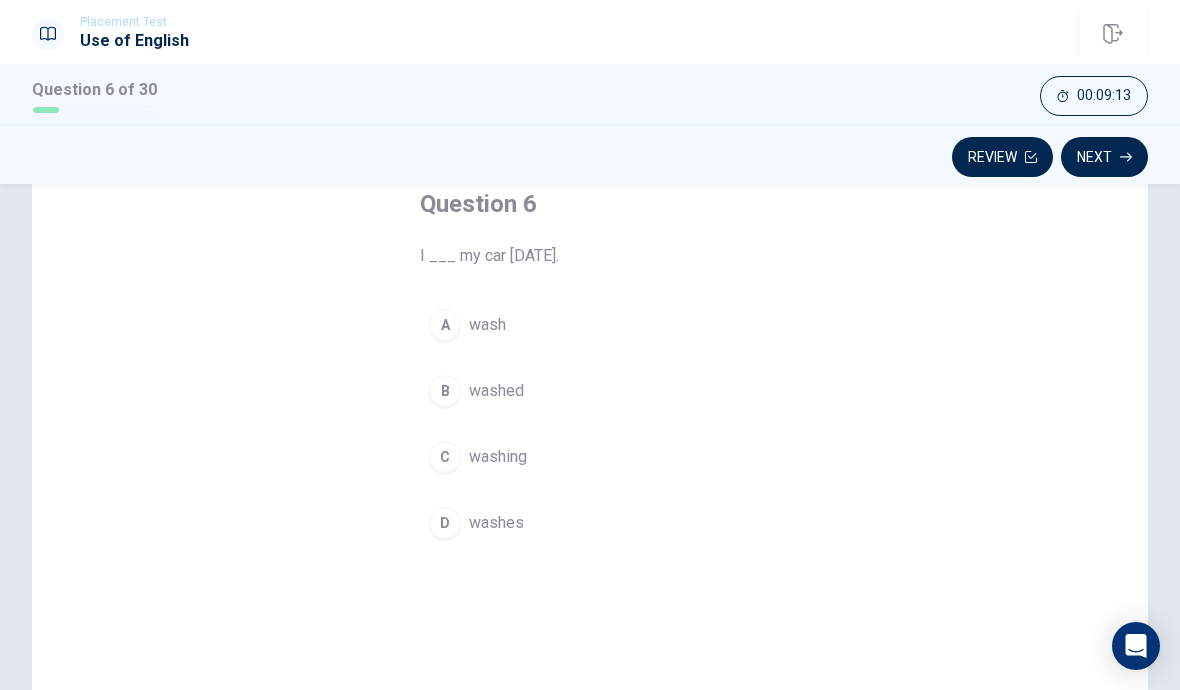 scroll, scrollTop: 112, scrollLeft: 0, axis: vertical 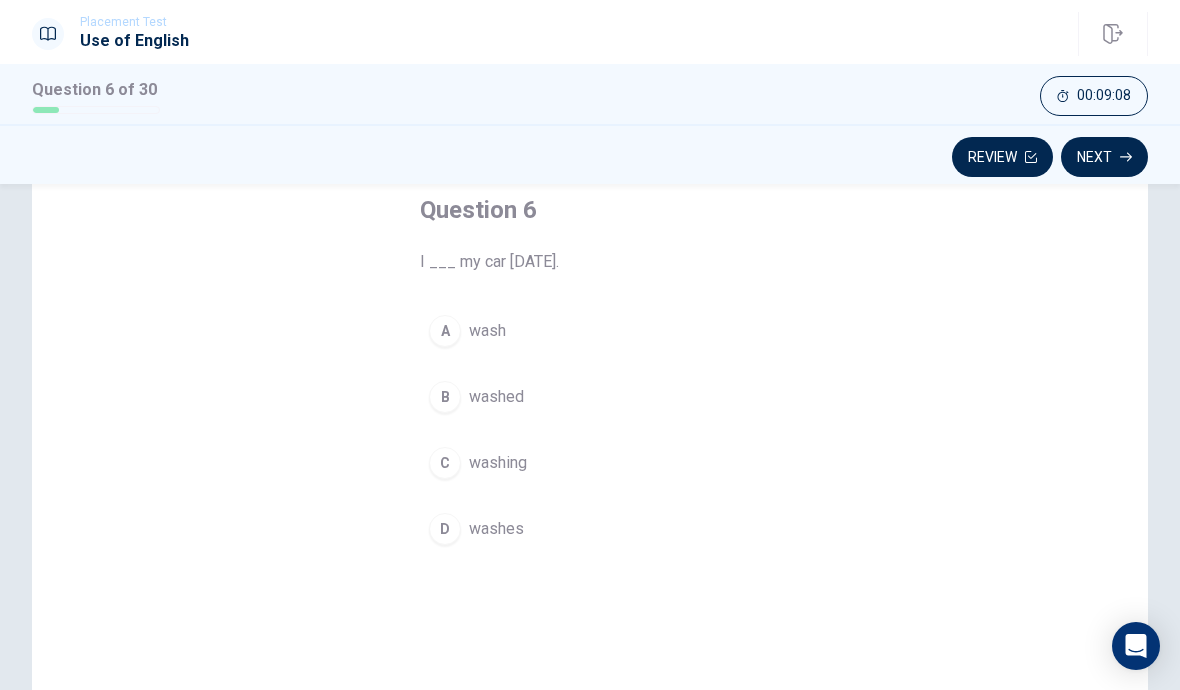 click on "washed" at bounding box center (496, 397) 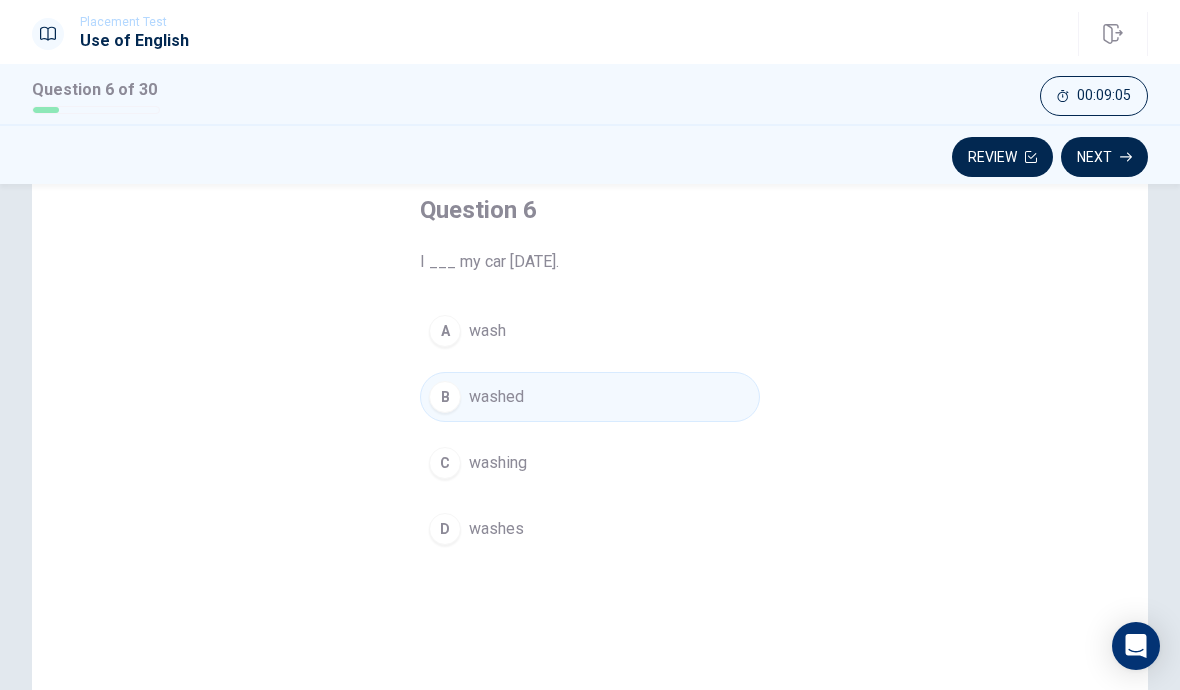 click on "Next" at bounding box center (1104, 157) 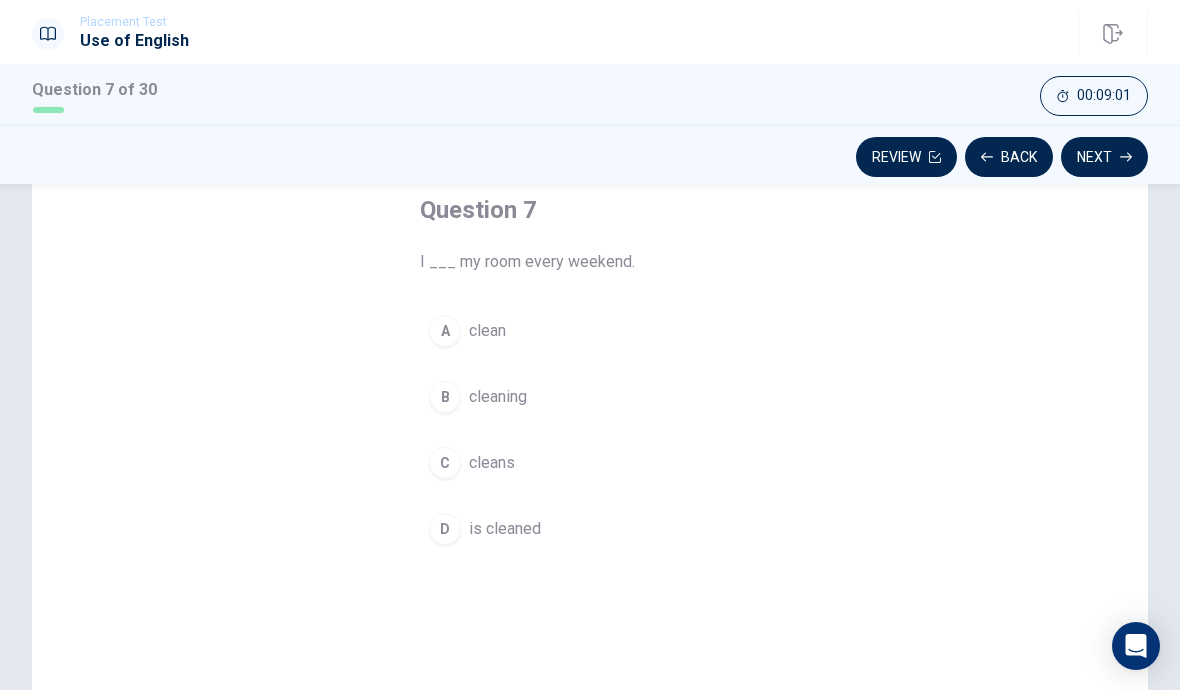 click on "clean" at bounding box center (487, 331) 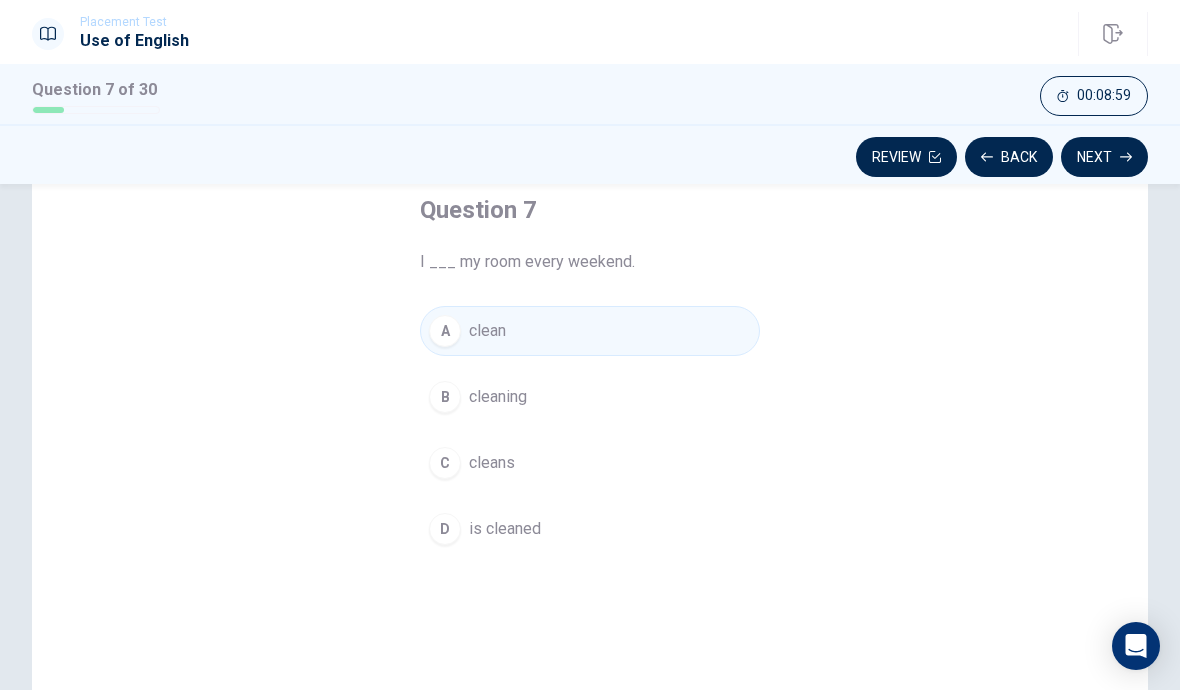 click on "Next" at bounding box center [1104, 157] 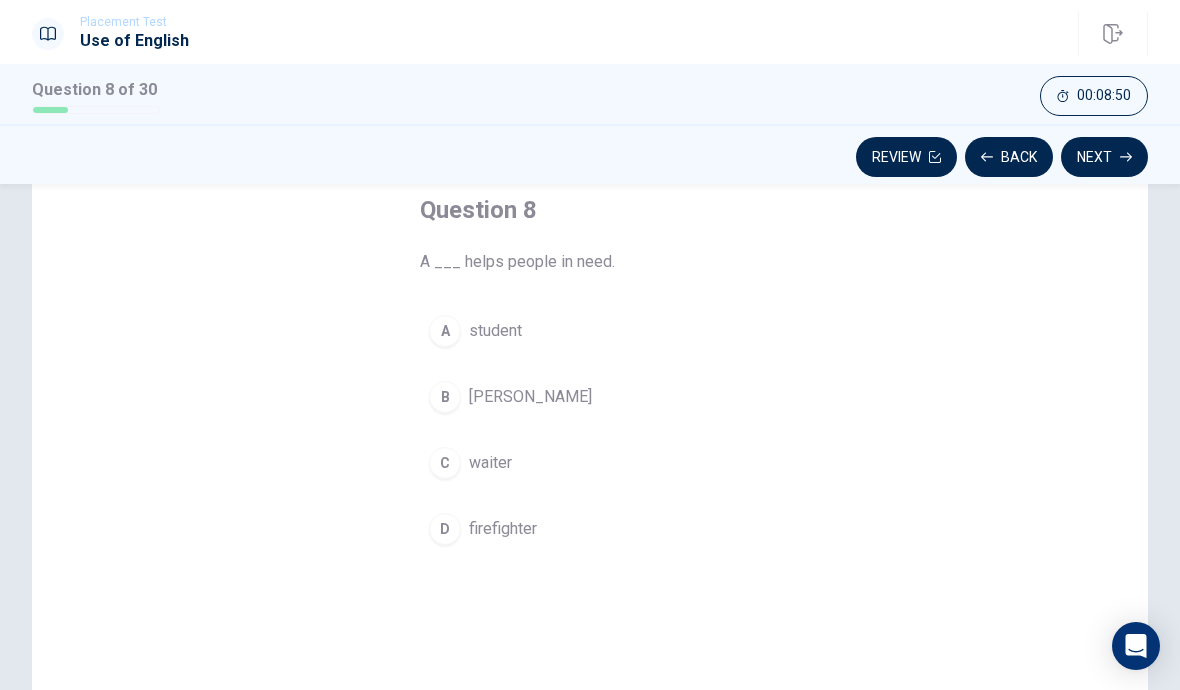 click on "D firefighter" at bounding box center (590, 529) 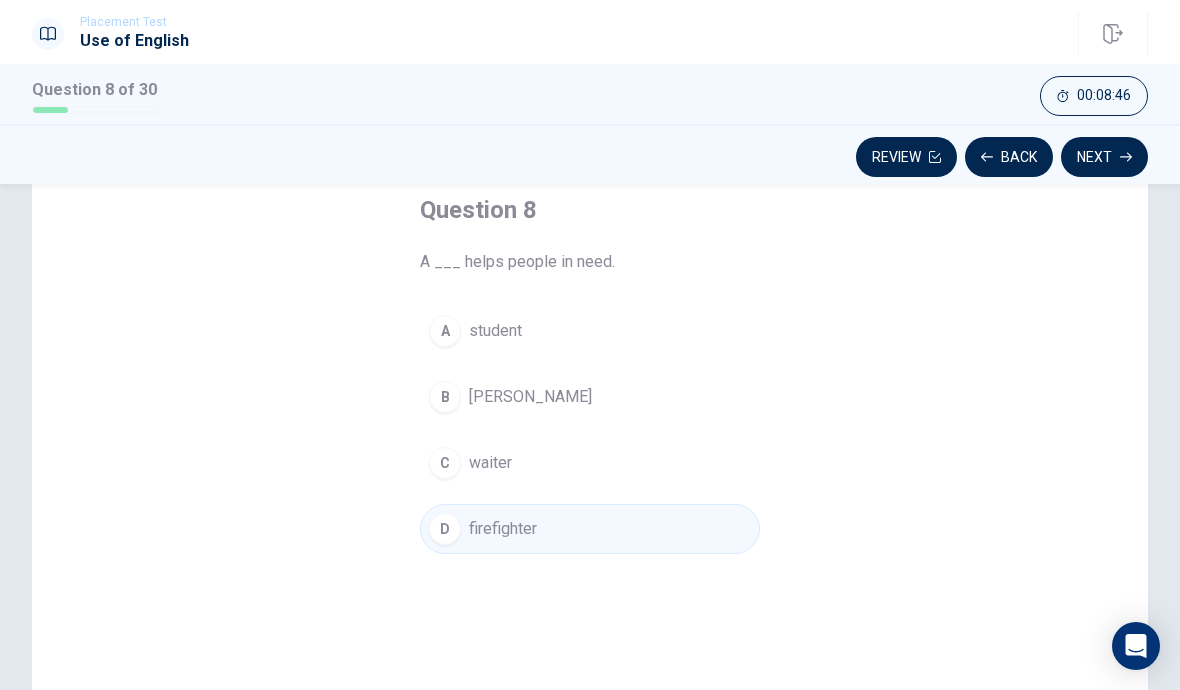 click on "Next" at bounding box center [1104, 157] 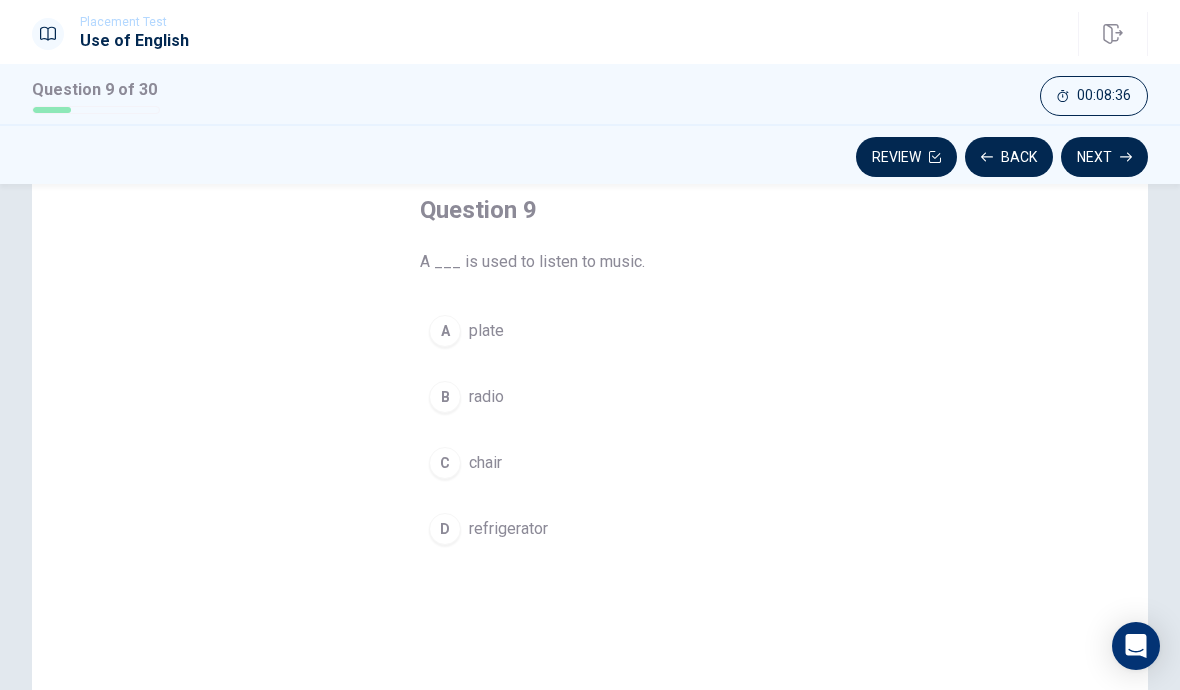 click on "B radio" at bounding box center (590, 397) 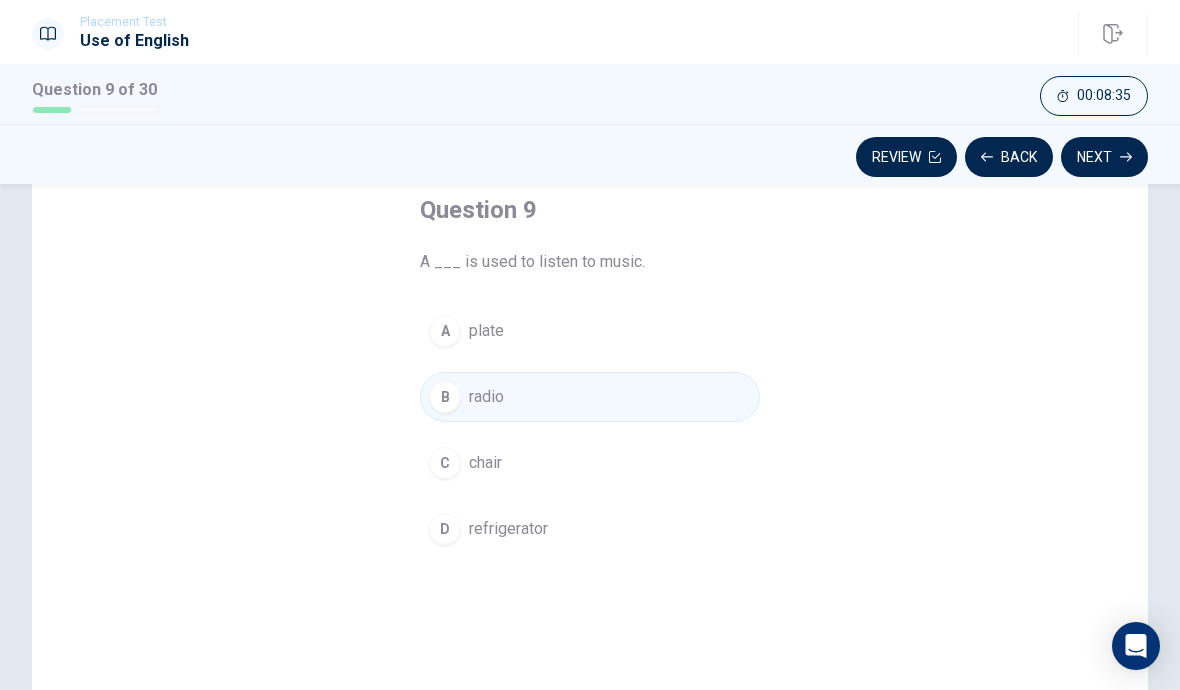click on "Next" at bounding box center (1104, 157) 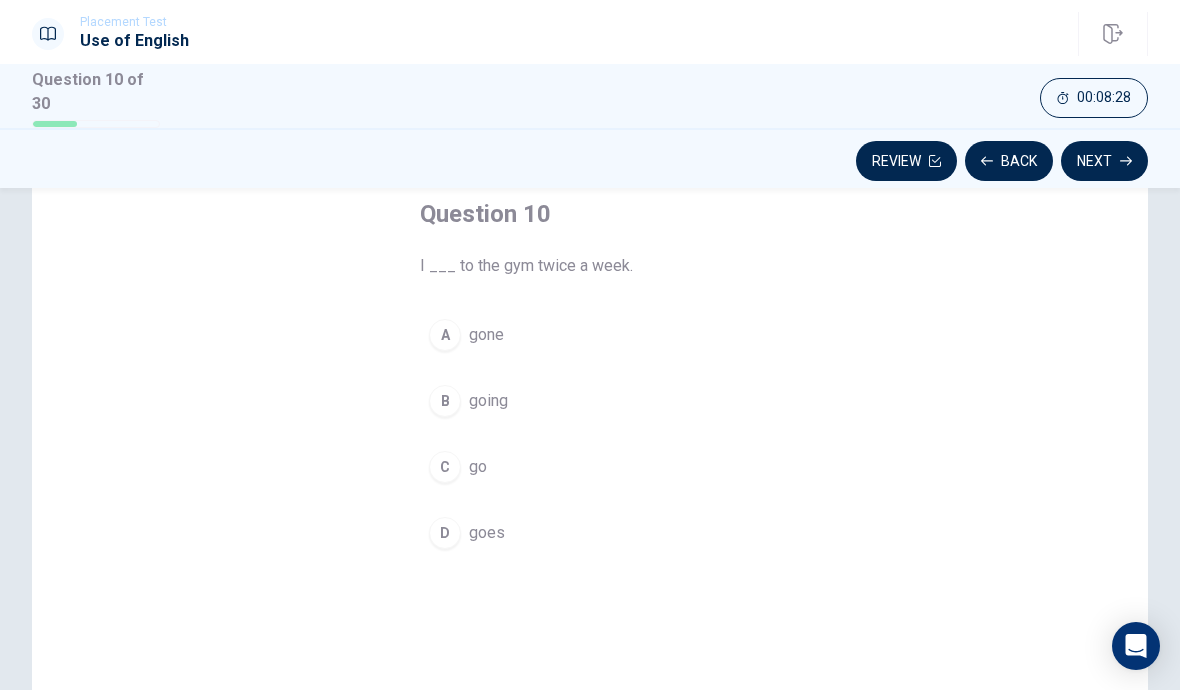 click on "C go" at bounding box center (590, 467) 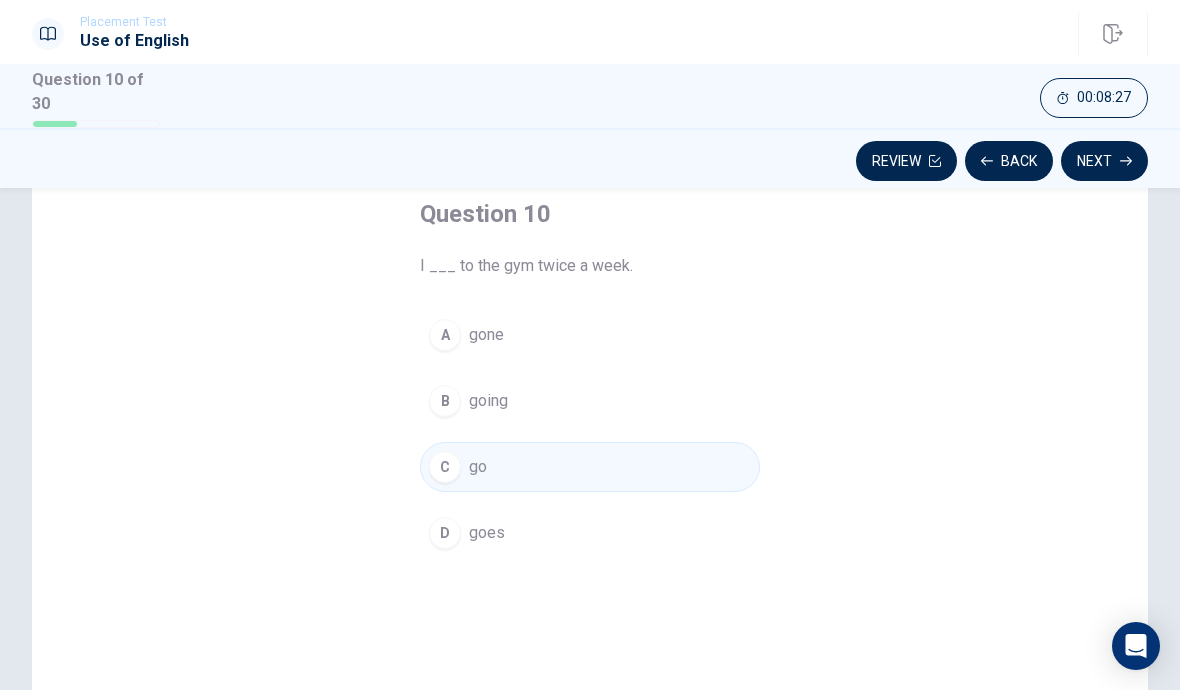 click on "Next" at bounding box center [1104, 161] 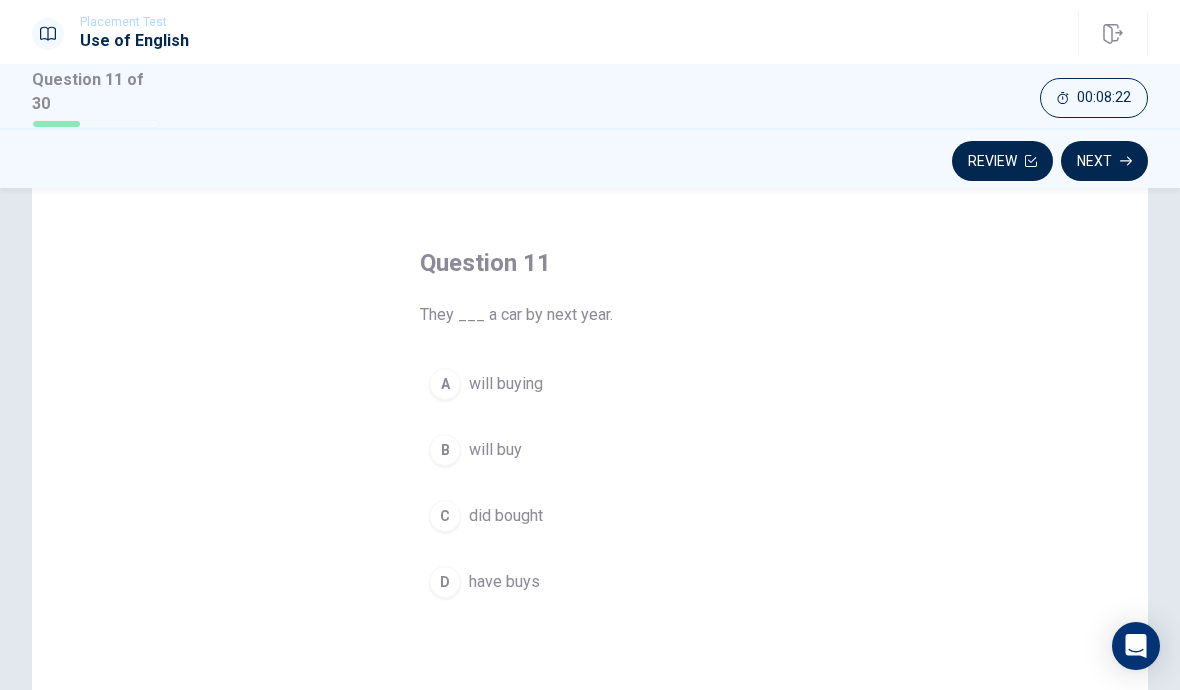 scroll, scrollTop: 63, scrollLeft: 0, axis: vertical 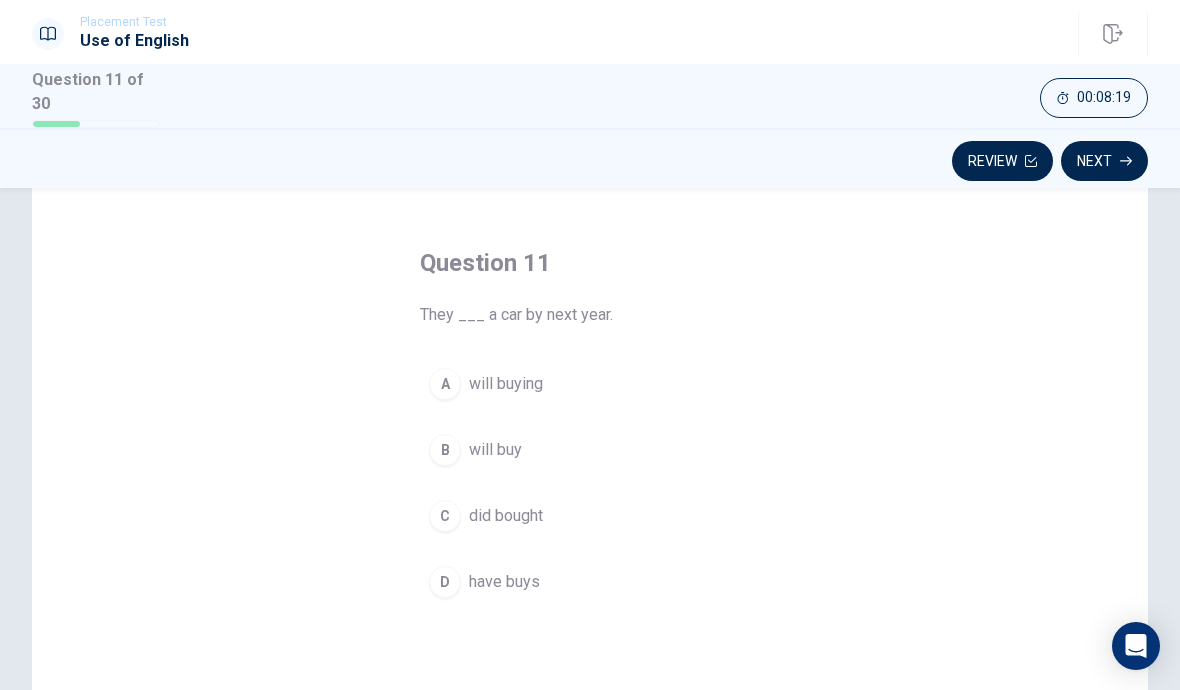 click on "will buy" at bounding box center [495, 450] 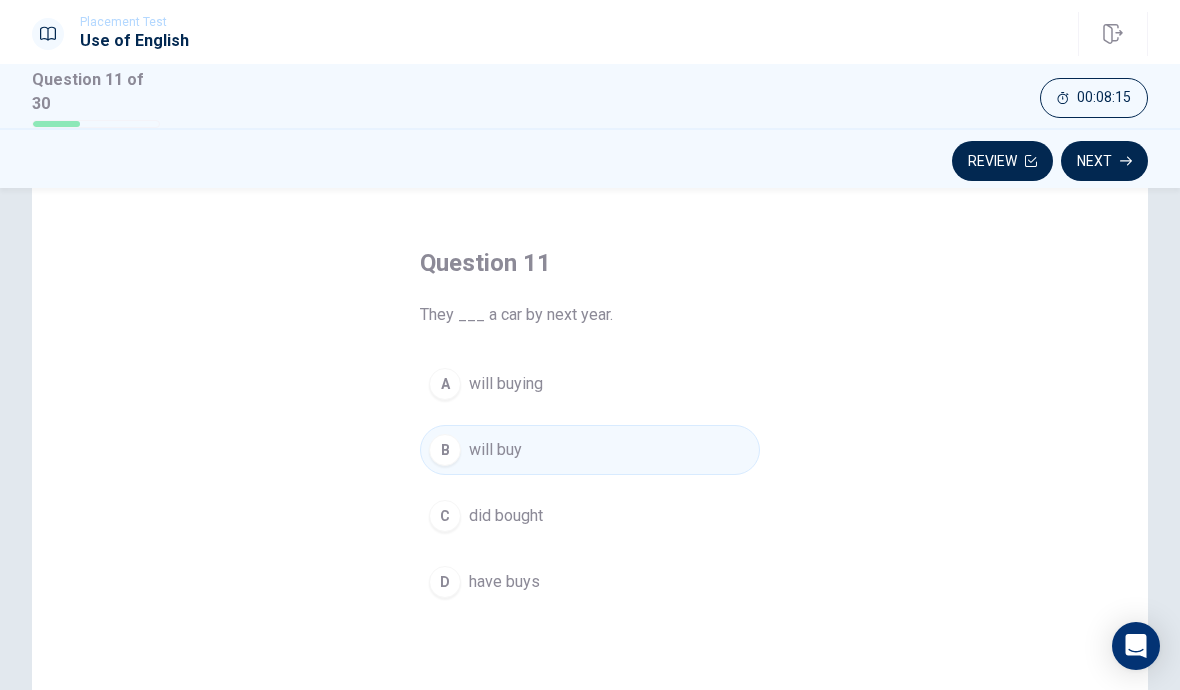 click on "Next" at bounding box center [1104, 161] 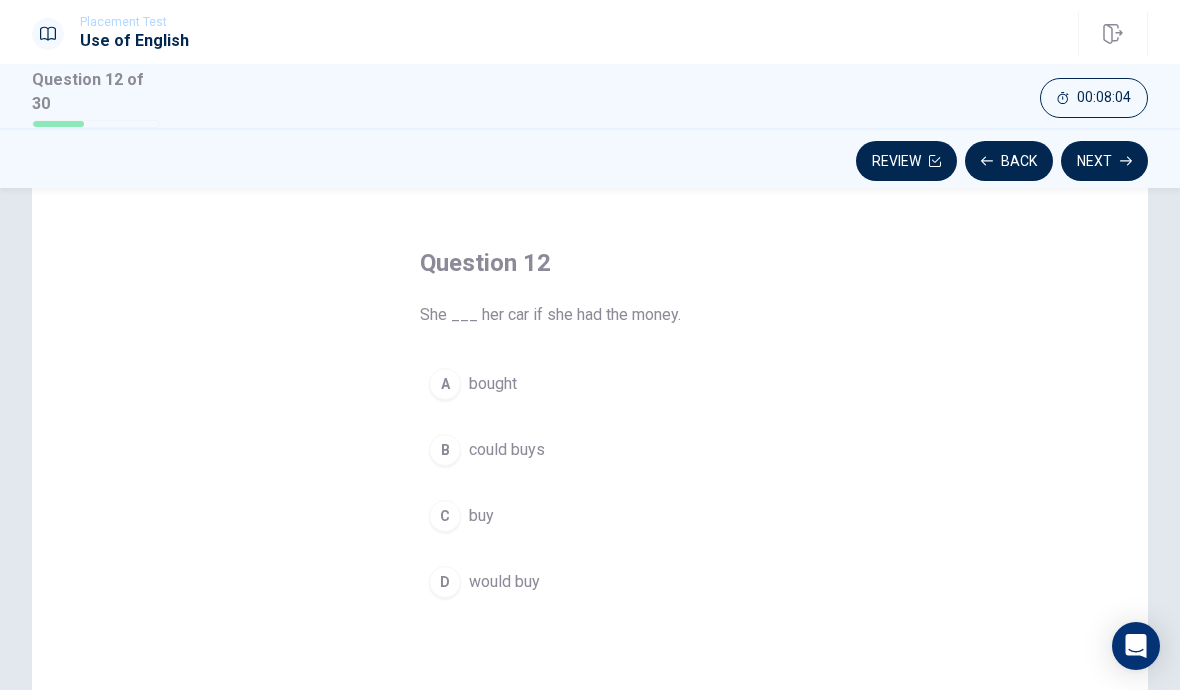 click on "D would buy" at bounding box center (590, 582) 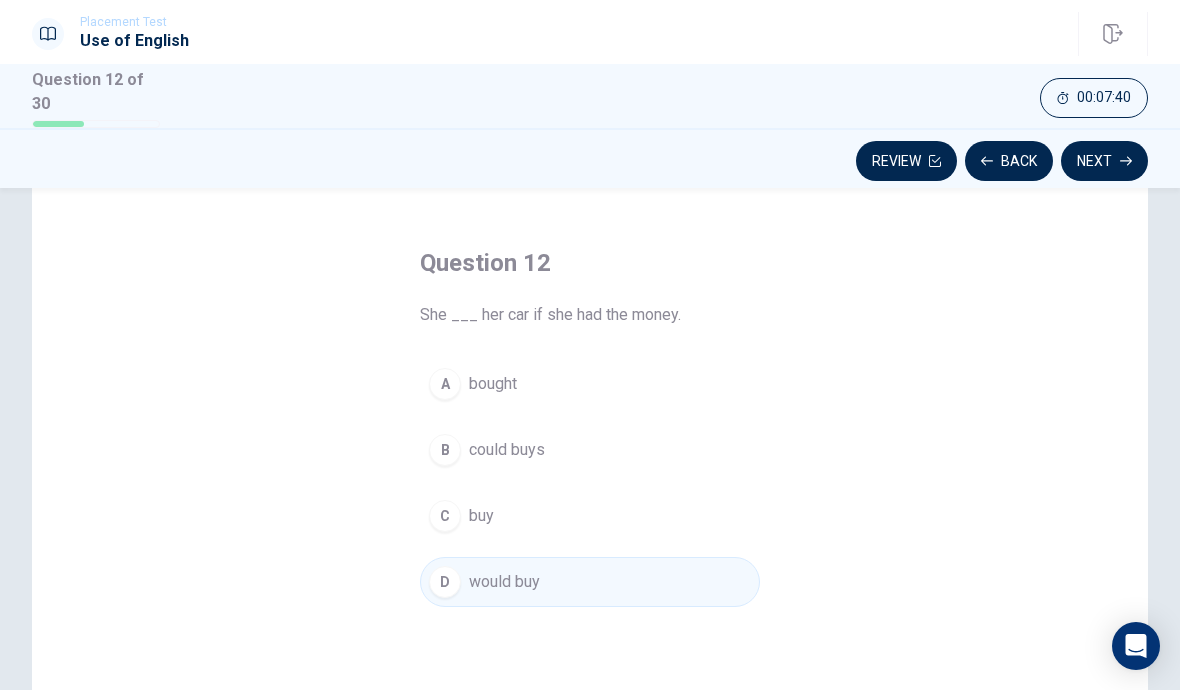 click on "D would buy" at bounding box center [590, 582] 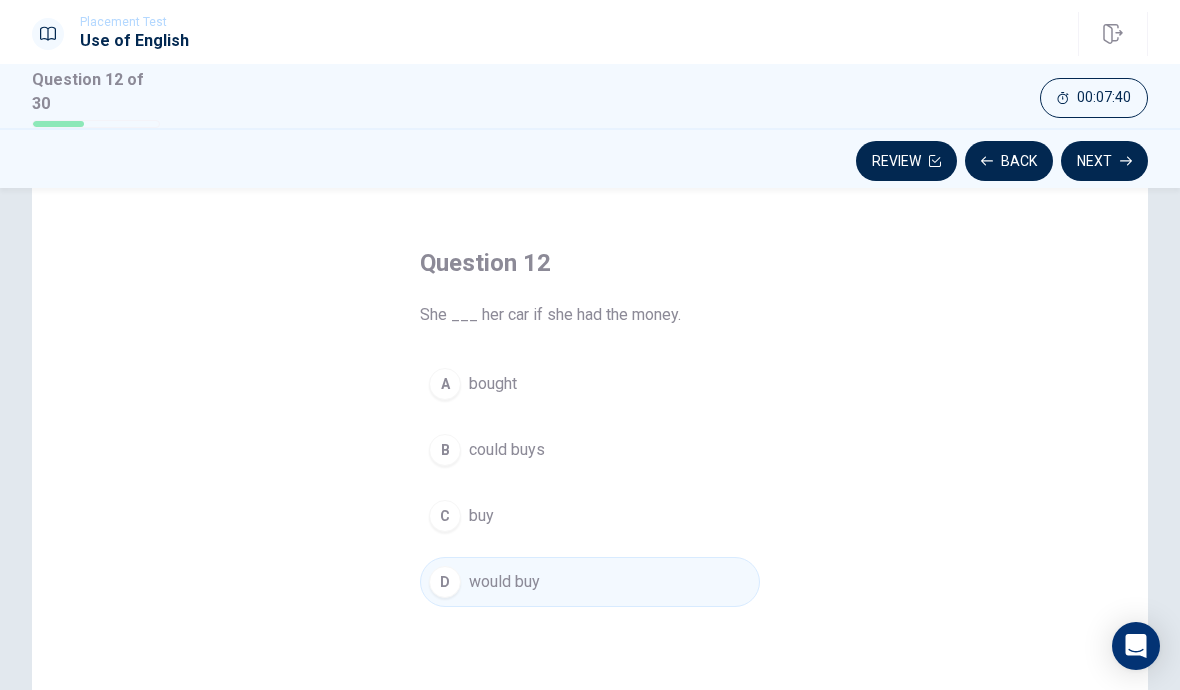 click on "D would buy" at bounding box center [590, 582] 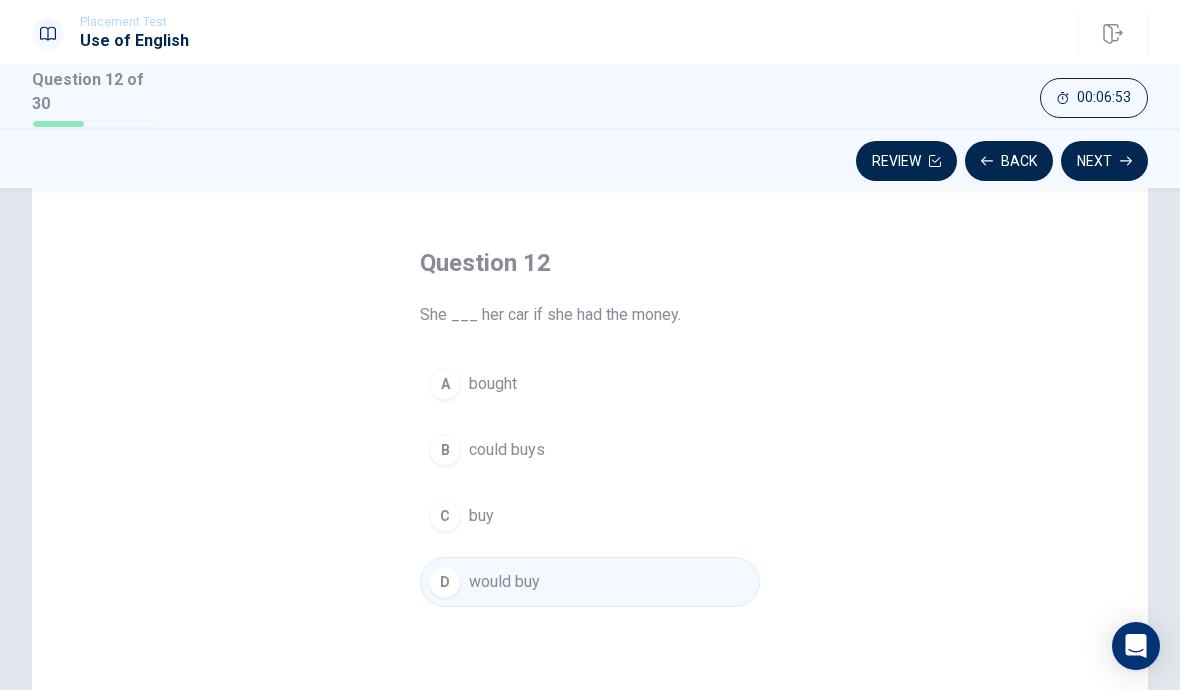 click on "Next" at bounding box center [1104, 161] 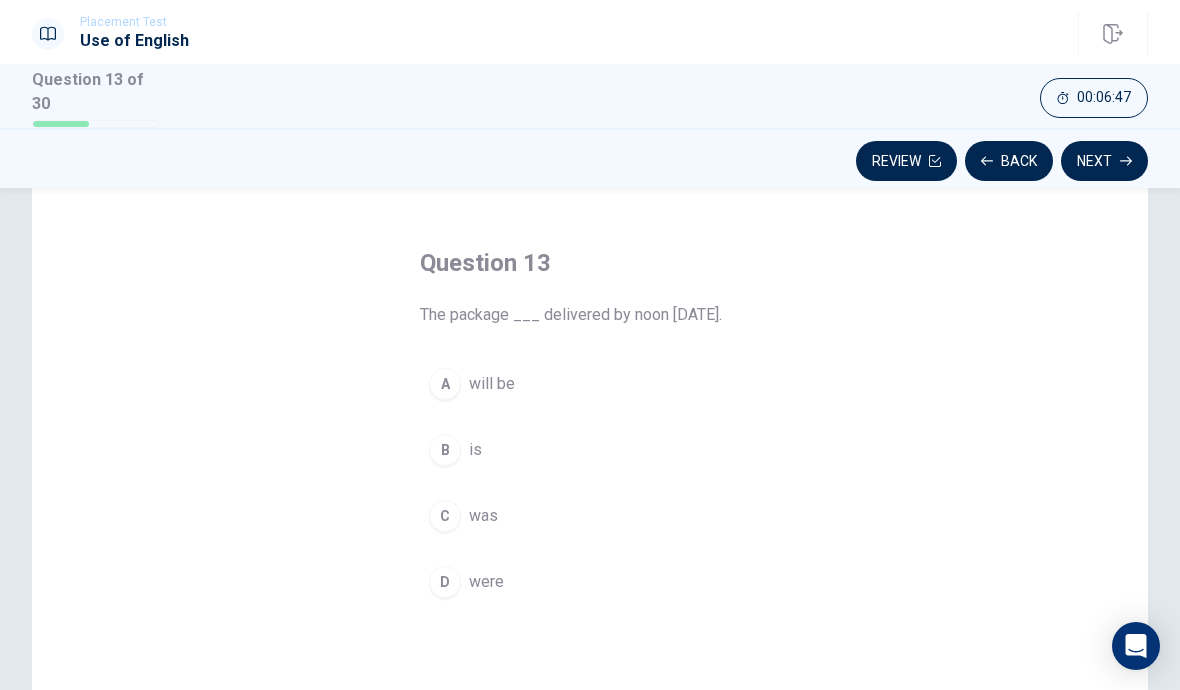 click on "will be" at bounding box center (492, 384) 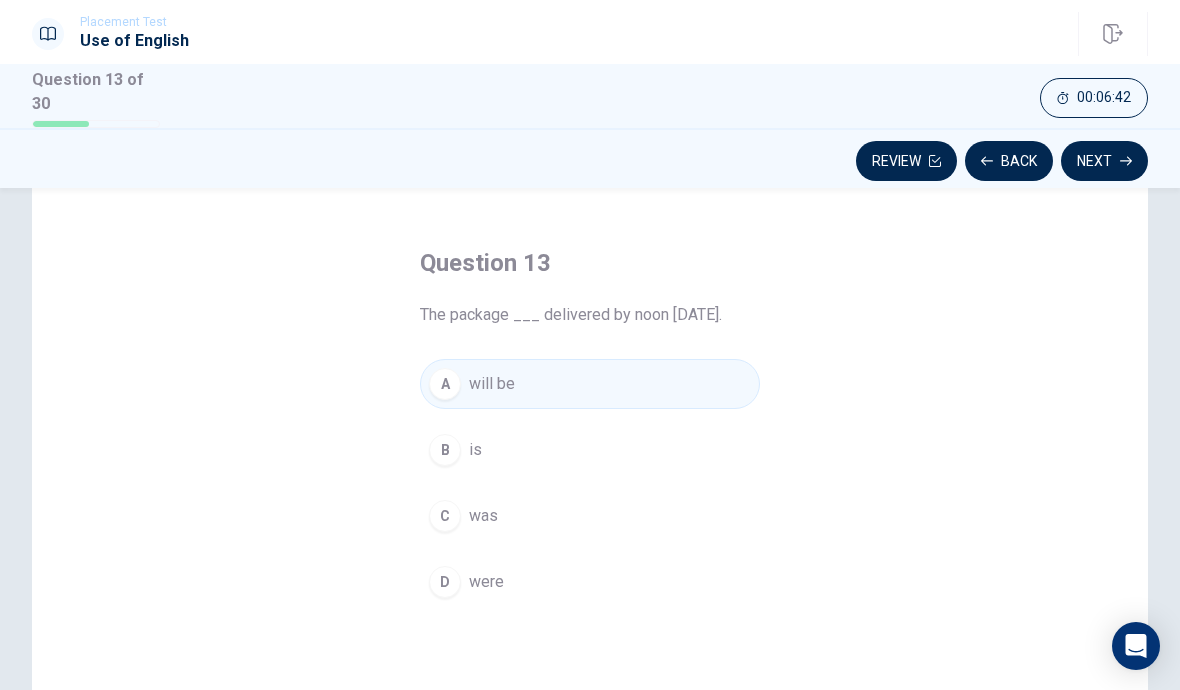 click on "Next" at bounding box center (1104, 161) 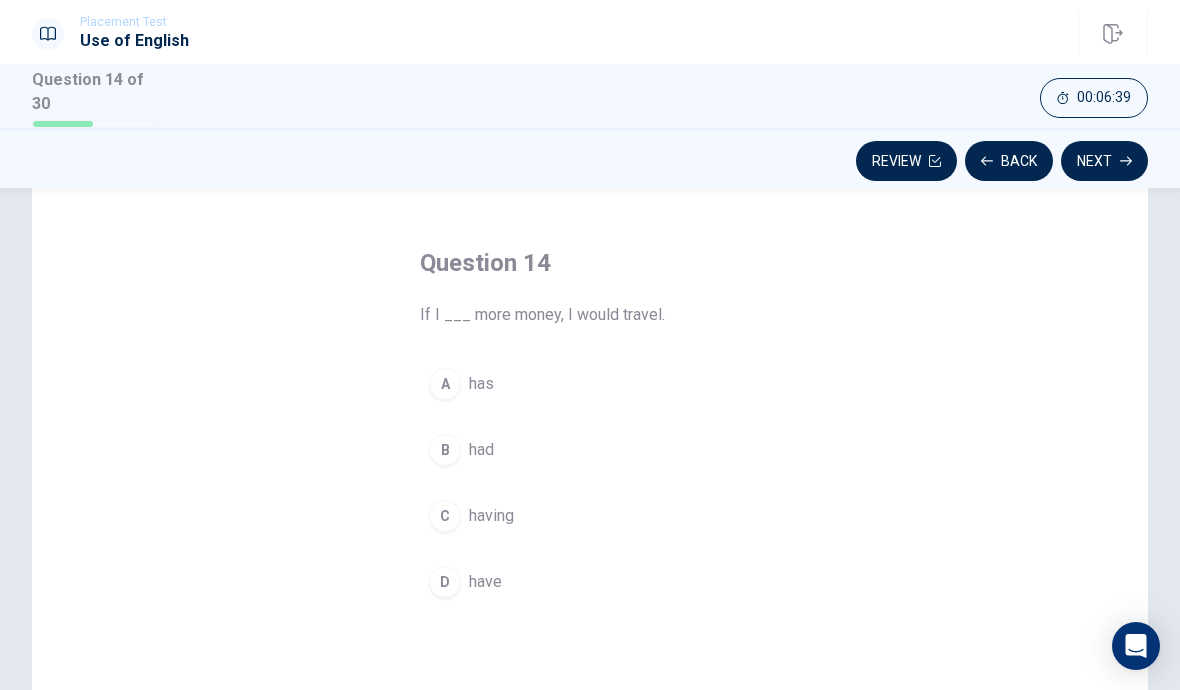 click on "B had" at bounding box center [590, 450] 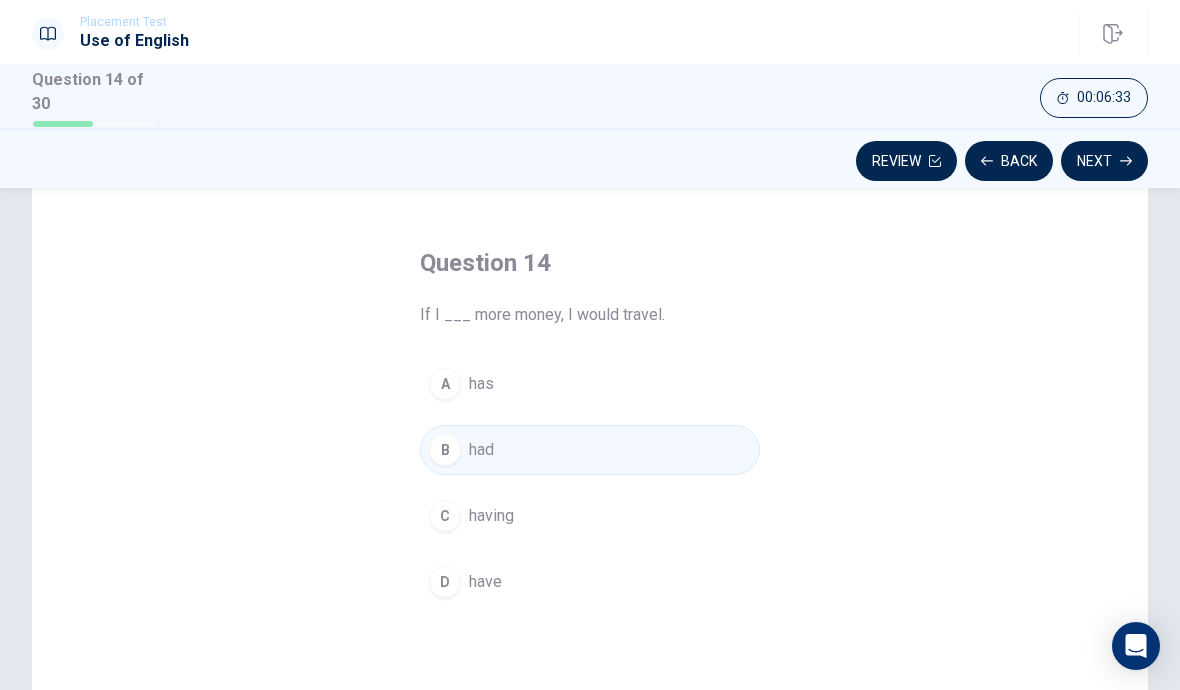 click on "Next" at bounding box center (1104, 161) 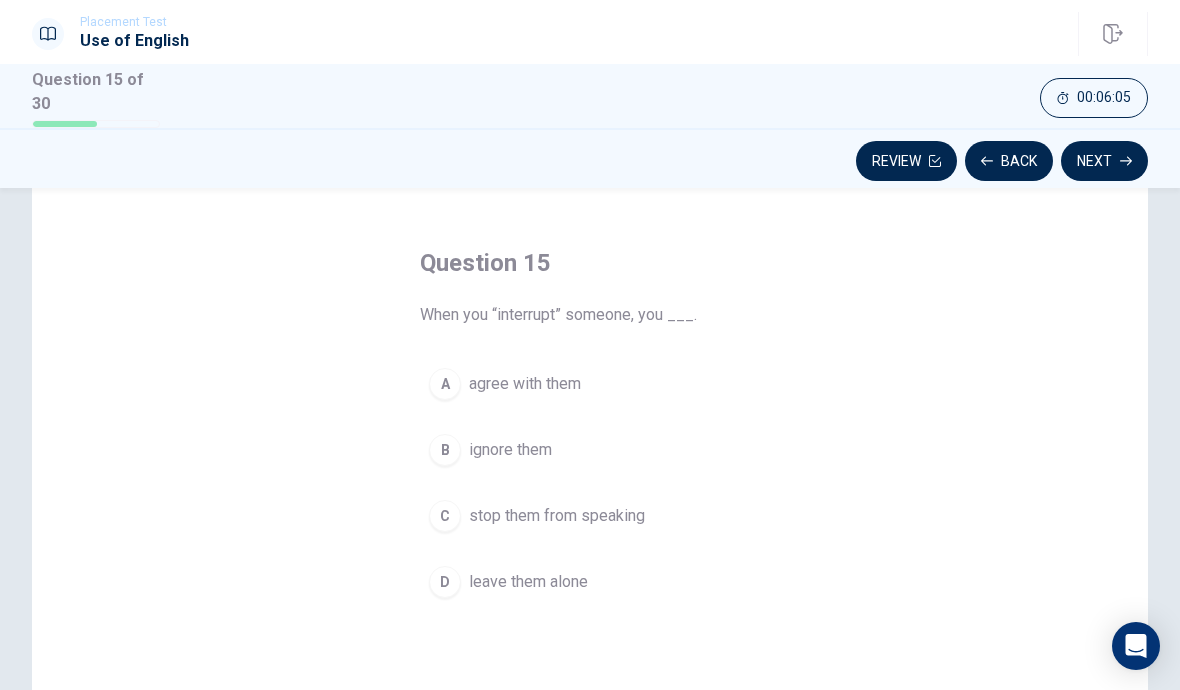 click on "stop them from speaking" at bounding box center (557, 516) 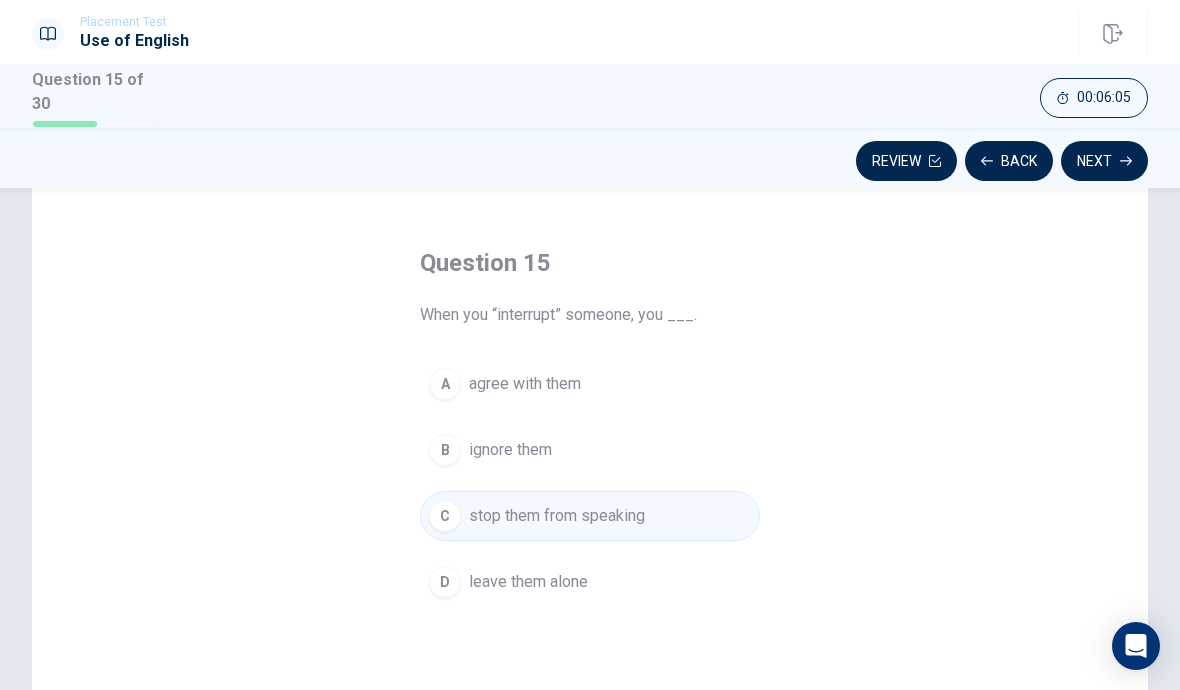 click on "Next" at bounding box center (1104, 161) 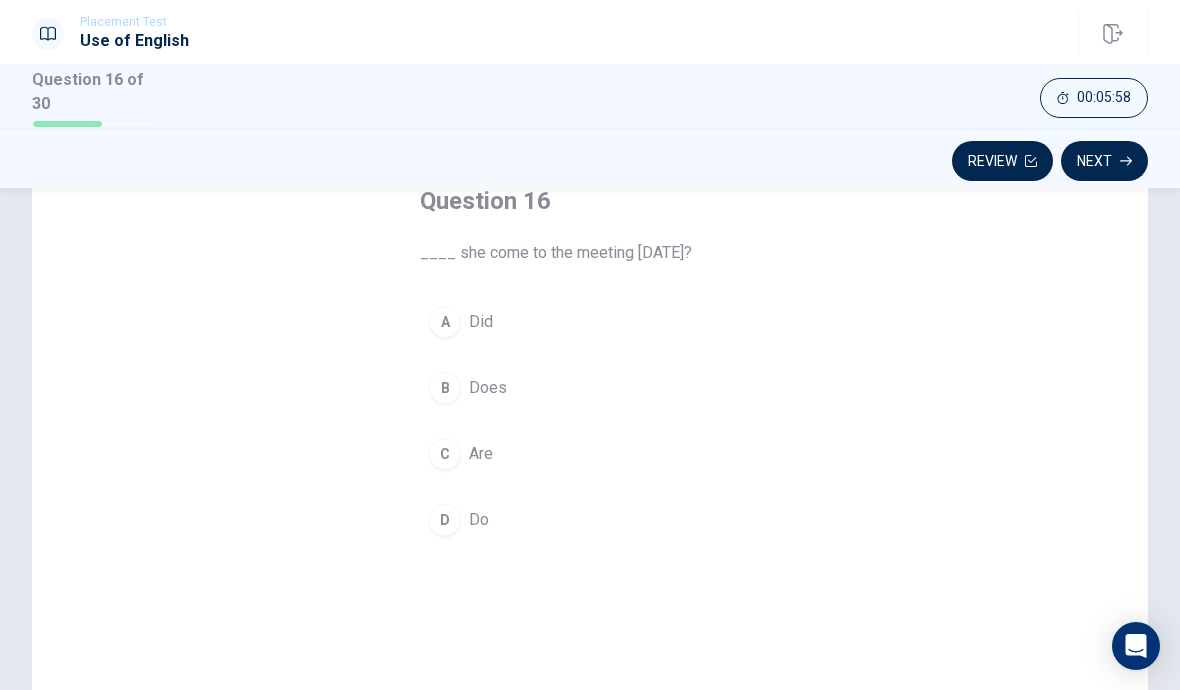 scroll, scrollTop: 124, scrollLeft: 0, axis: vertical 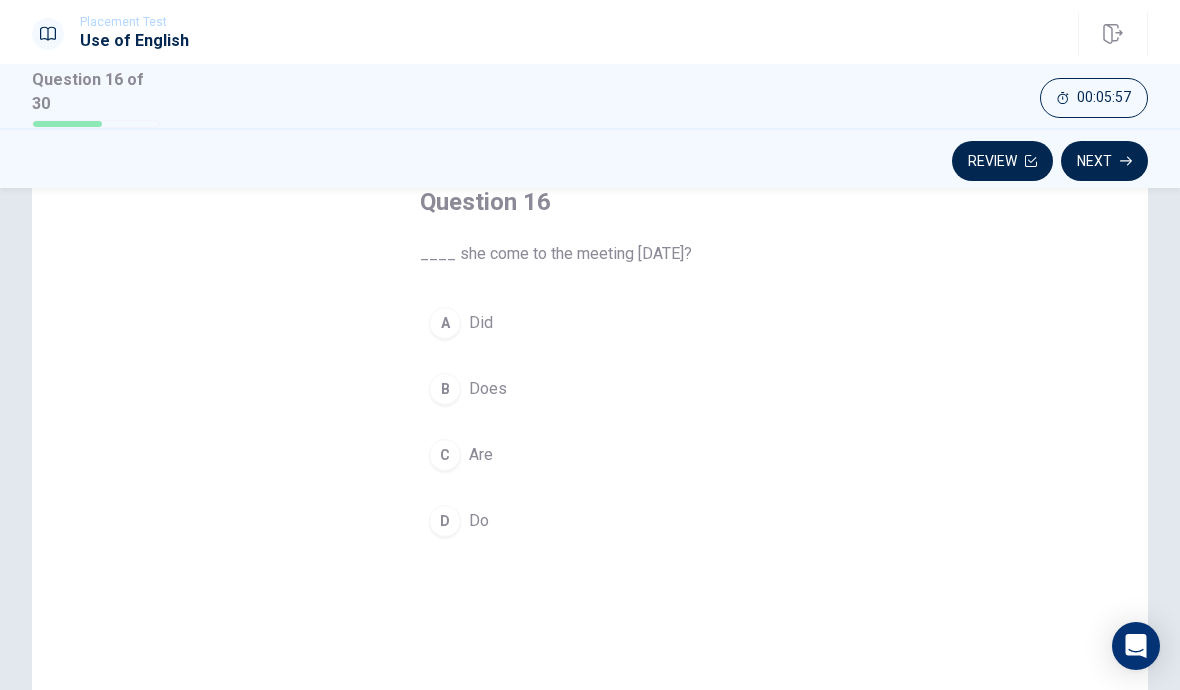 click on "Did" at bounding box center [481, 323] 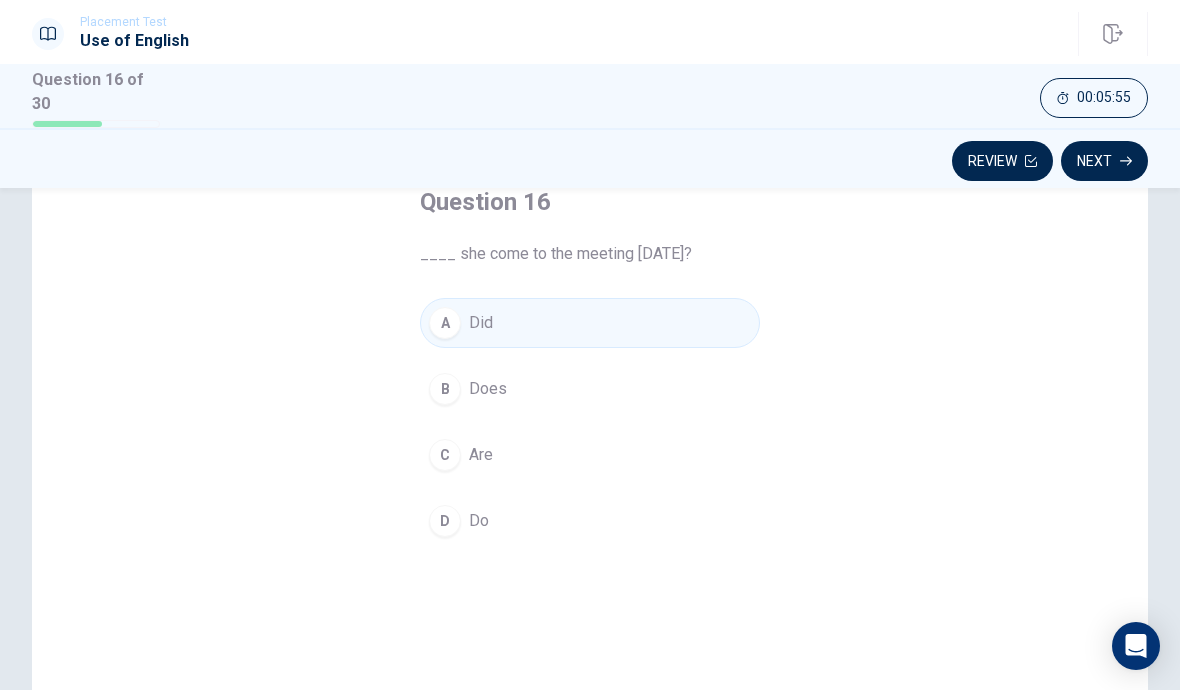 click on "Next" at bounding box center (1104, 161) 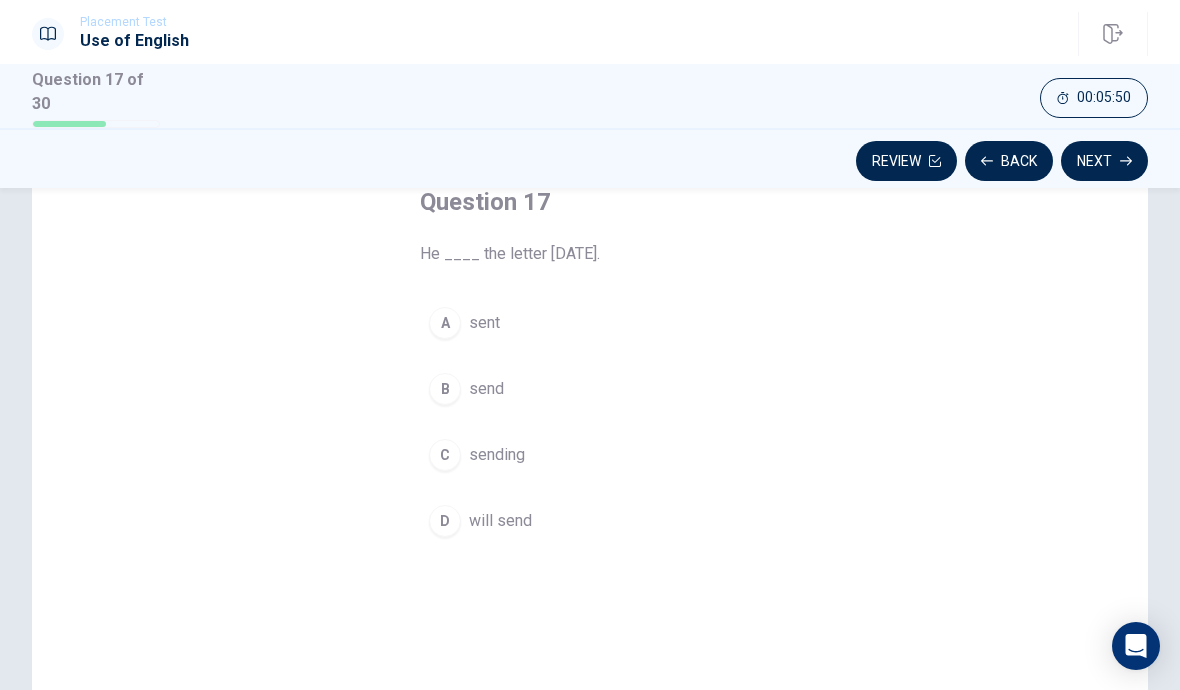 click on "will send" at bounding box center [500, 521] 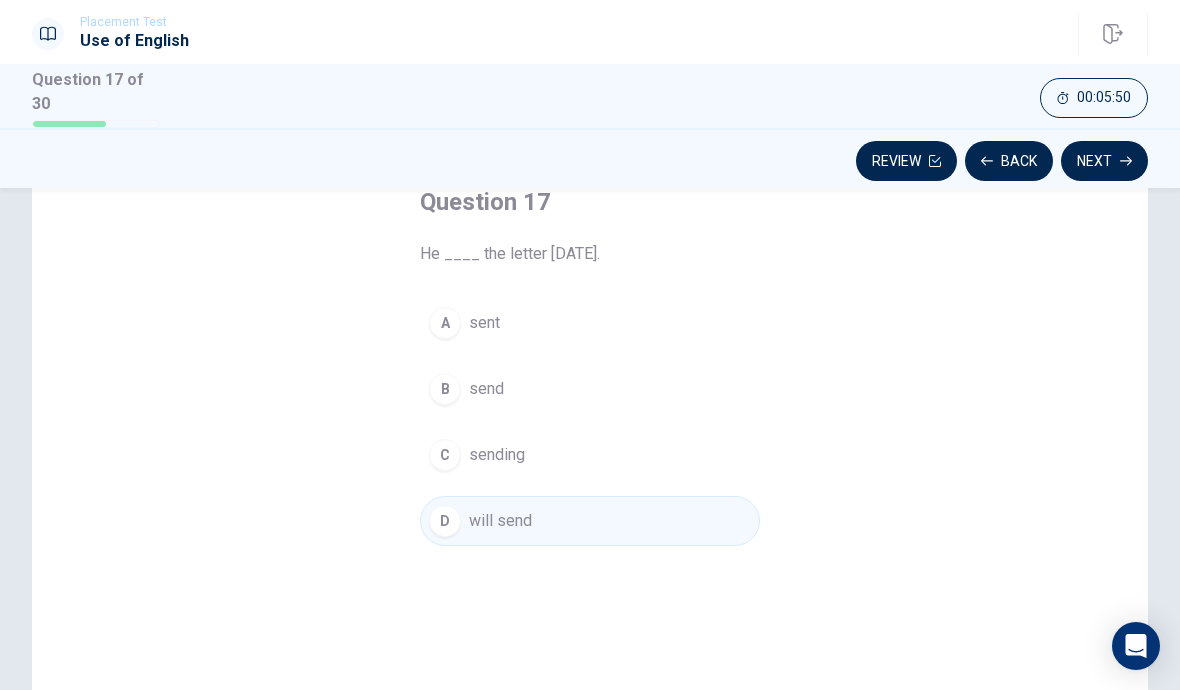 click on "Next" at bounding box center (1104, 161) 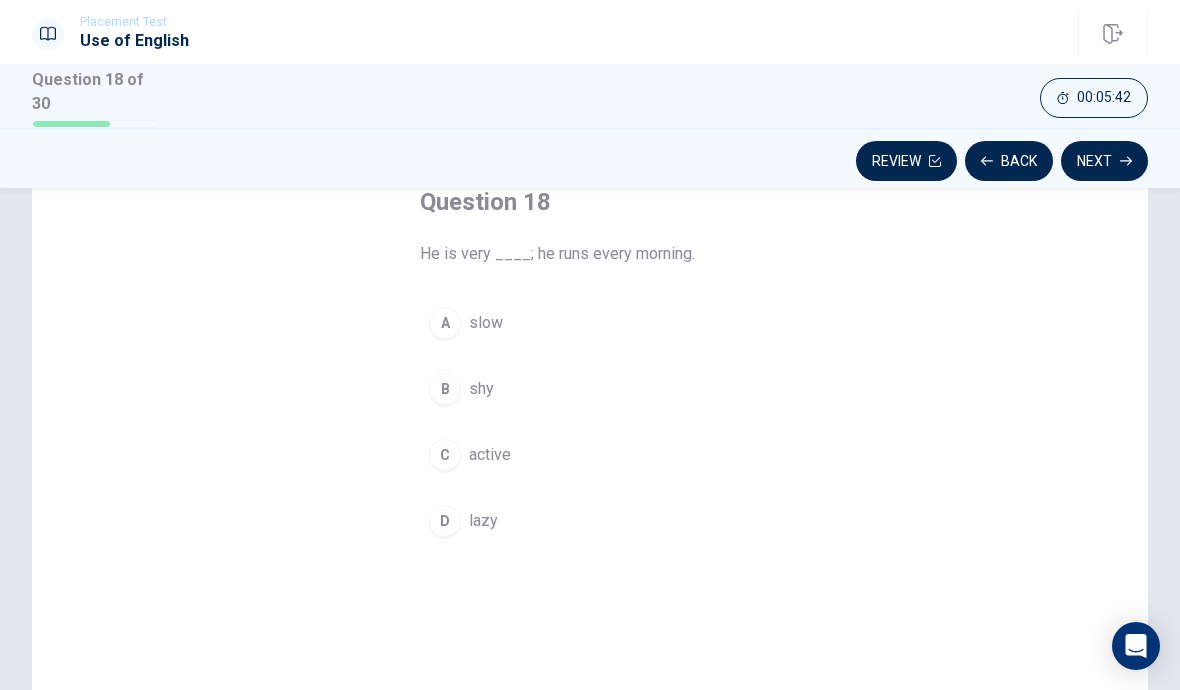 click on "active" at bounding box center [490, 455] 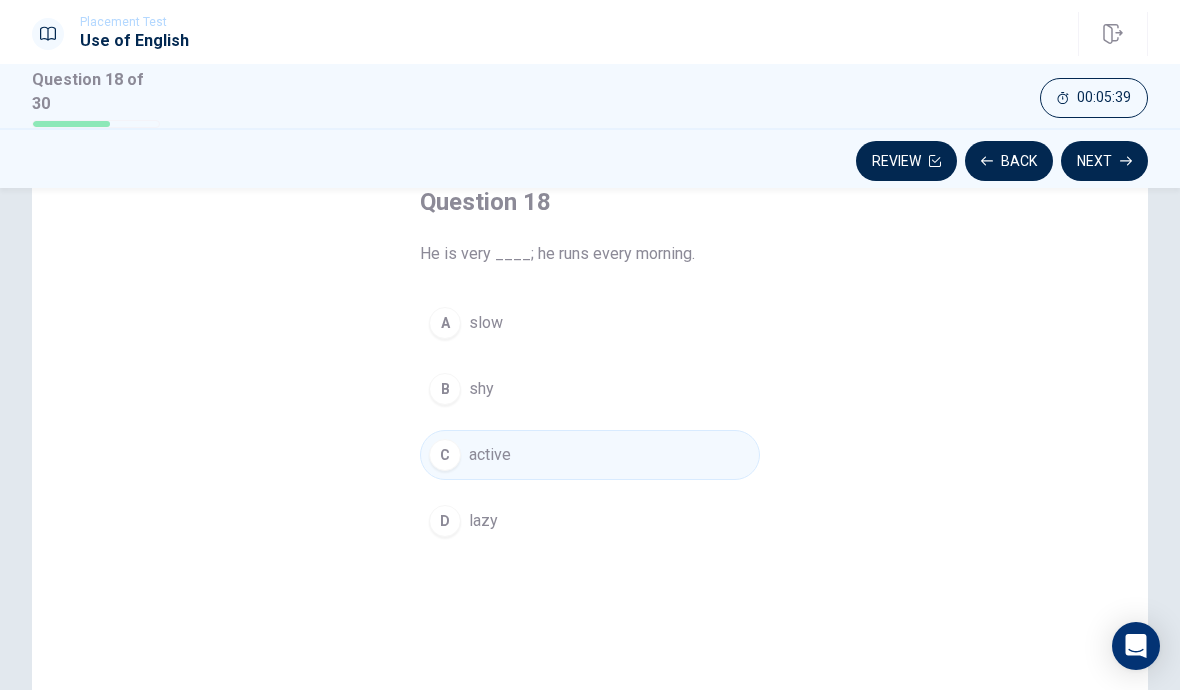 click on "Next" at bounding box center [1104, 161] 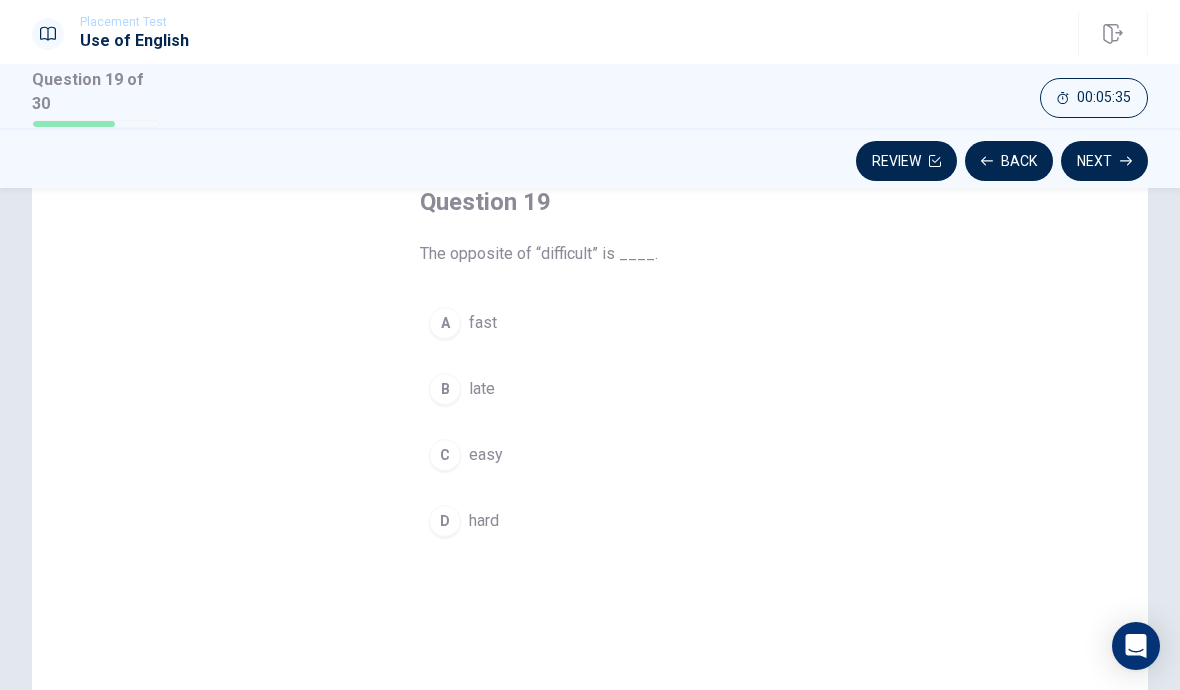 click on "C easy" at bounding box center (590, 455) 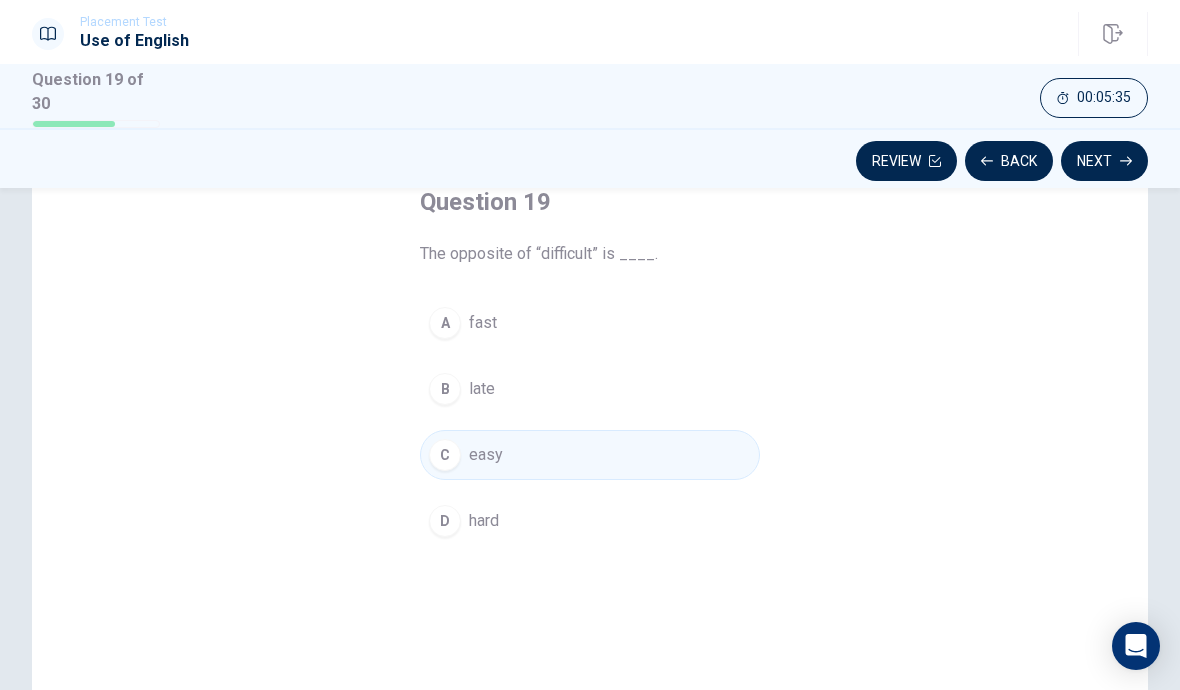 click on "Next" at bounding box center [1104, 161] 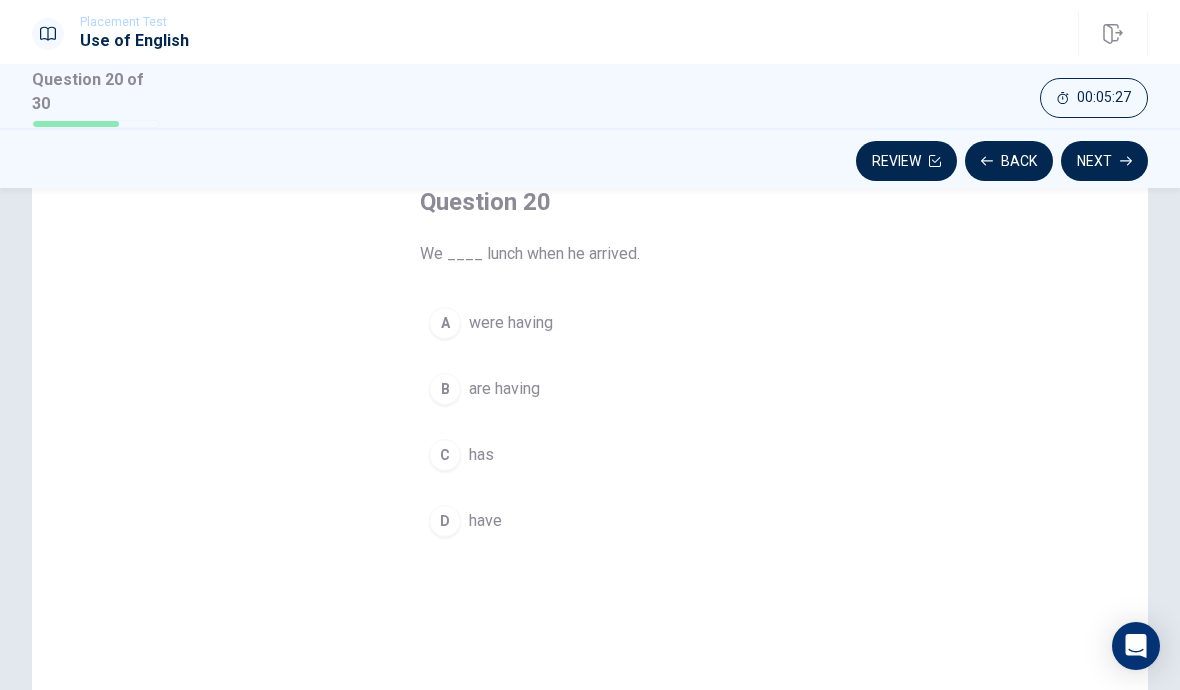 click on "were having" at bounding box center (511, 323) 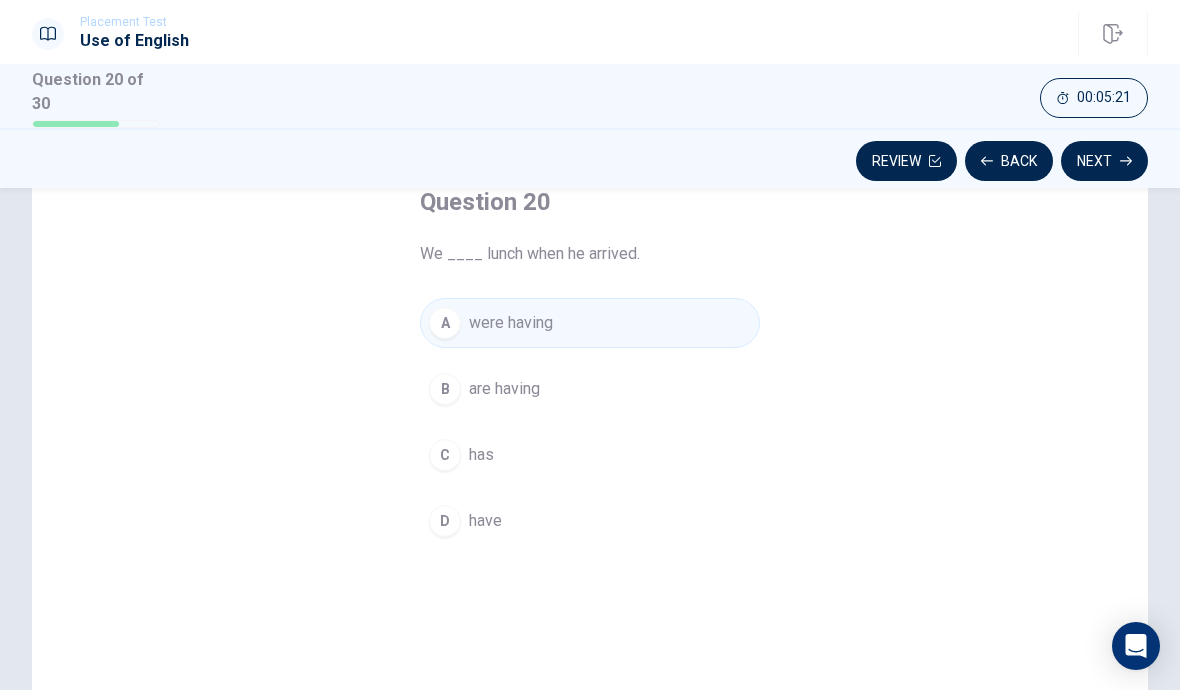 click on "Next" at bounding box center [1104, 161] 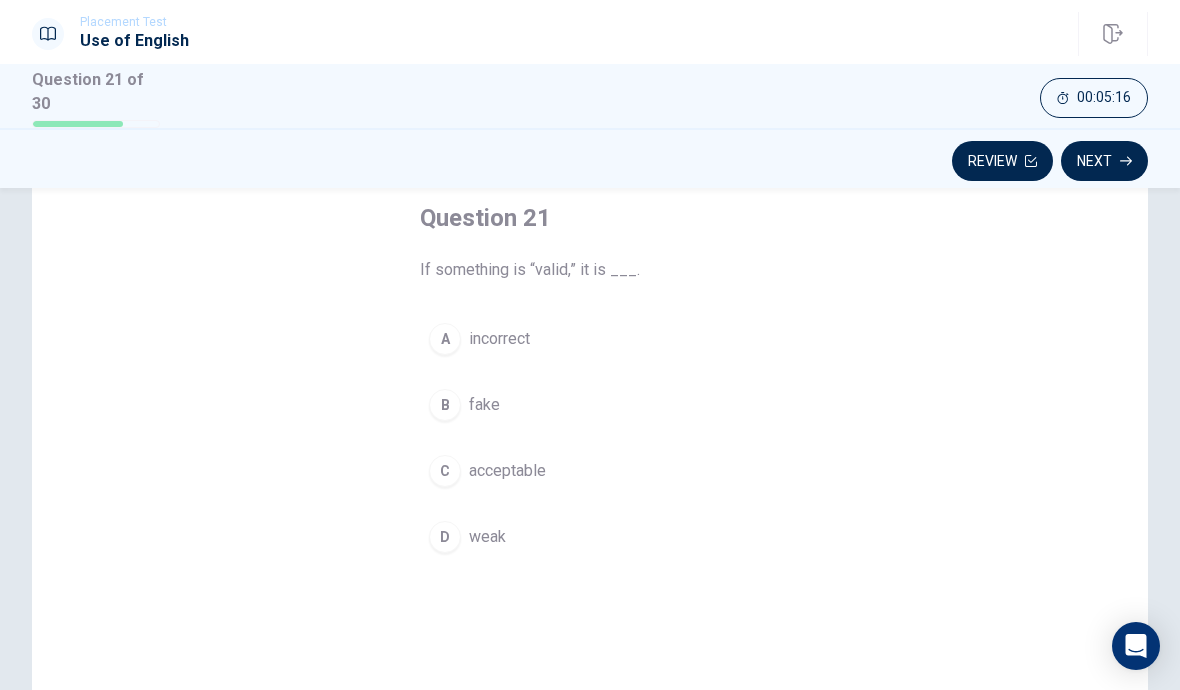 scroll, scrollTop: 94, scrollLeft: 0, axis: vertical 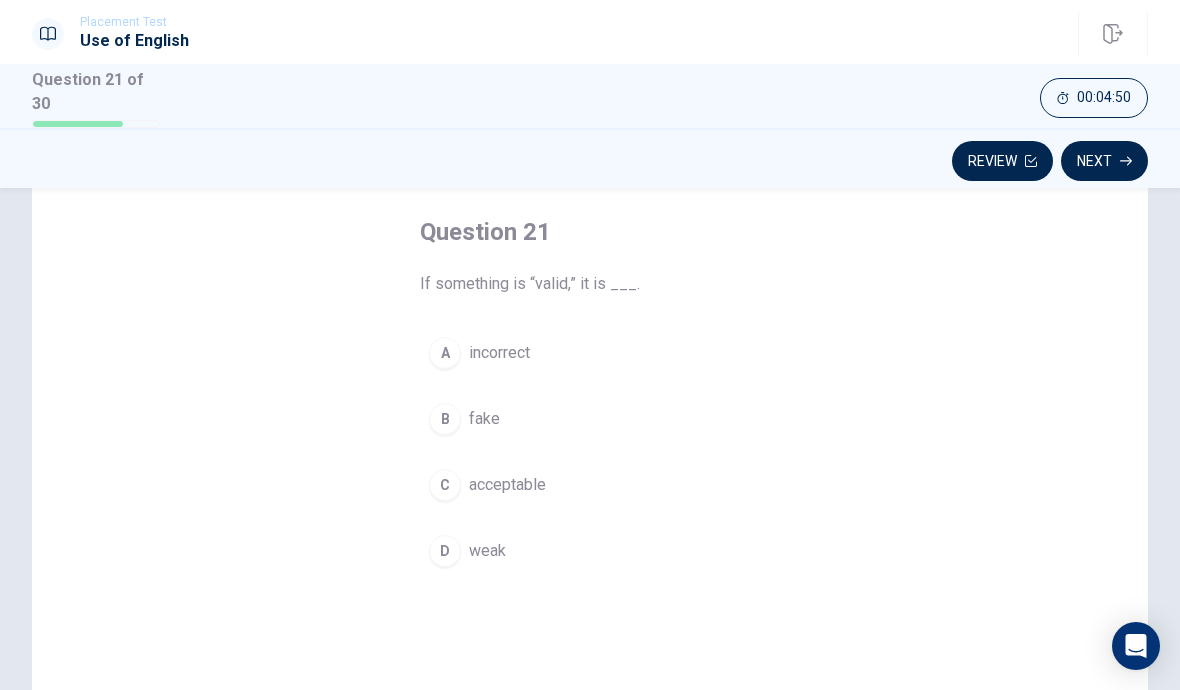 click on "C" at bounding box center (445, 485) 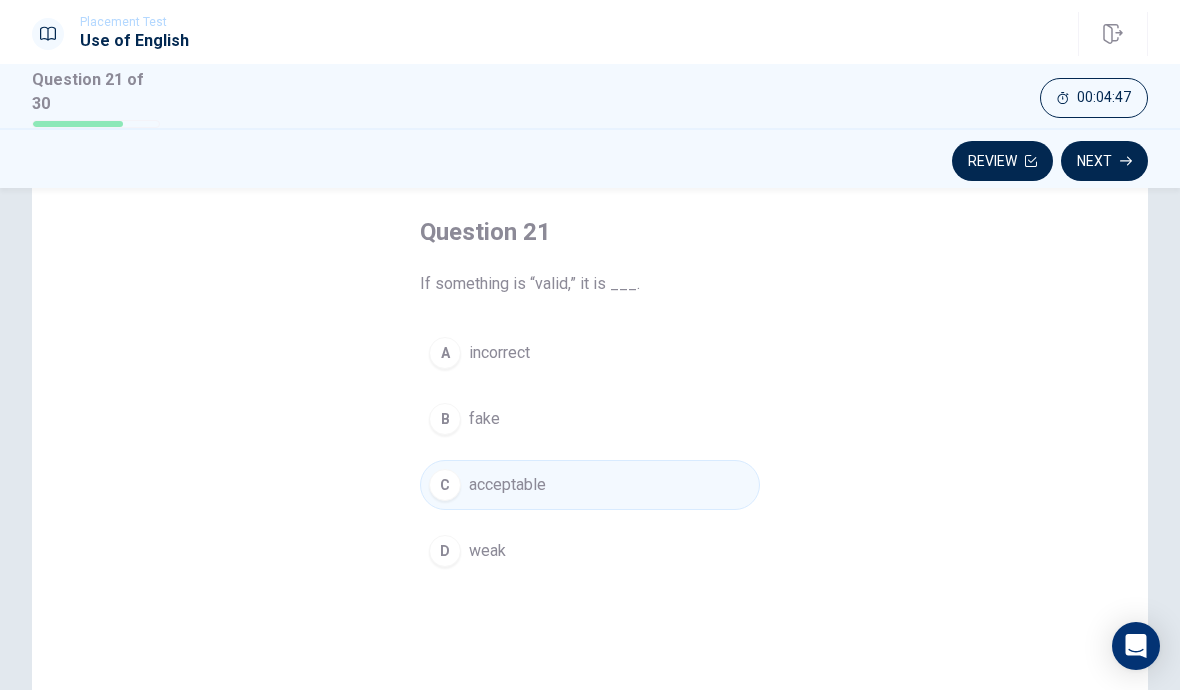 click on "Next" at bounding box center (1104, 161) 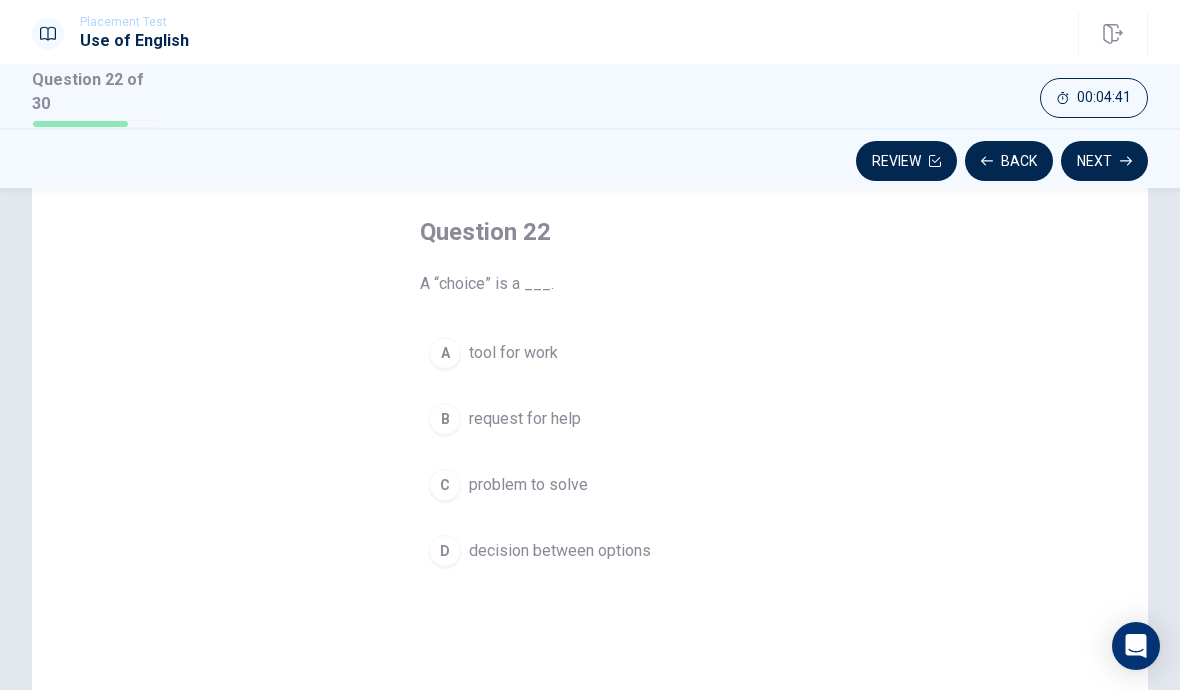 click on "D" at bounding box center (445, 551) 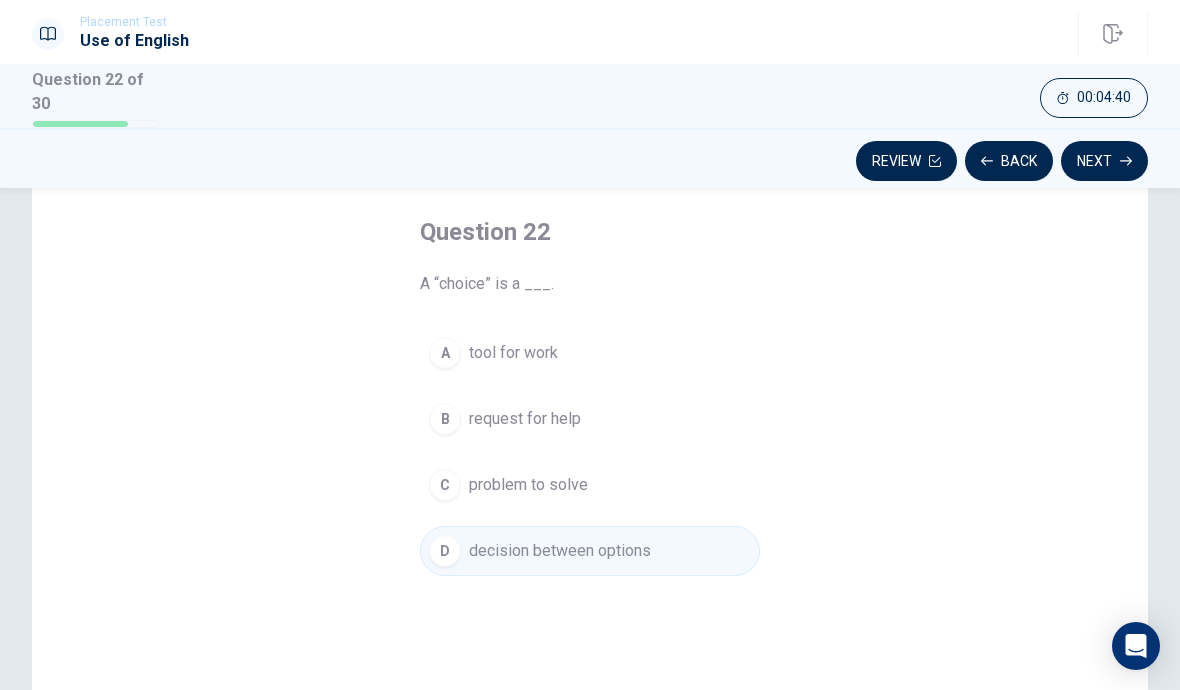 click on "Next" at bounding box center [1104, 161] 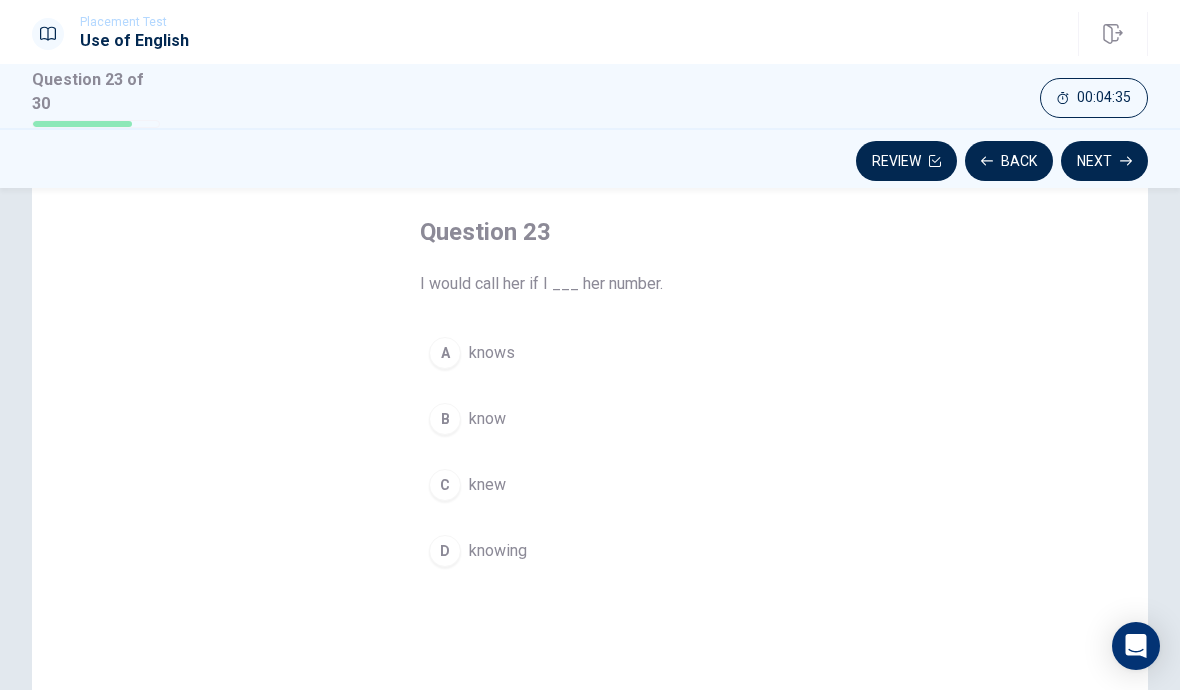 click on "B" at bounding box center [445, 419] 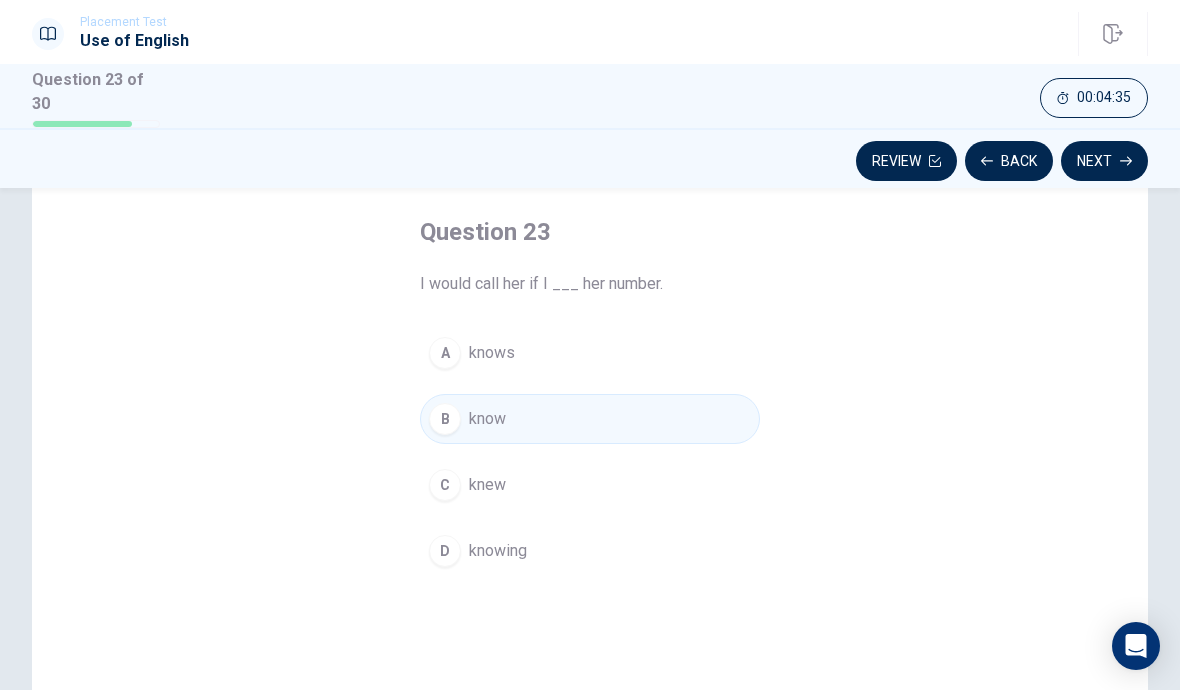 click on "C" at bounding box center [445, 485] 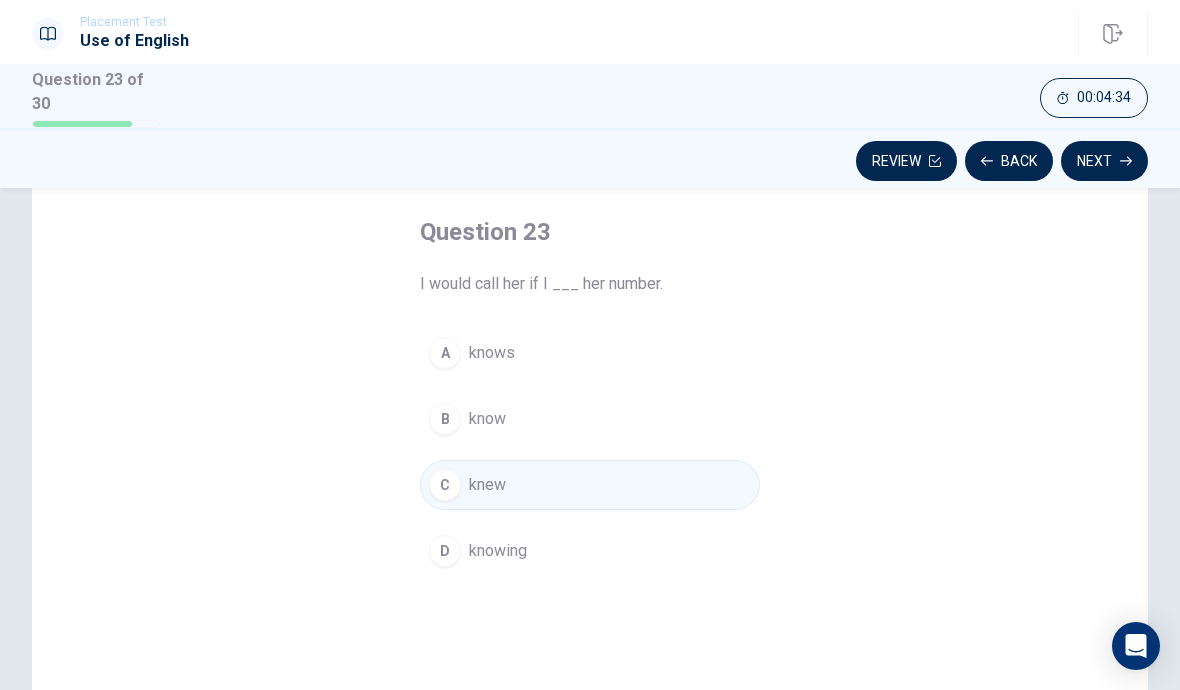 click on "Next" at bounding box center (1104, 161) 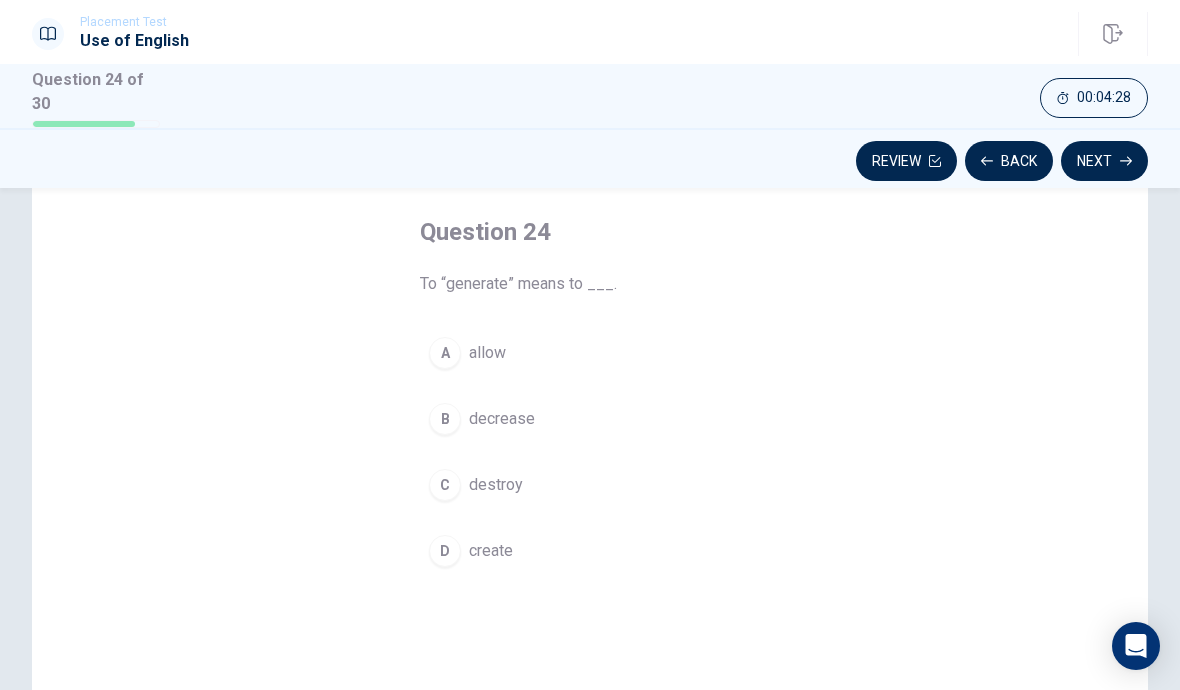 click on "D" at bounding box center [445, 551] 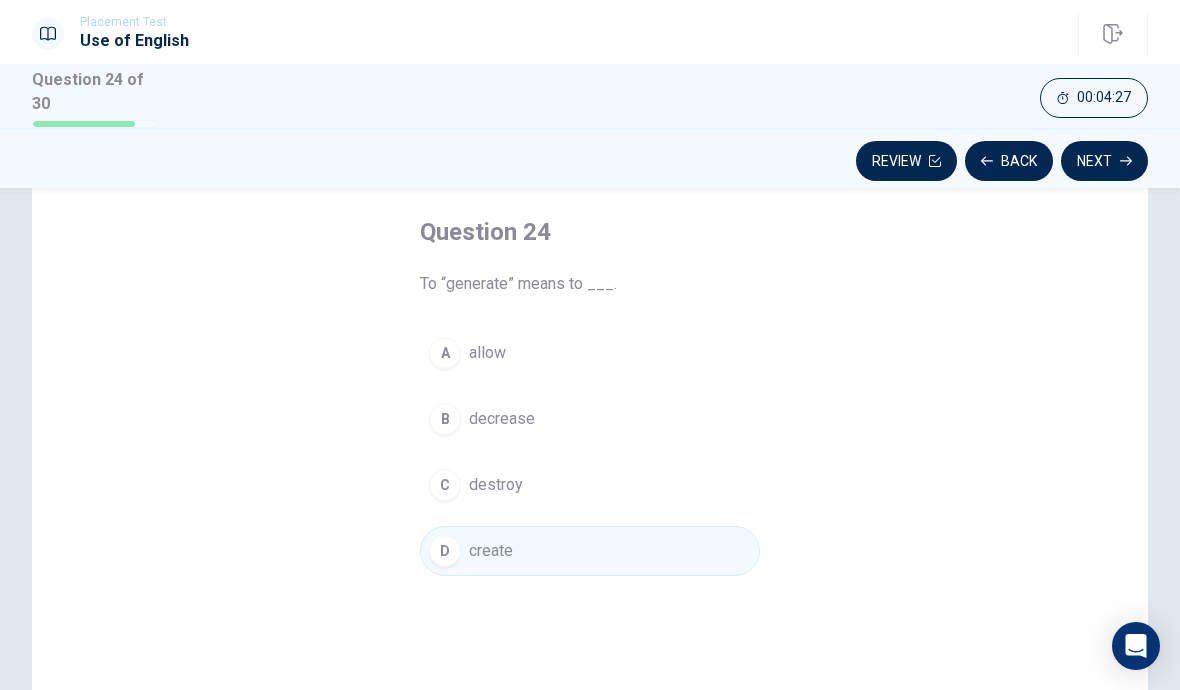 click on "Next" at bounding box center (1104, 161) 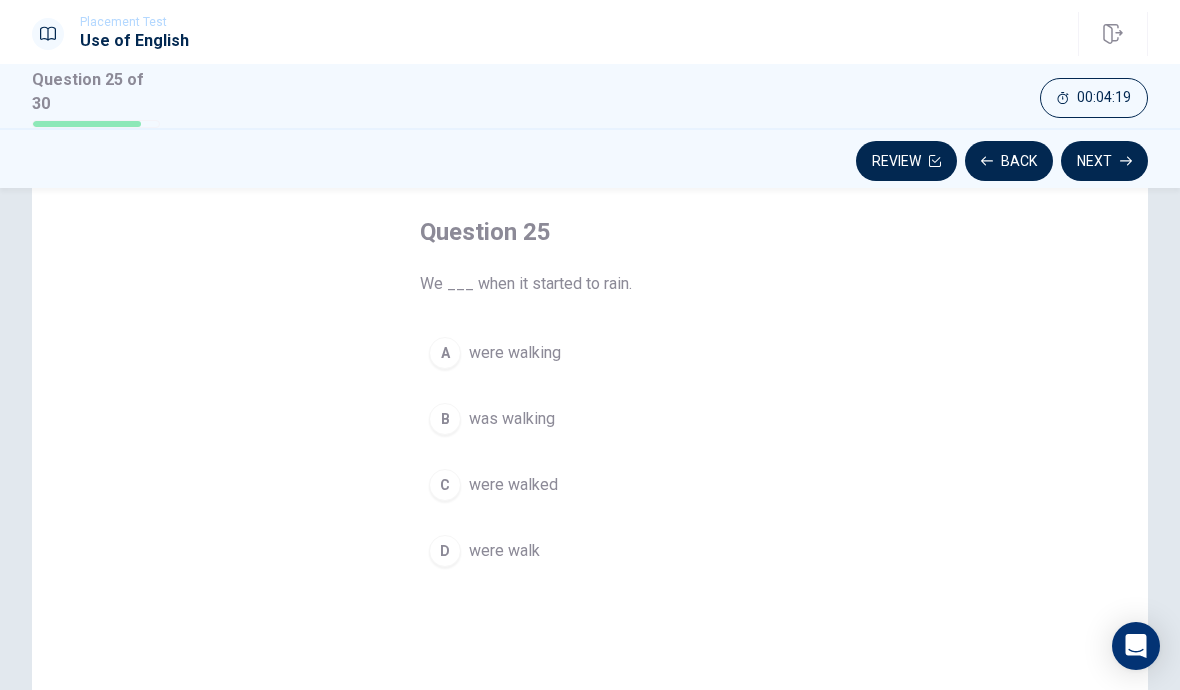 click on "A were walking" at bounding box center (590, 353) 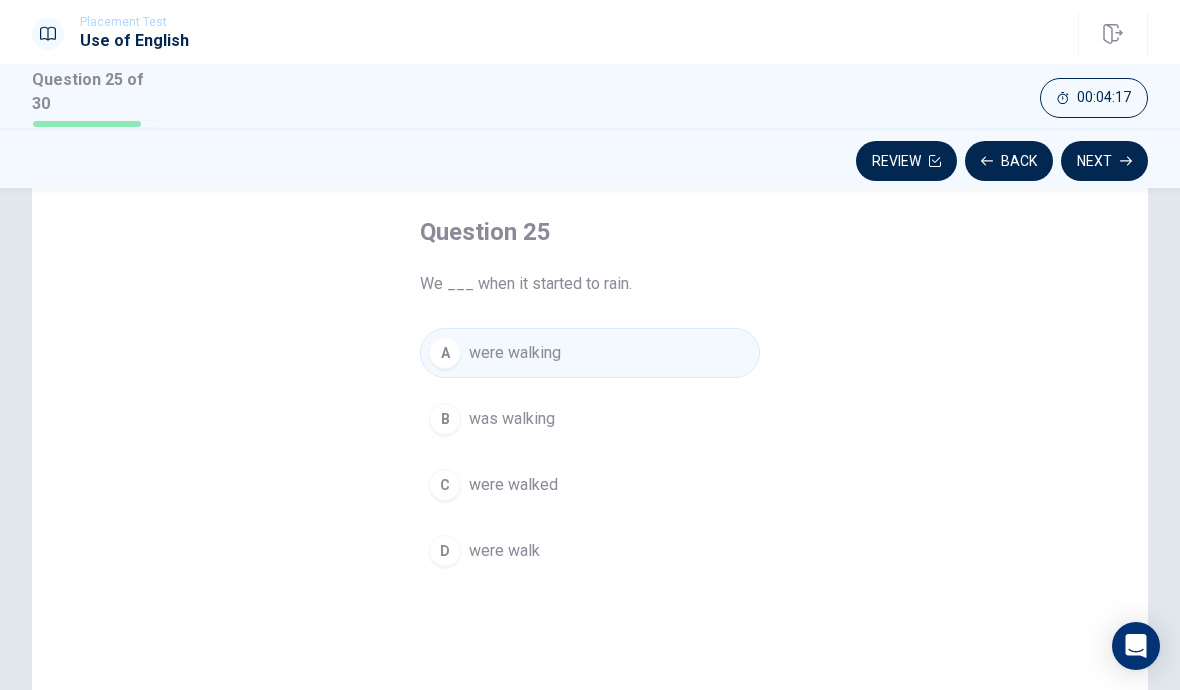 click on "Next" at bounding box center [1104, 161] 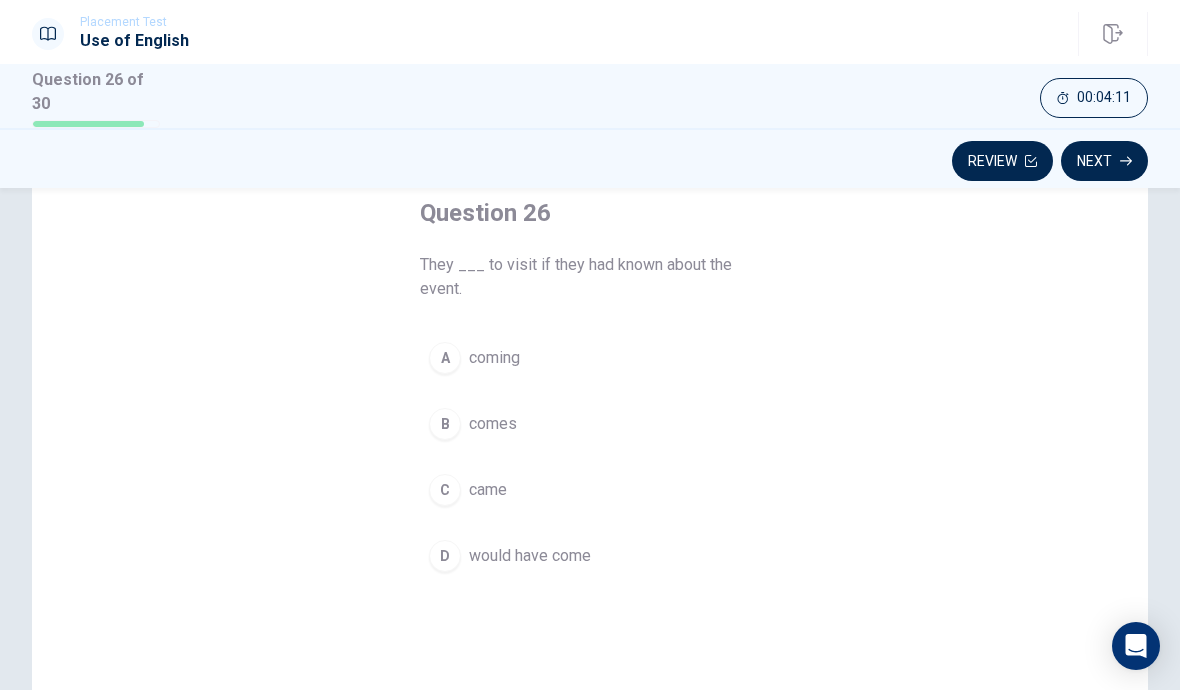 scroll, scrollTop: 129, scrollLeft: 0, axis: vertical 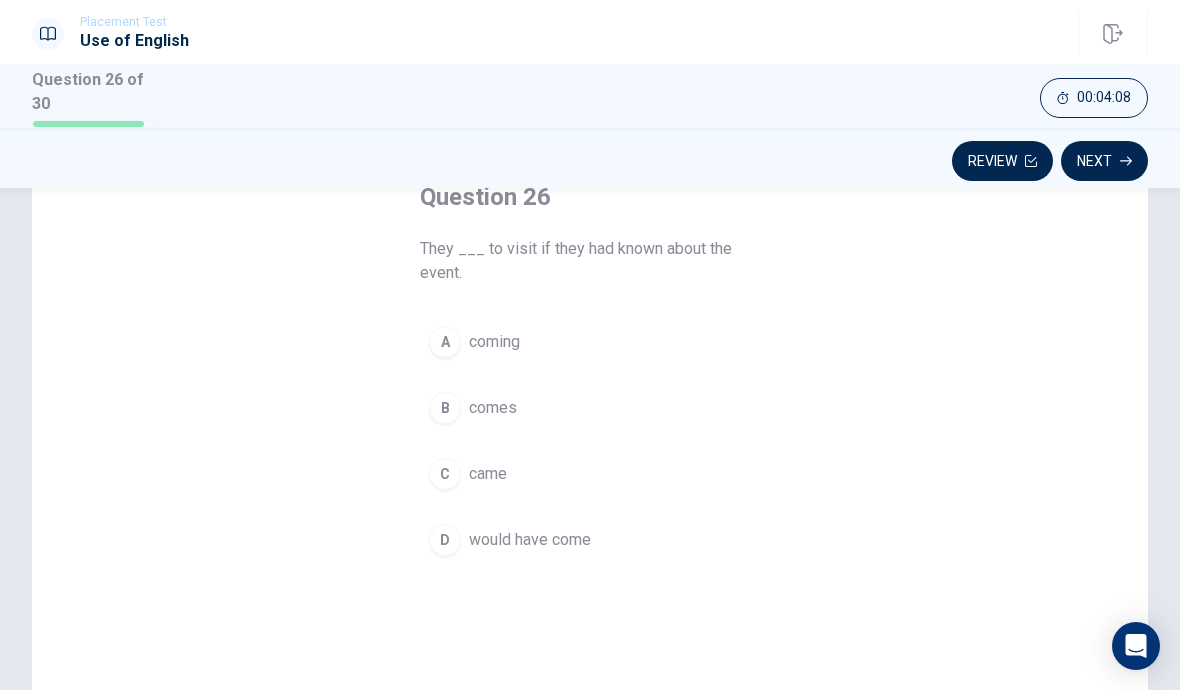 click on "C came" at bounding box center (590, 474) 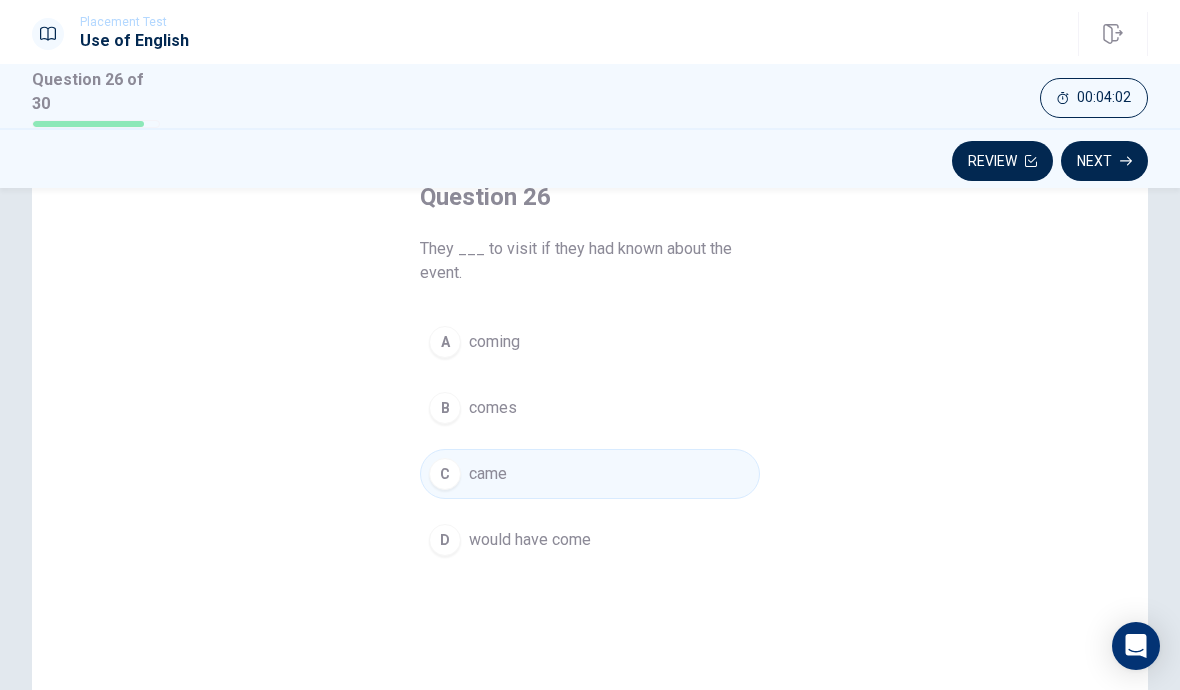 click on "D would have come" at bounding box center [590, 540] 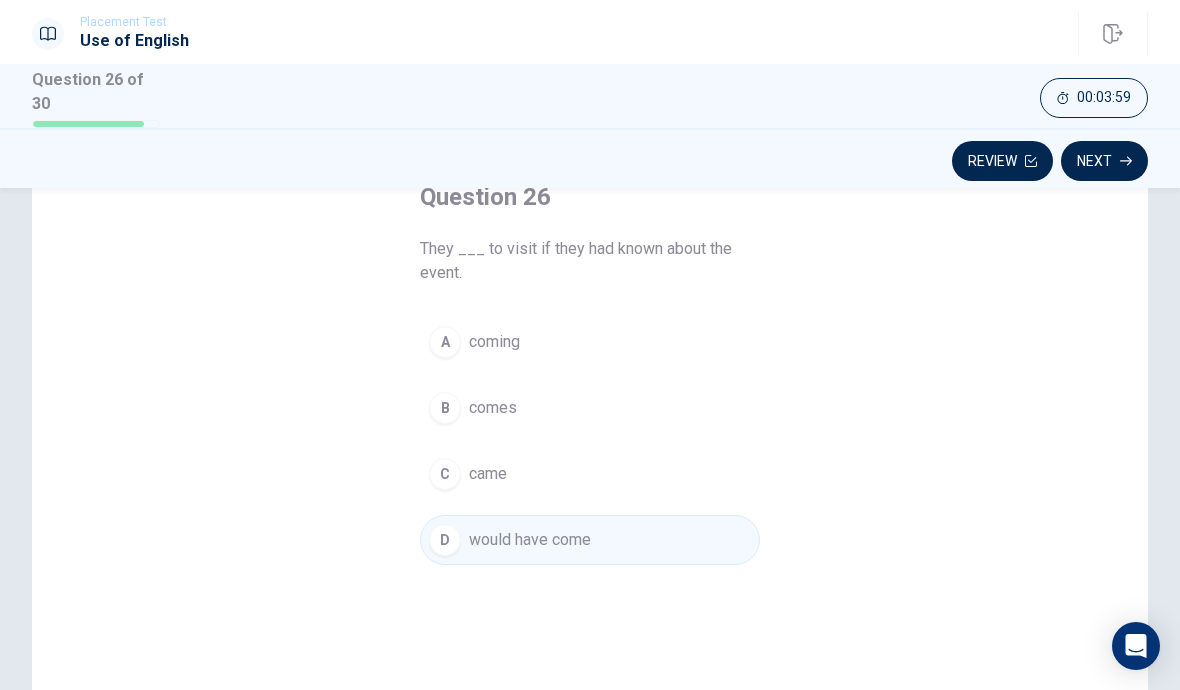 click on "Next" at bounding box center (1104, 161) 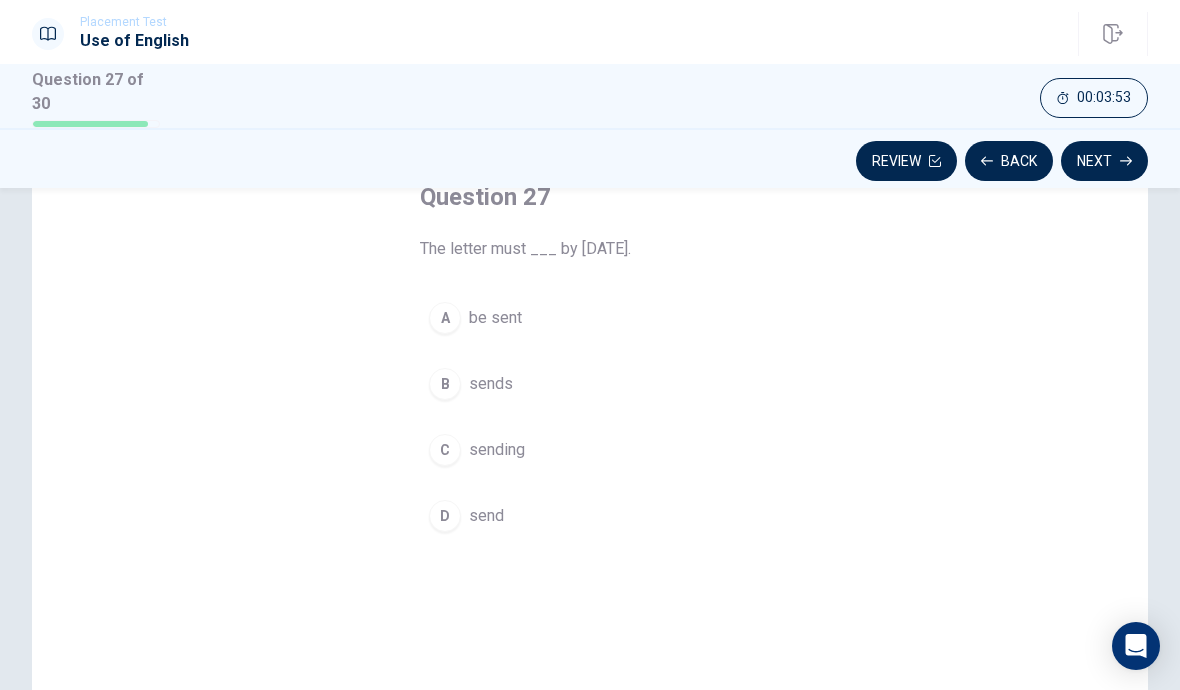click on "A be sent" at bounding box center [590, 318] 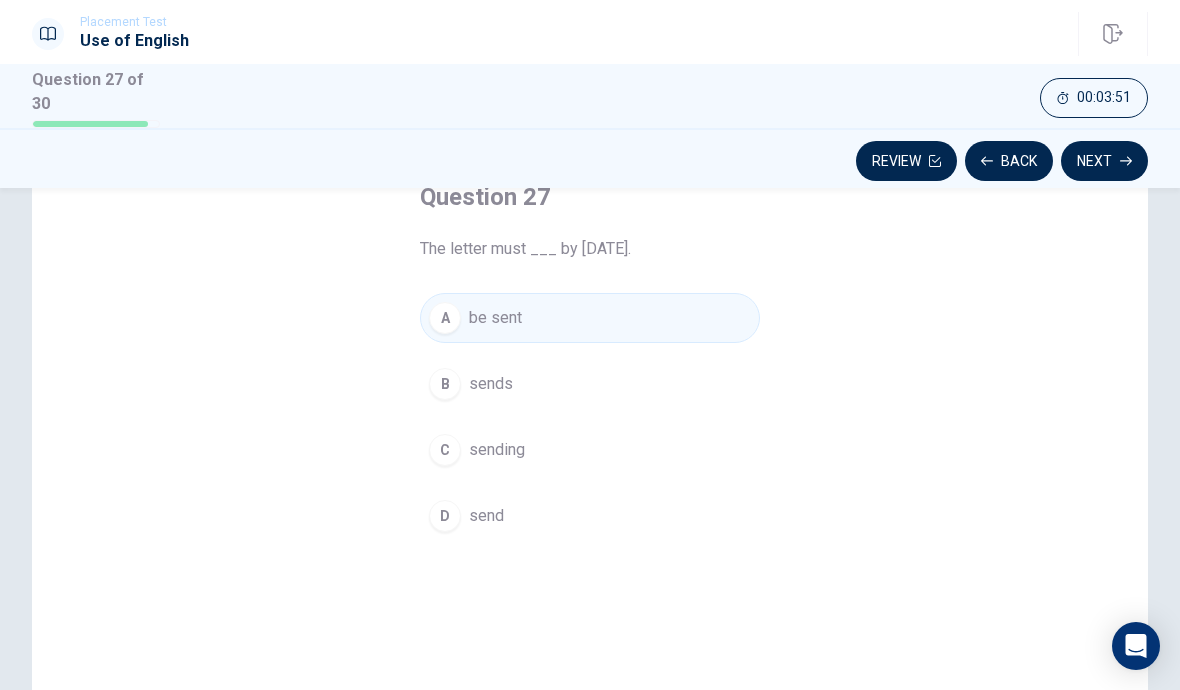 click on "Next" at bounding box center [1104, 161] 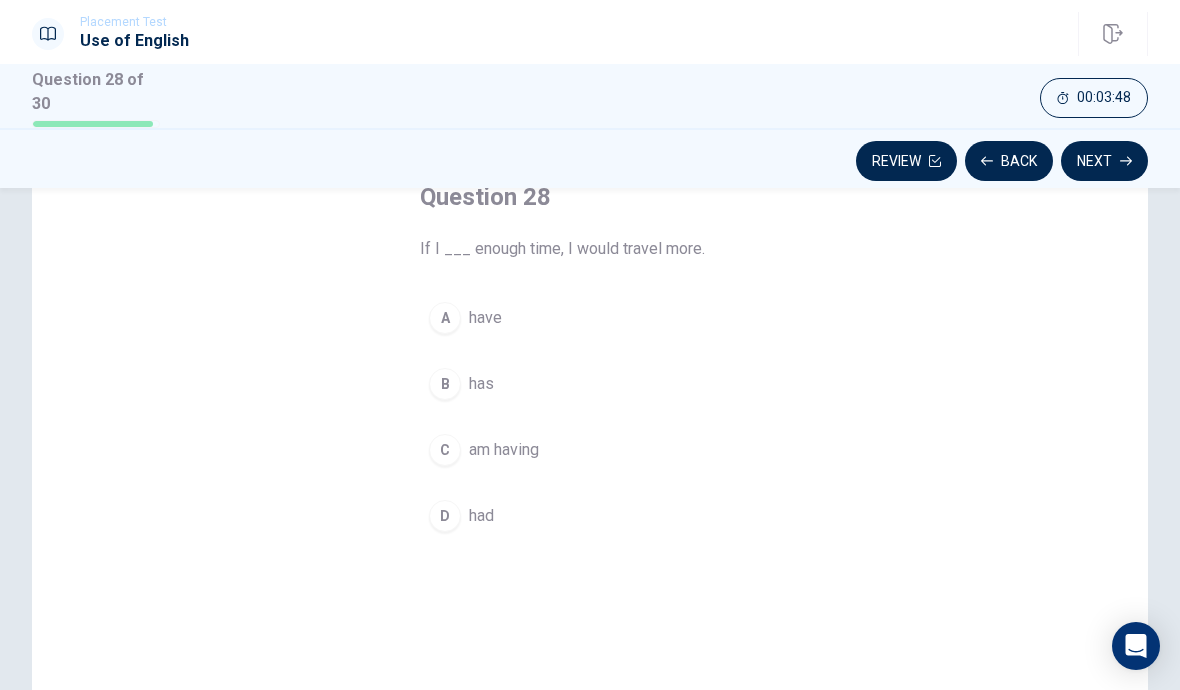 click on "D had" at bounding box center (590, 516) 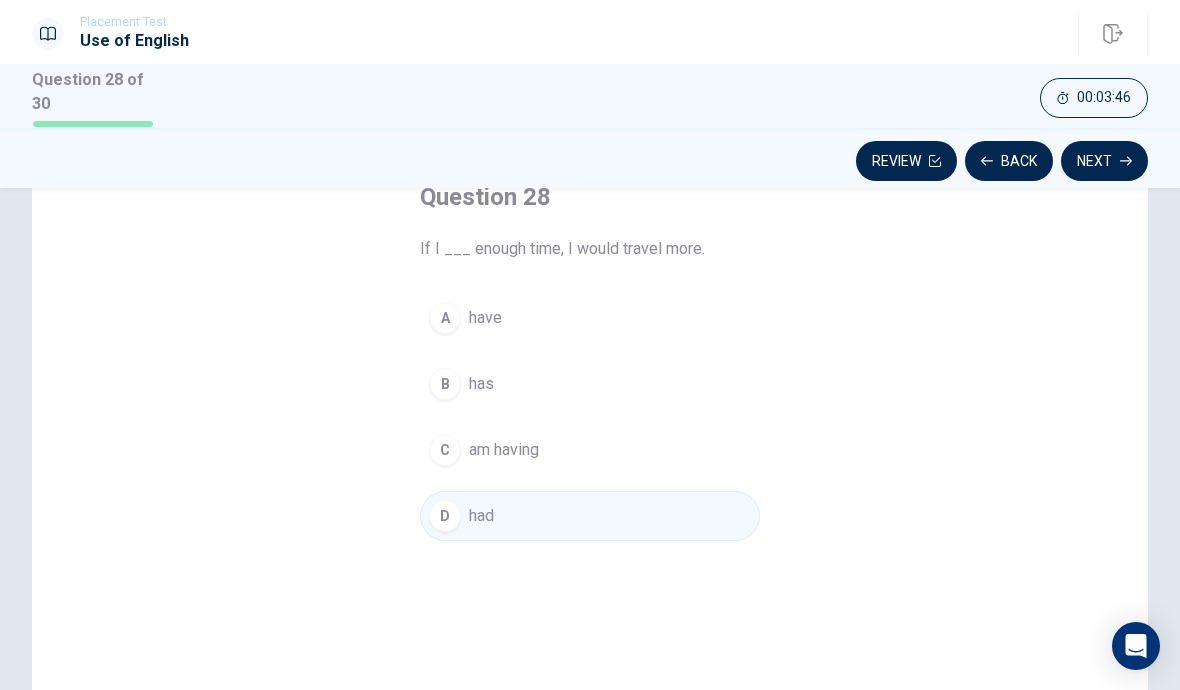 click on "Next" at bounding box center [1104, 161] 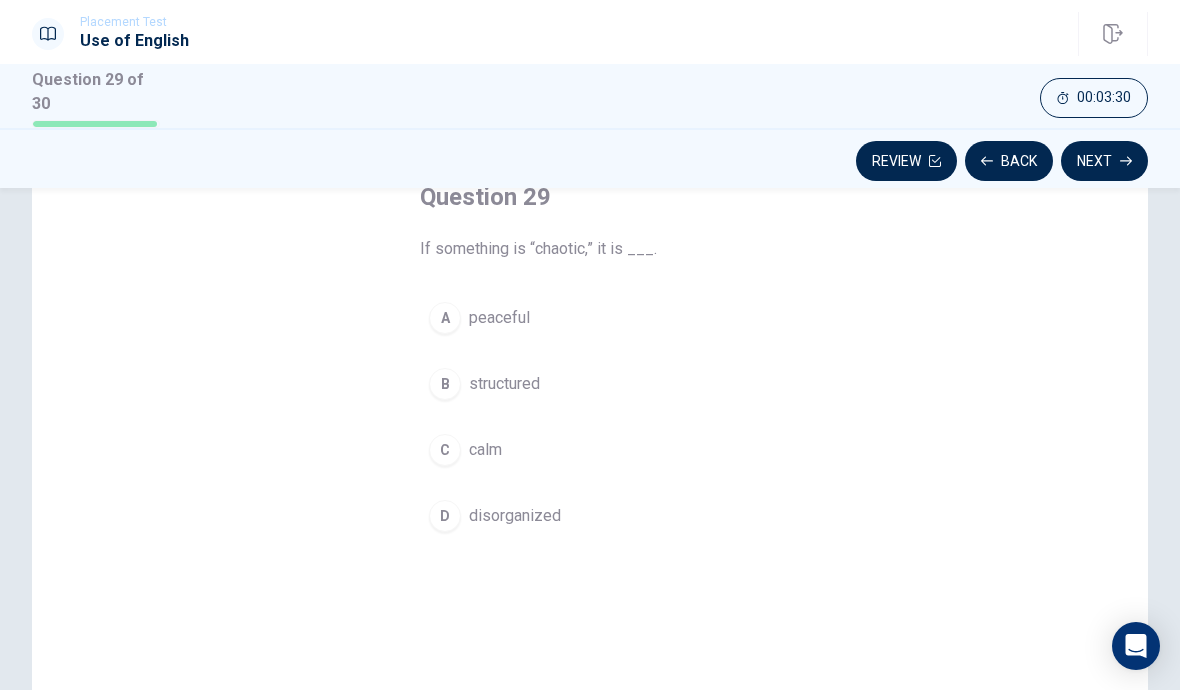 click on "disorganized" at bounding box center (515, 516) 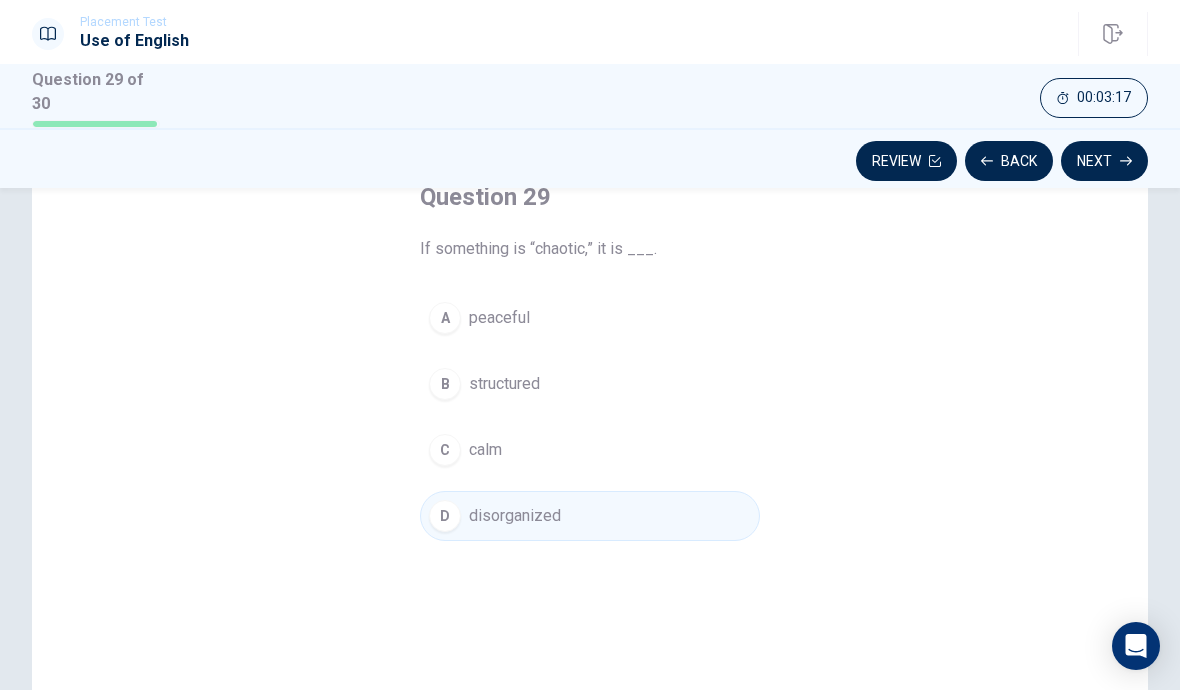 click on "Next" at bounding box center [1104, 161] 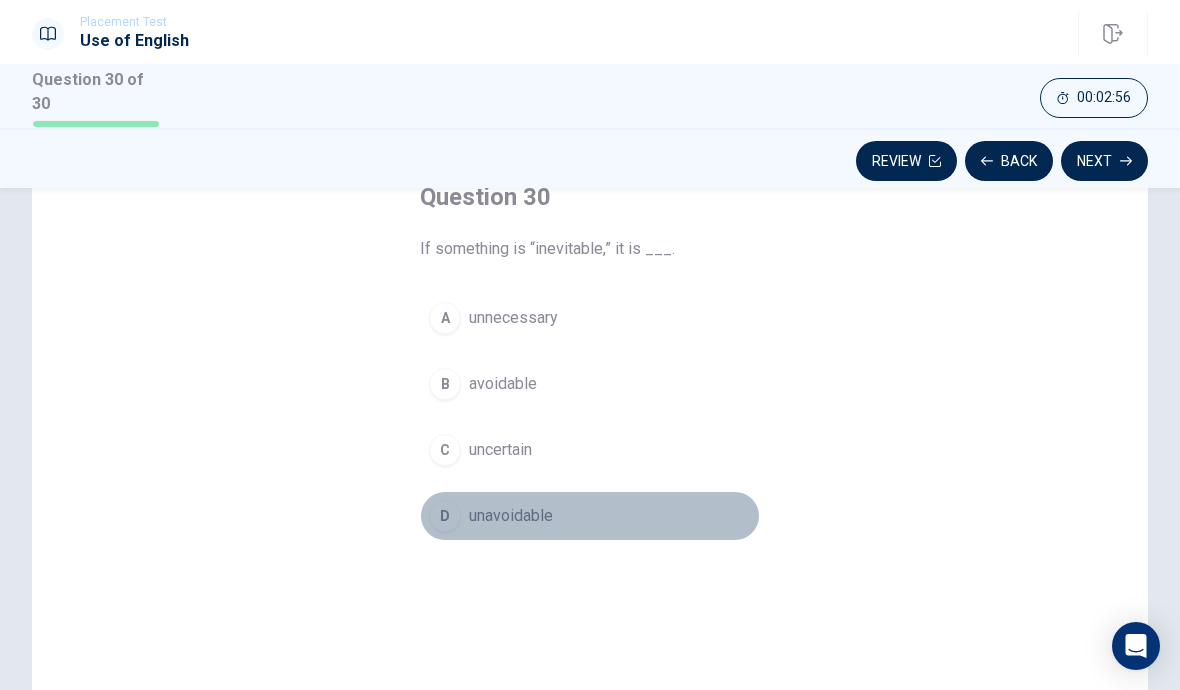 click on "D unavoidable" at bounding box center (590, 516) 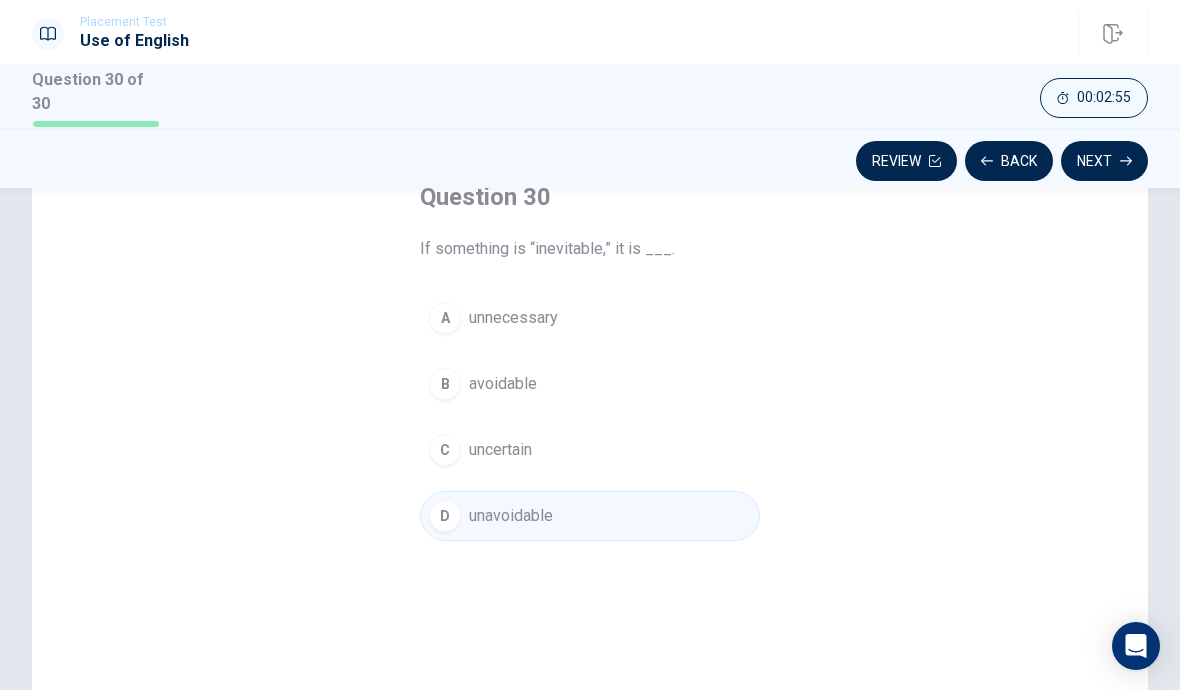 click on "Next" at bounding box center [1104, 161] 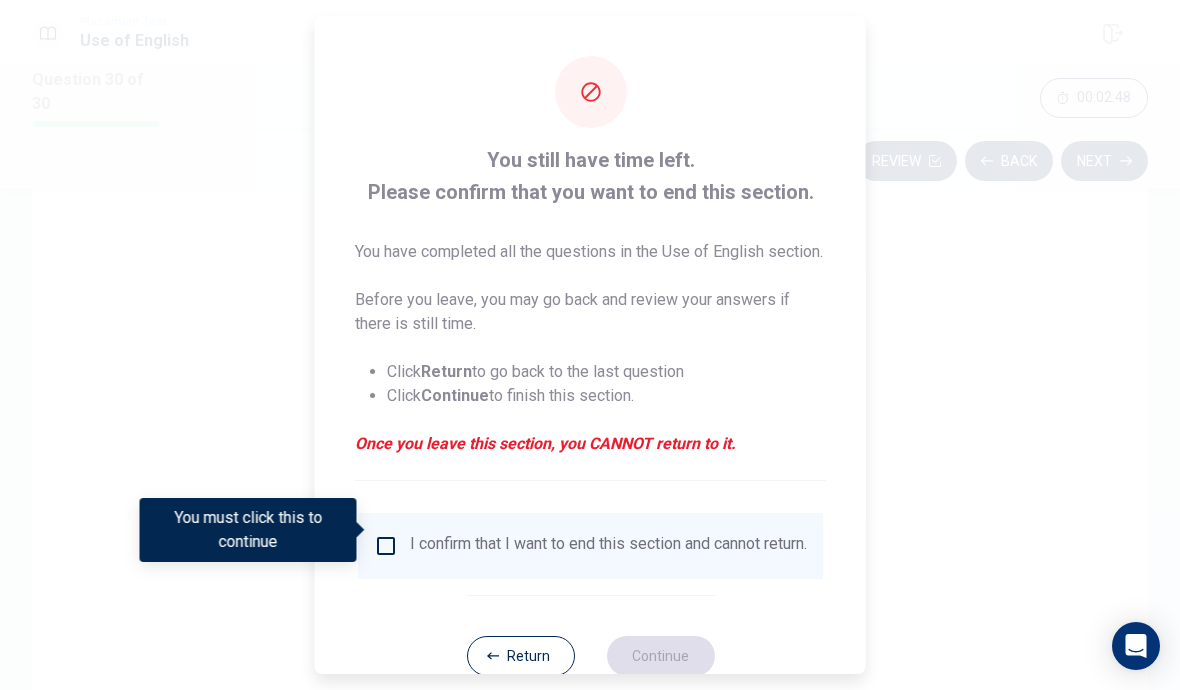 click on "Return" at bounding box center (520, 656) 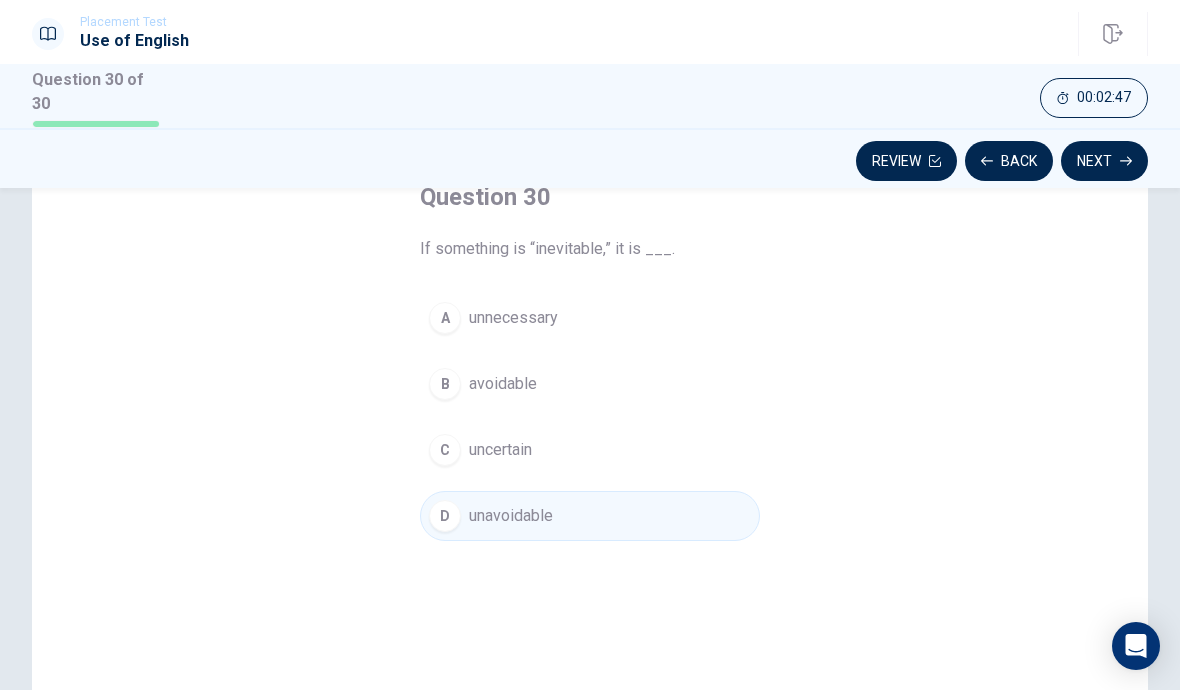 click on "Review" at bounding box center [906, 161] 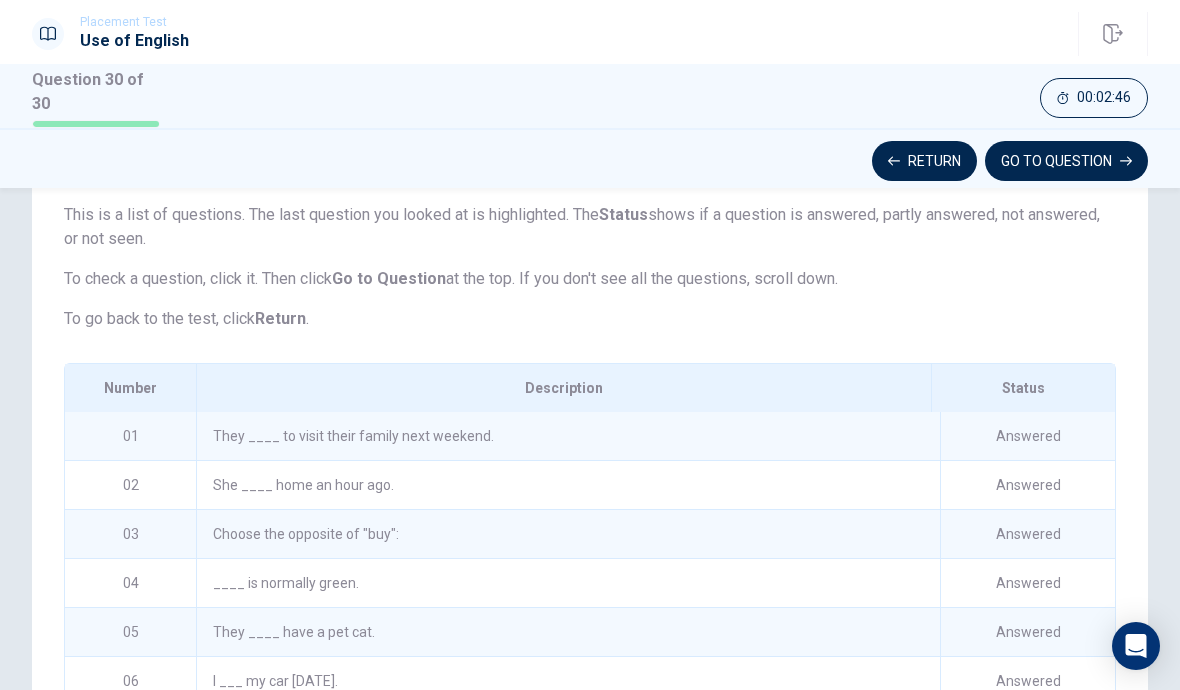 scroll, scrollTop: 870, scrollLeft: 0, axis: vertical 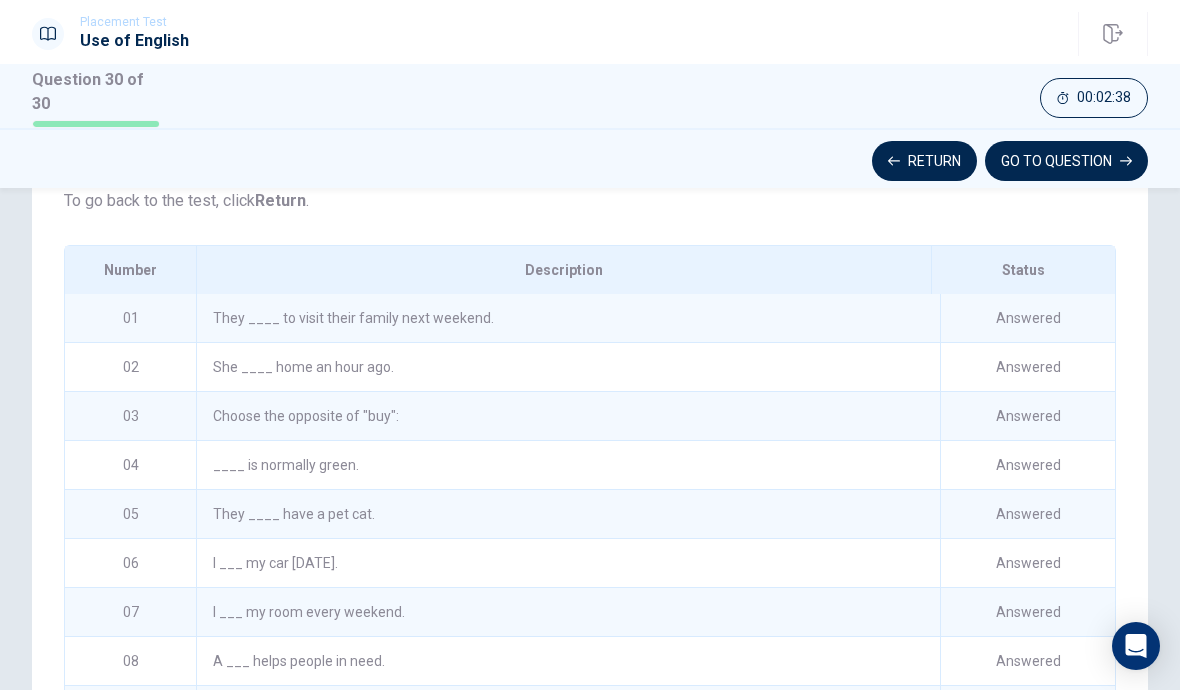 click on "GO TO QUESTION" at bounding box center [1066, 161] 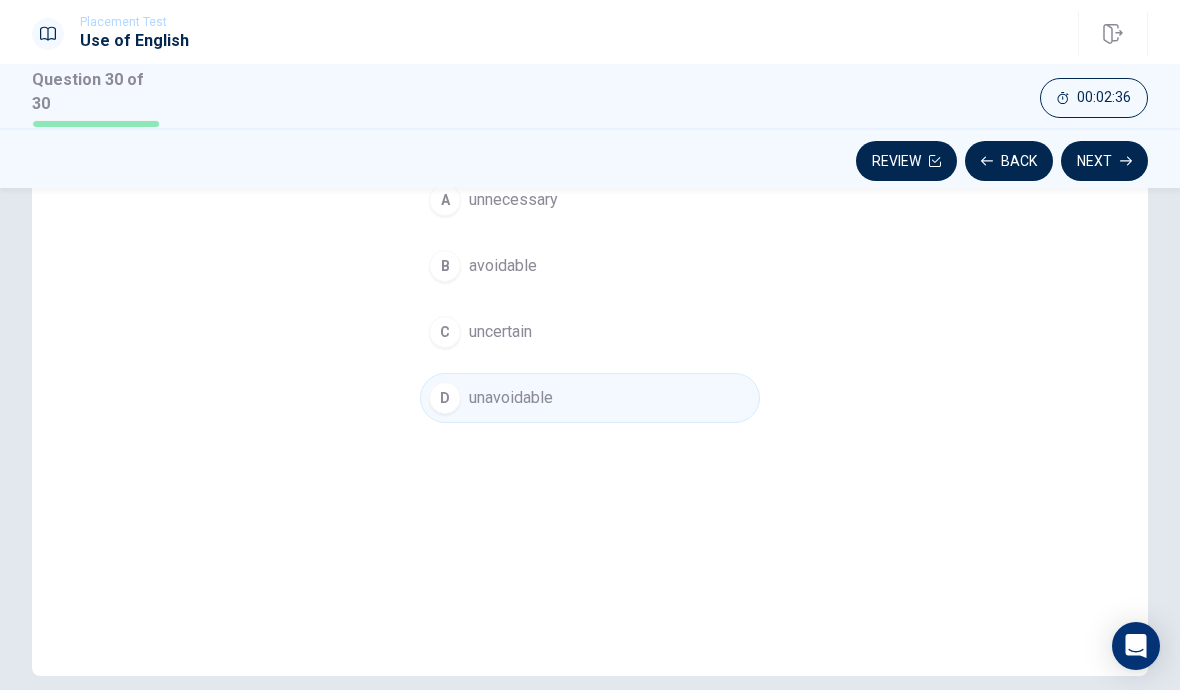 click 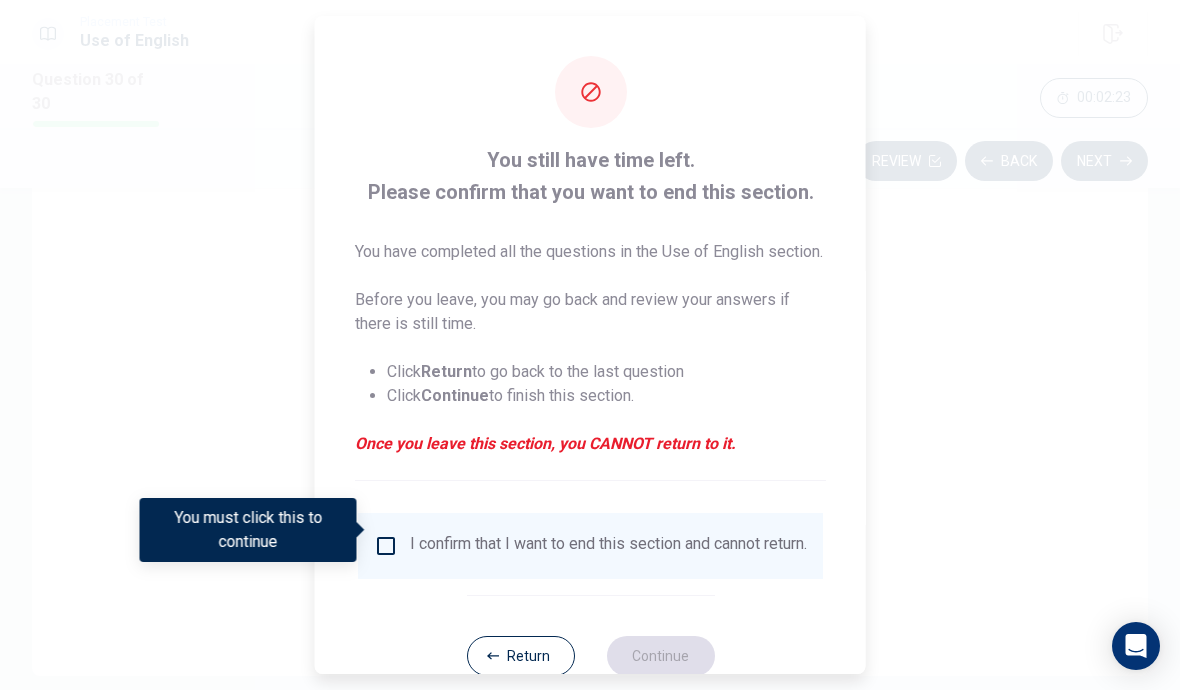 click on "I confirm that I want to end this section and cannot return." at bounding box center [608, 546] 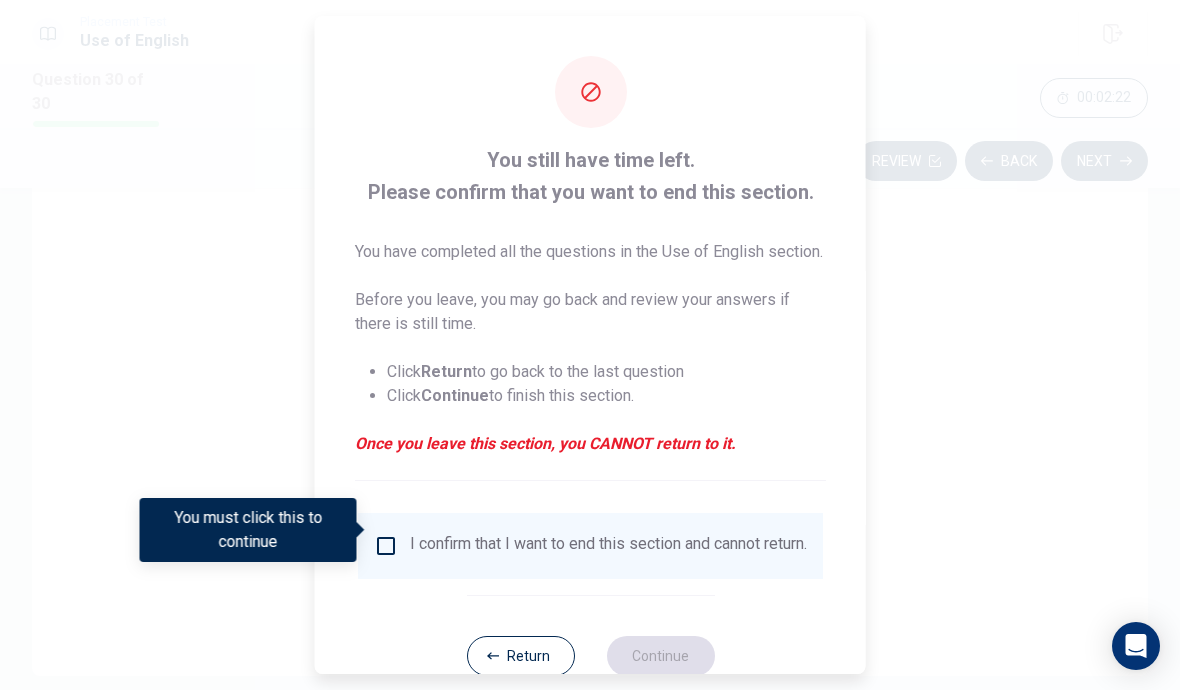 click at bounding box center (386, 546) 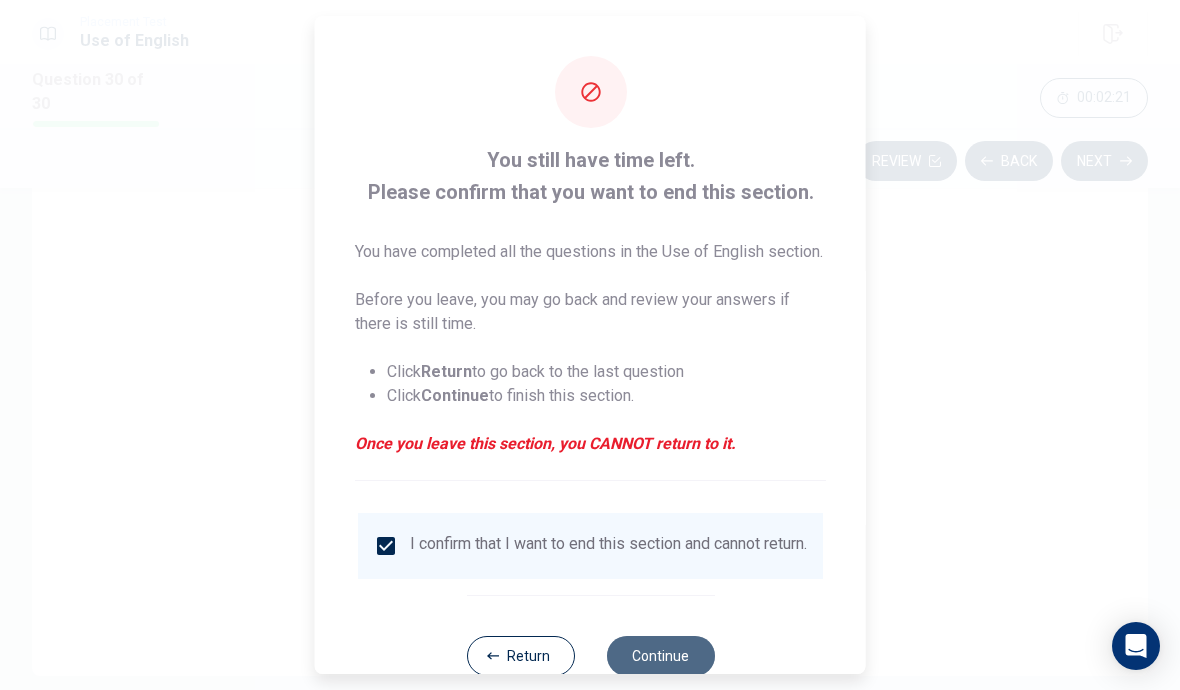 click on "Continue" at bounding box center [660, 656] 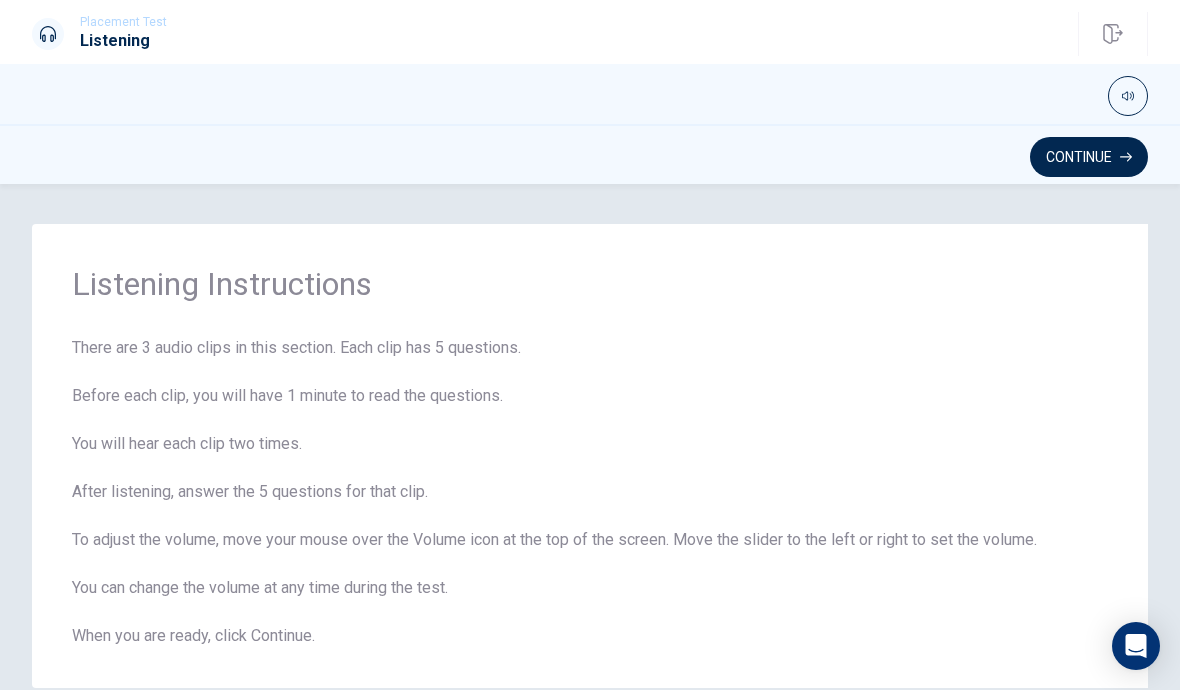scroll, scrollTop: 0, scrollLeft: 0, axis: both 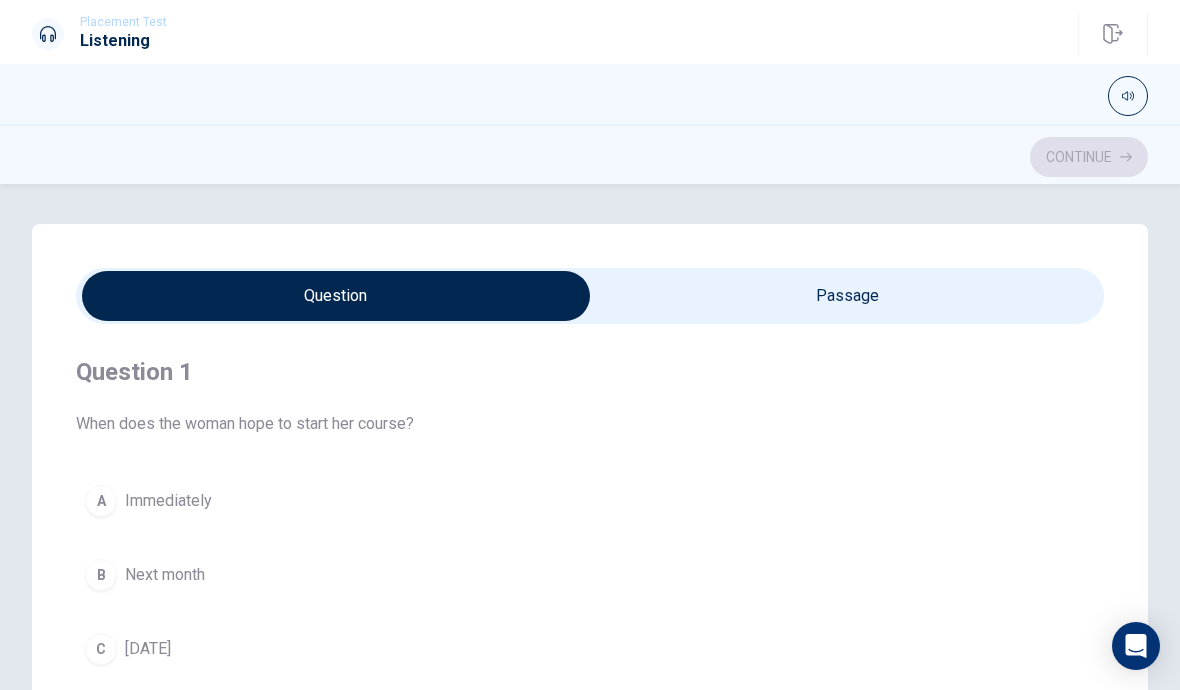 type on "5" 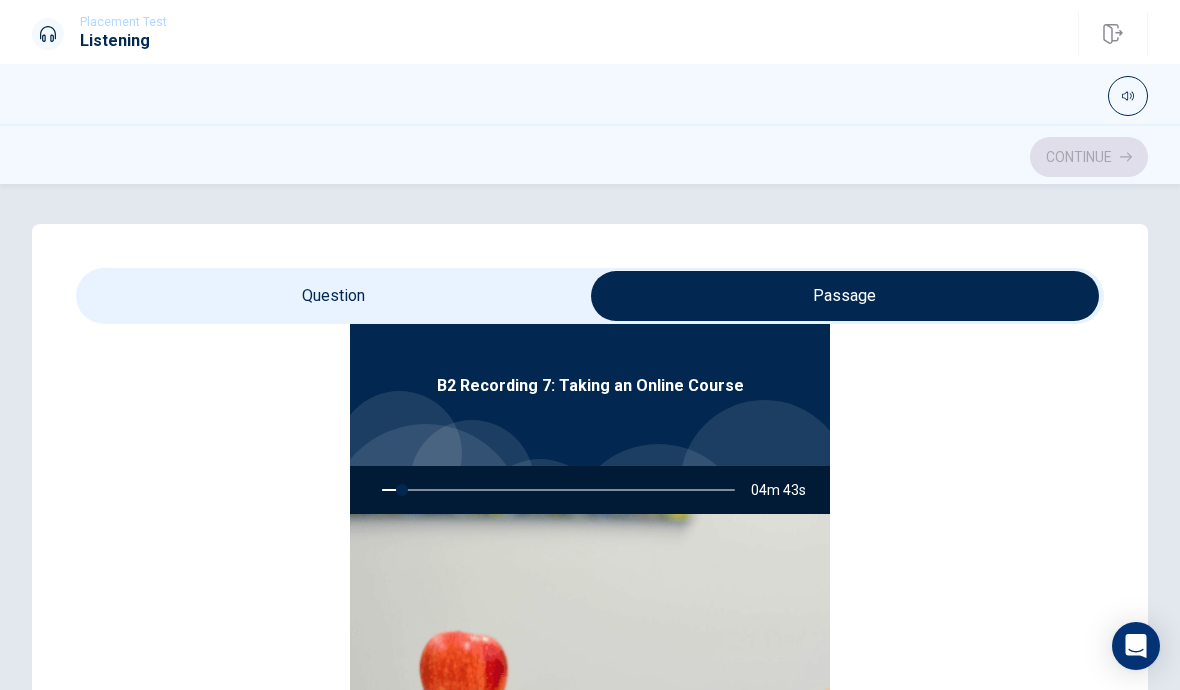 scroll, scrollTop: 114, scrollLeft: 0, axis: vertical 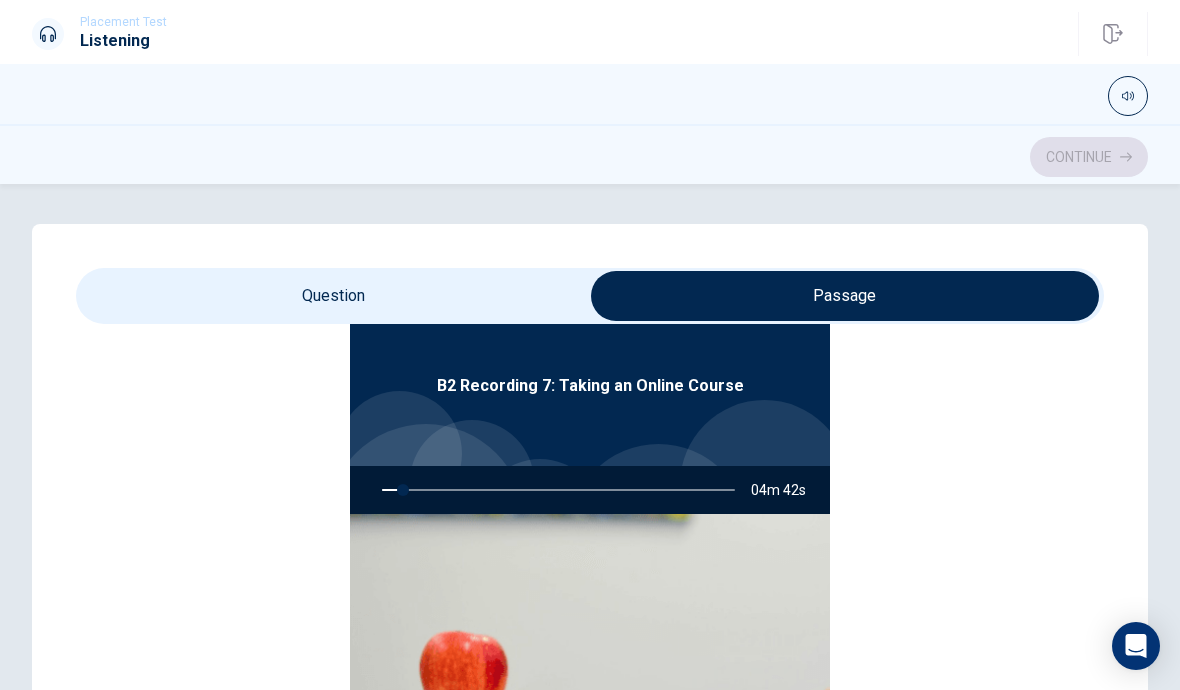 type on "6" 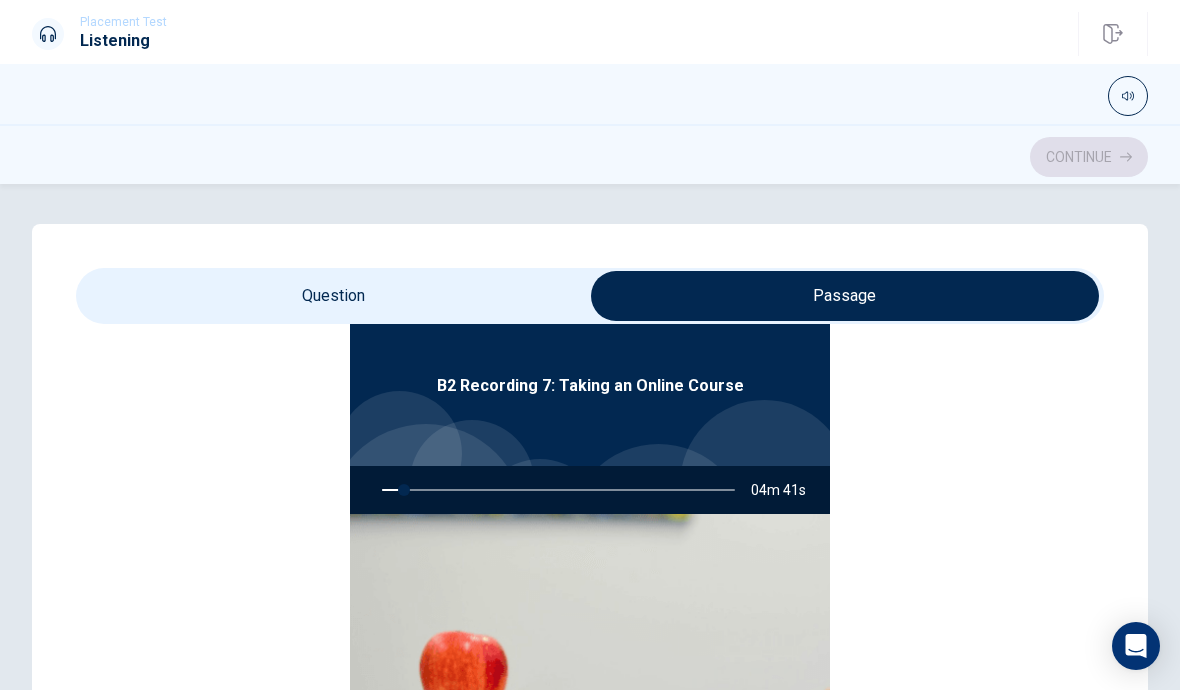 click at bounding box center [845, 296] 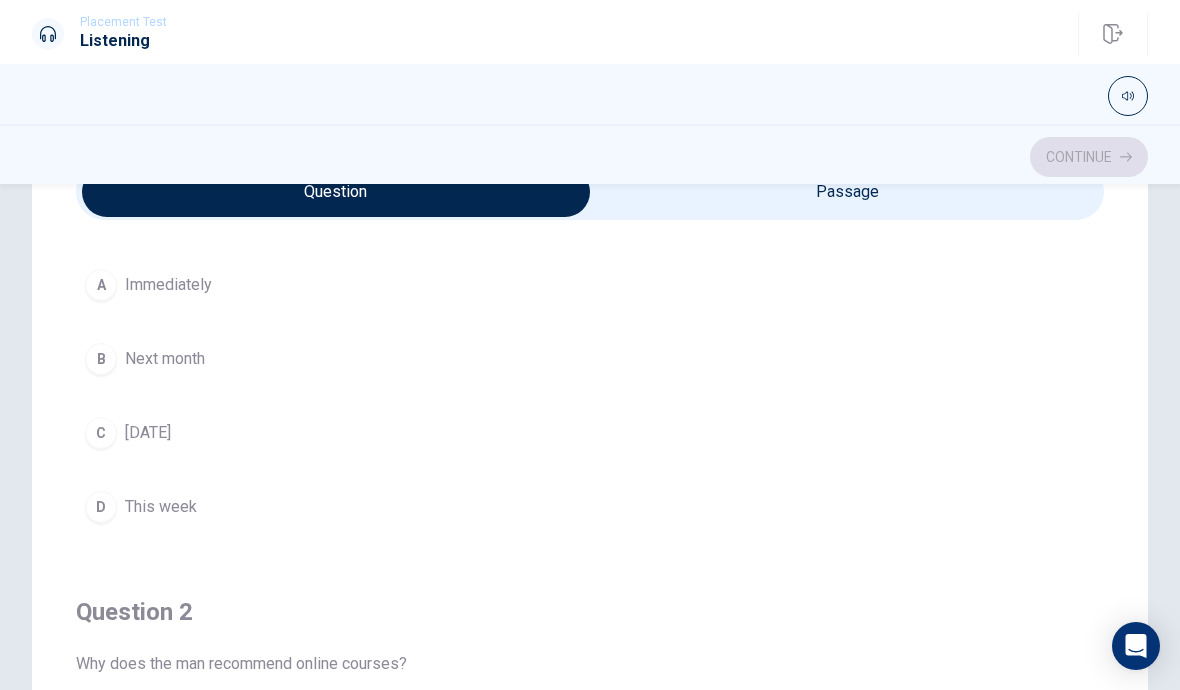 scroll, scrollTop: 104, scrollLeft: 0, axis: vertical 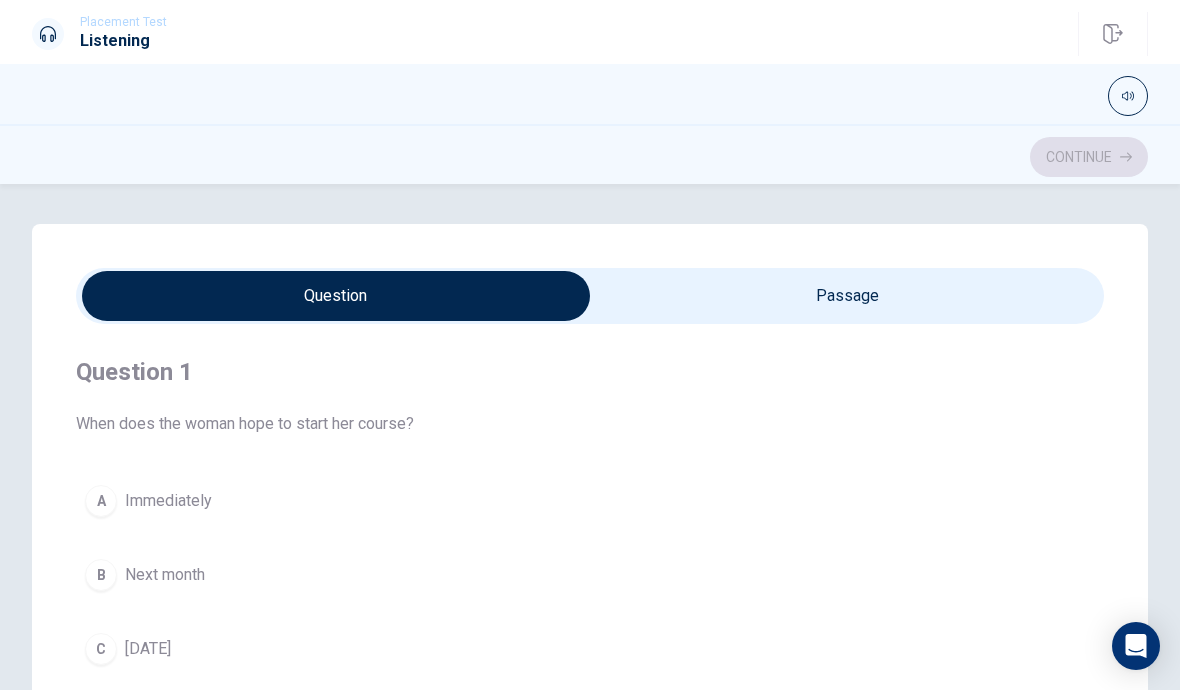type on "24" 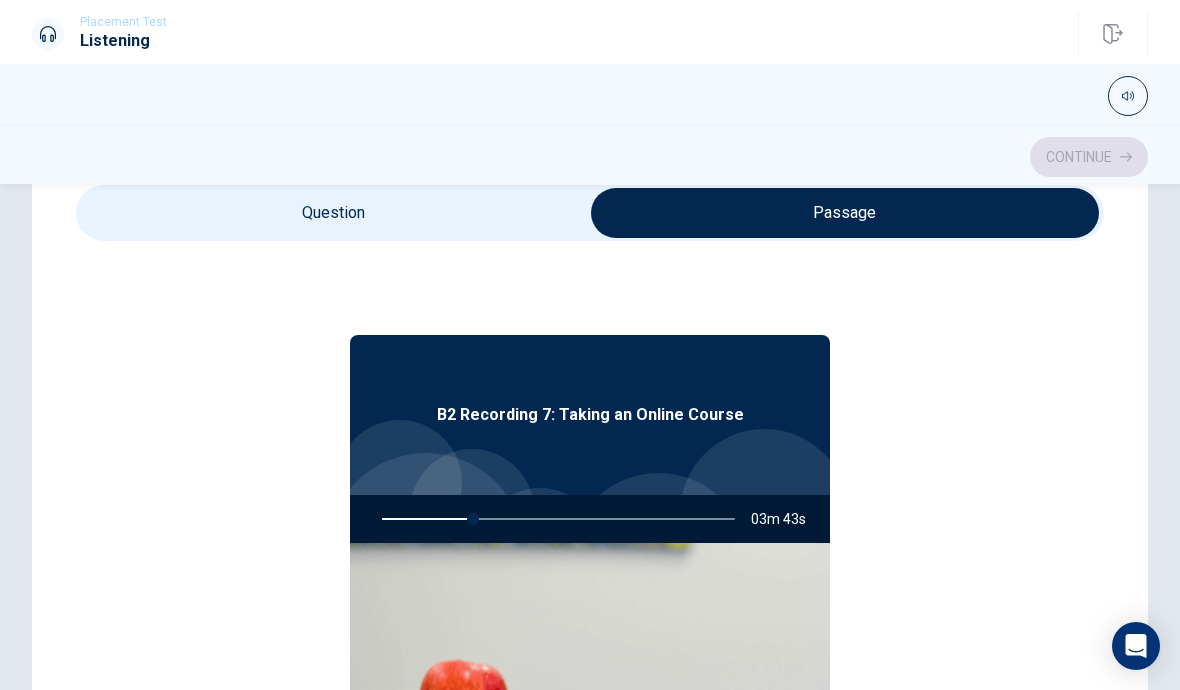 scroll, scrollTop: 83, scrollLeft: 0, axis: vertical 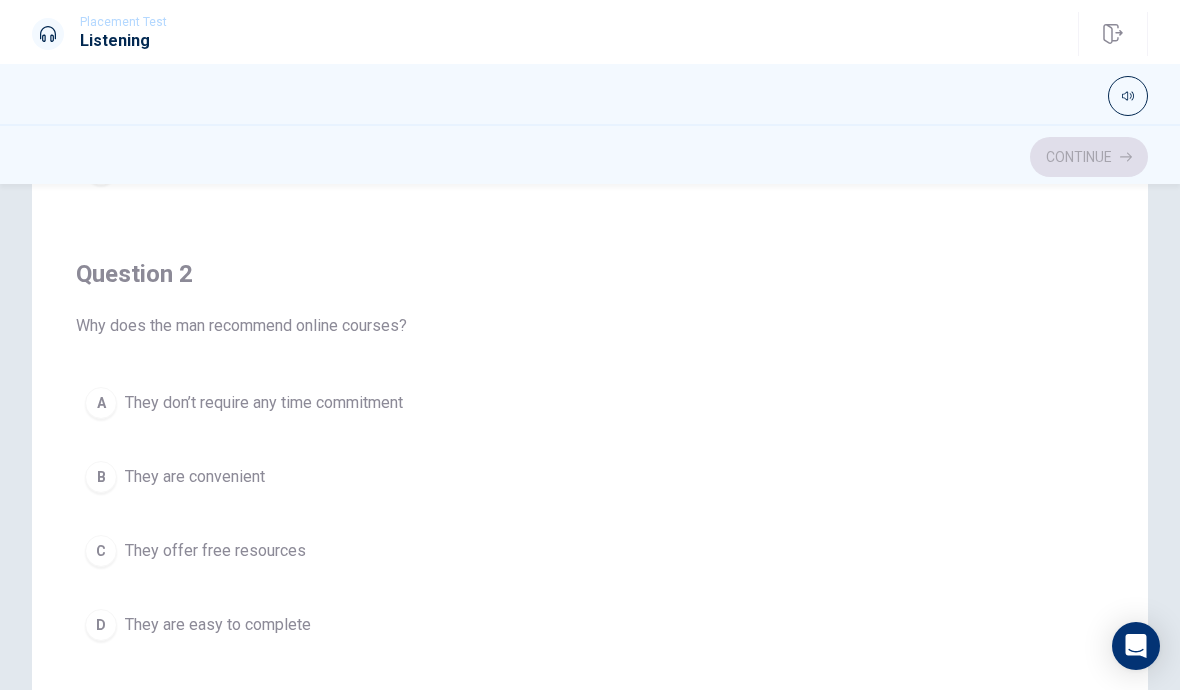 click on "Question 2 Why does the man recommend online courses? A They don’t require any time commitment B They are convenient C They offer free resources D They are easy to complete" at bounding box center (590, 454) 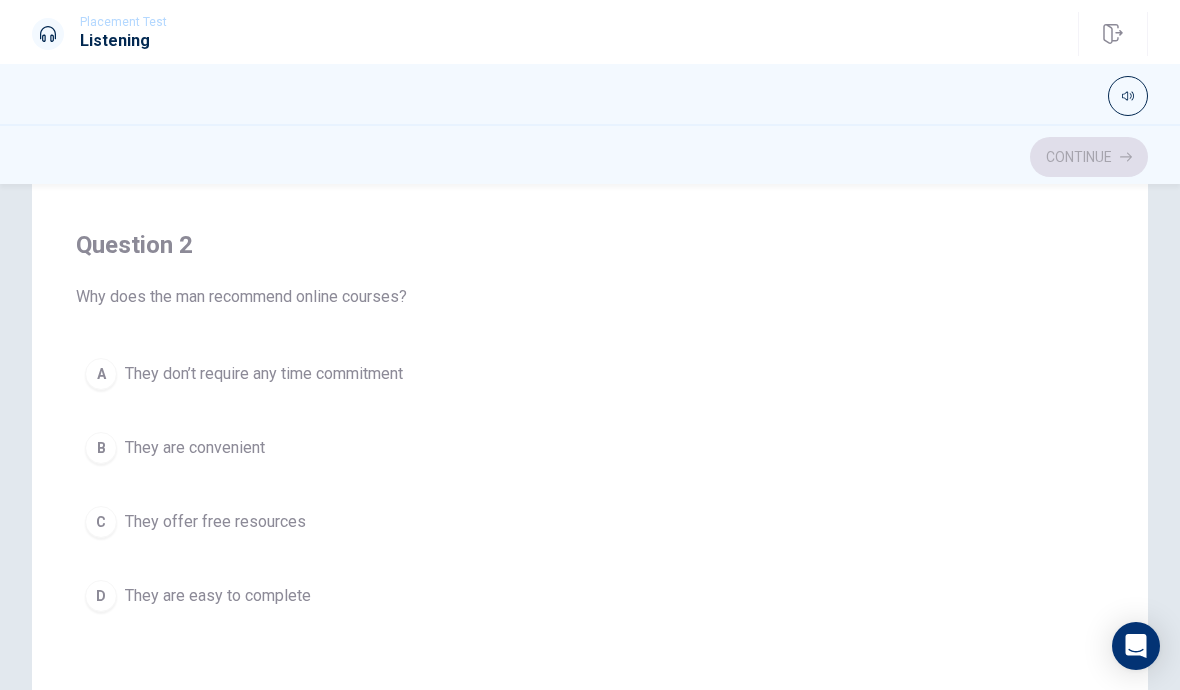 scroll, scrollTop: 385, scrollLeft: 0, axis: vertical 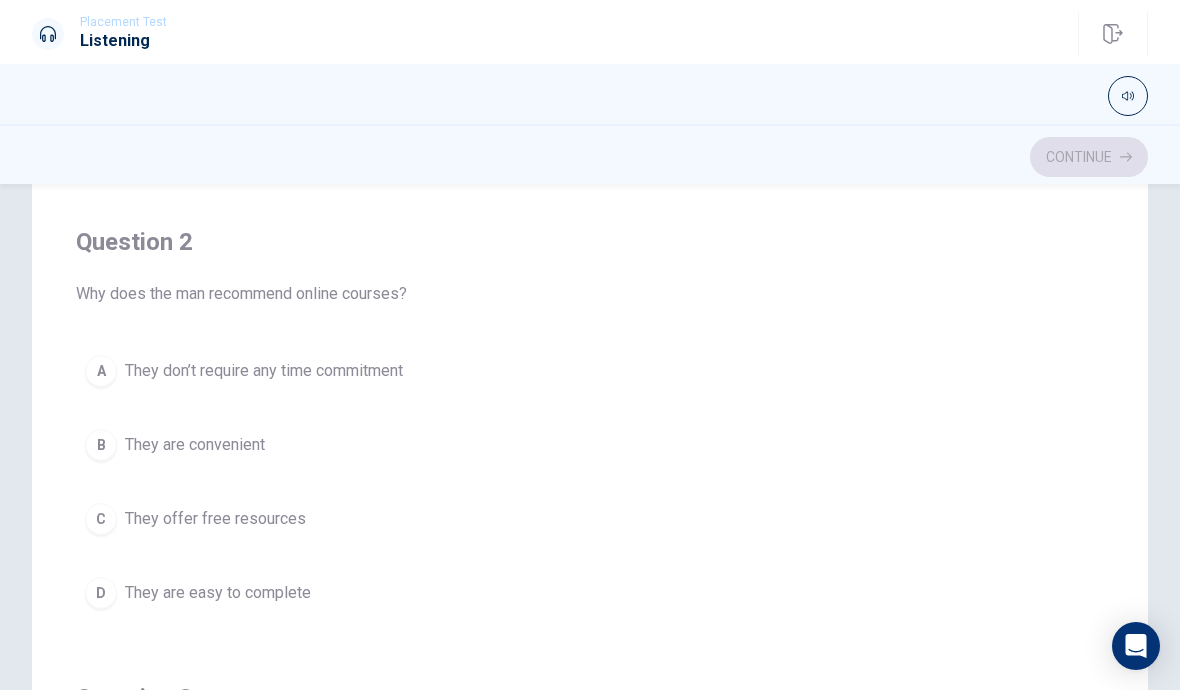 click on "B They are convenient" at bounding box center [590, 445] 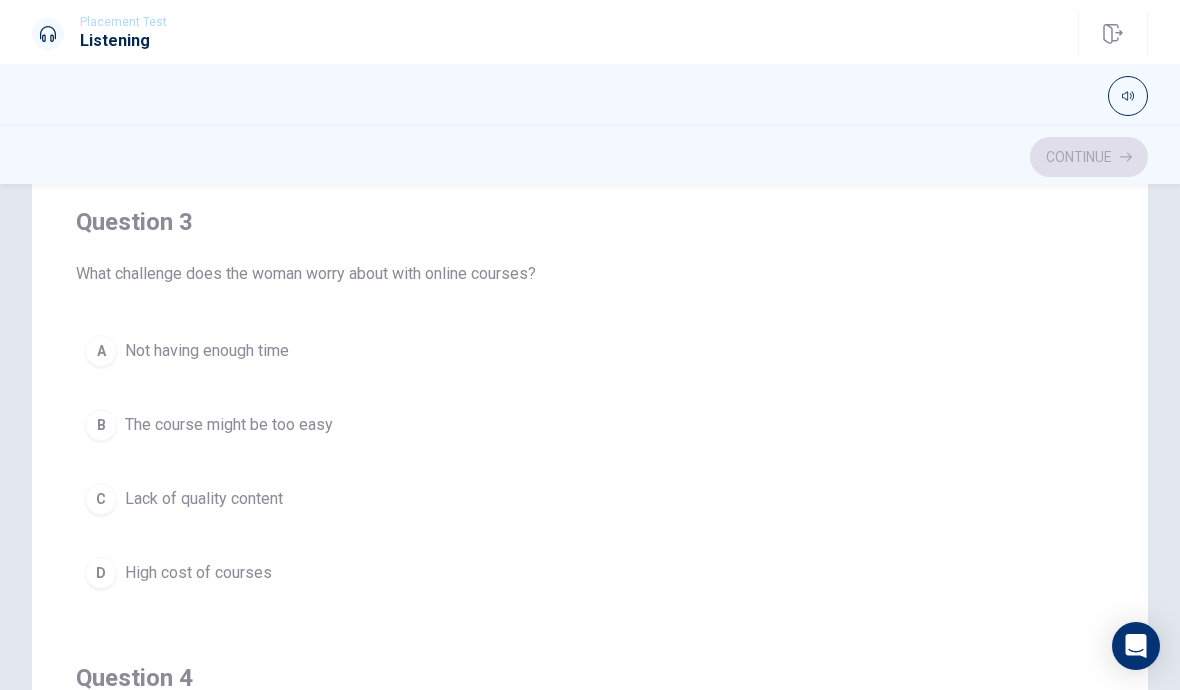 scroll, scrollTop: 871, scrollLeft: 0, axis: vertical 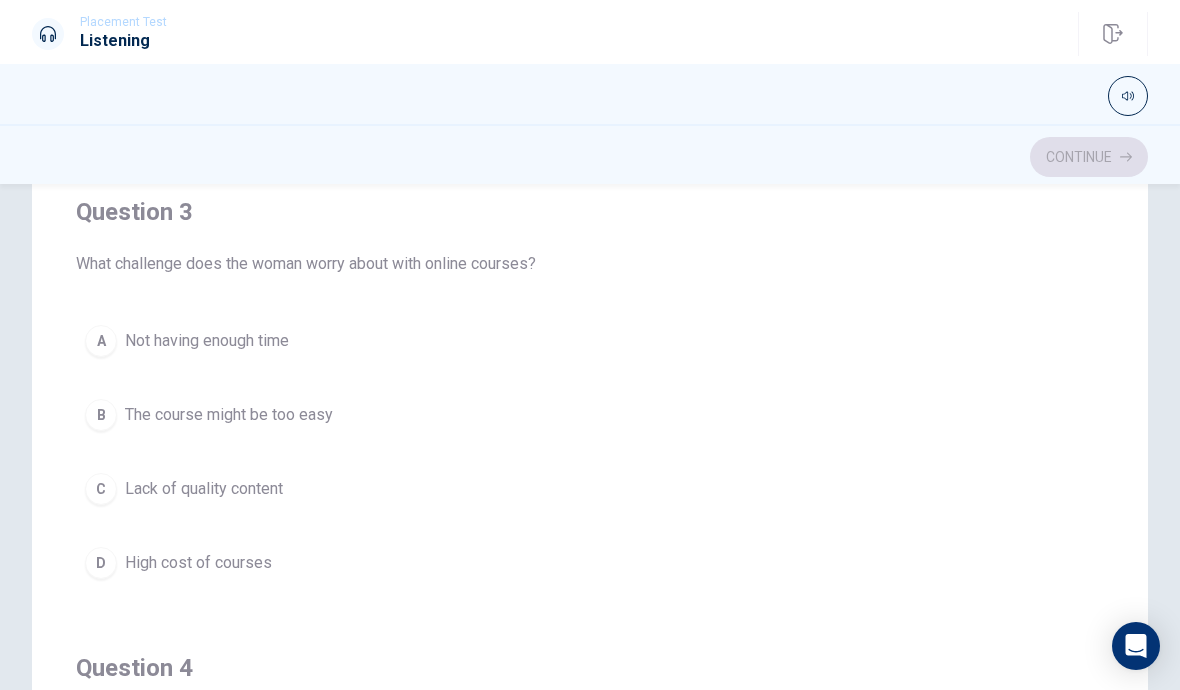 click on "A Not having enough time" at bounding box center [590, 341] 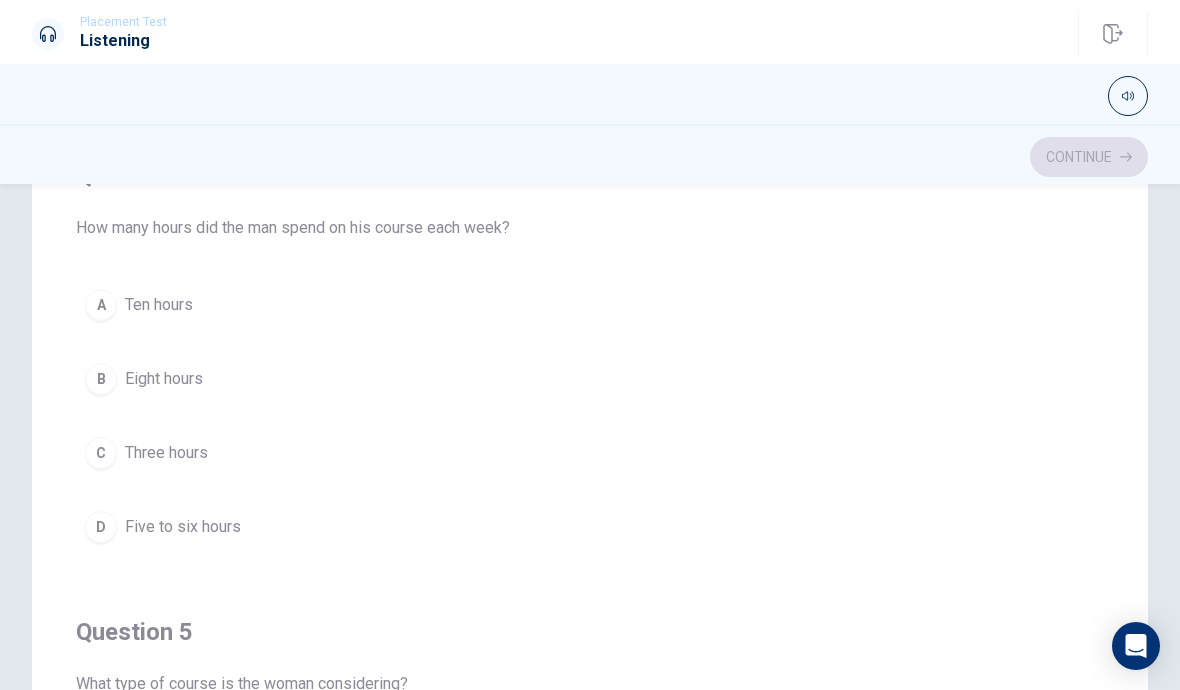 scroll, scrollTop: 1358, scrollLeft: 0, axis: vertical 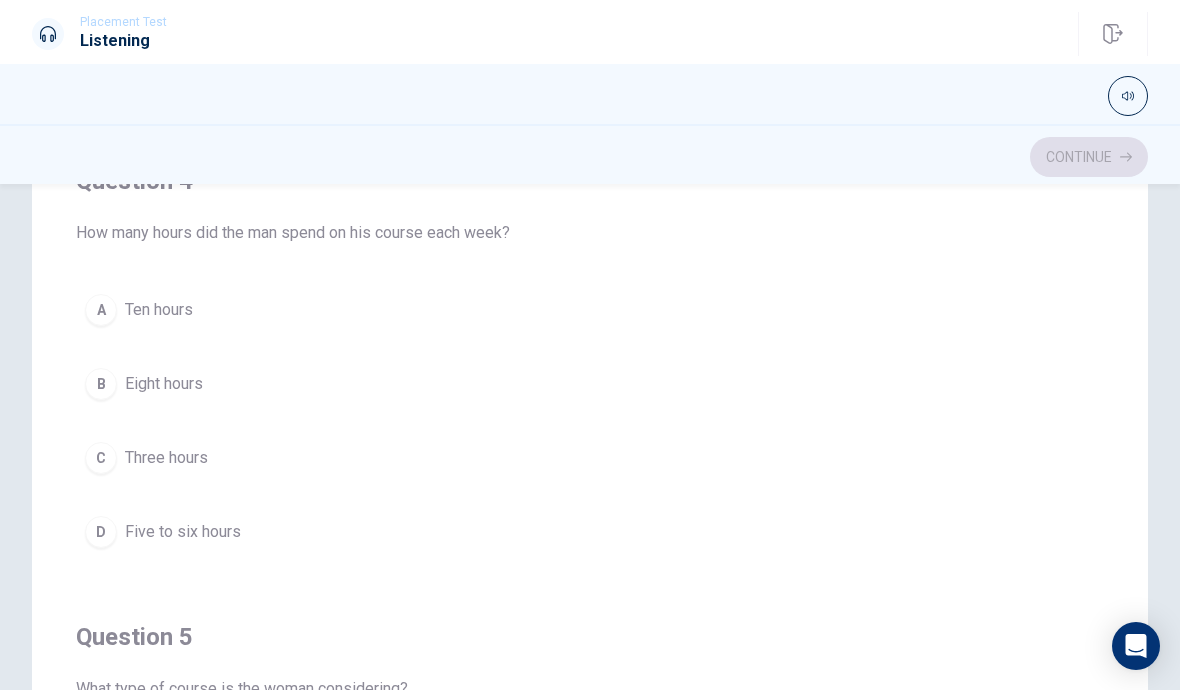 click on "D Five to six hours" at bounding box center [590, 532] 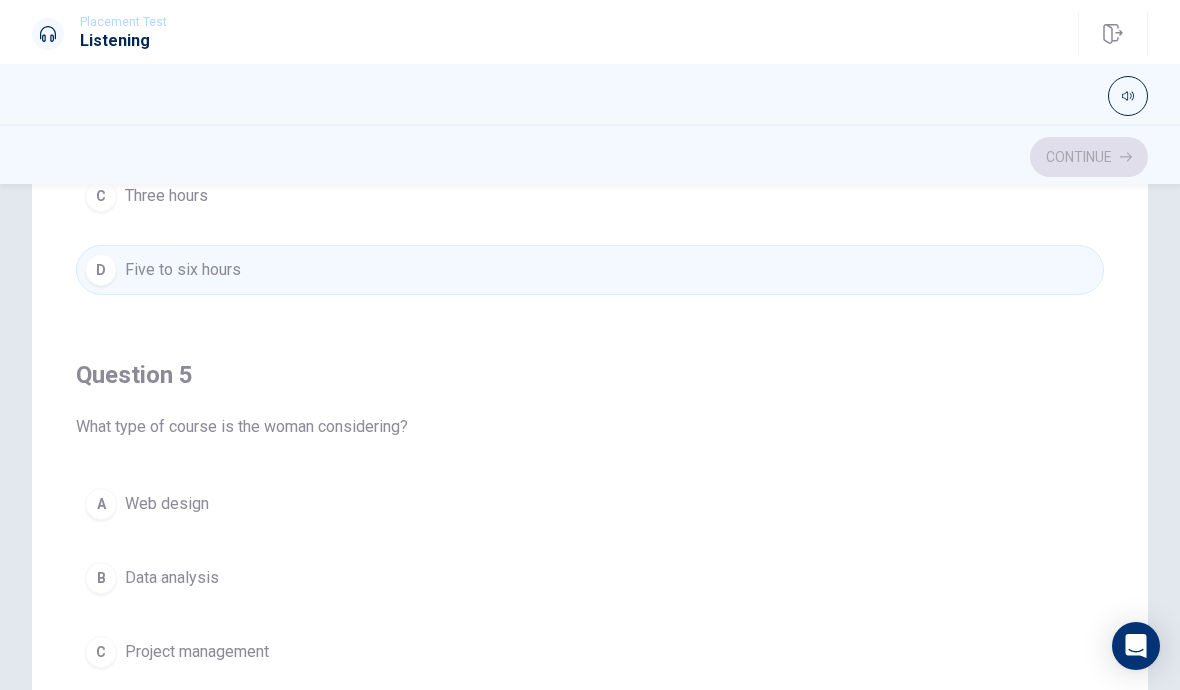 scroll, scrollTop: 1620, scrollLeft: 0, axis: vertical 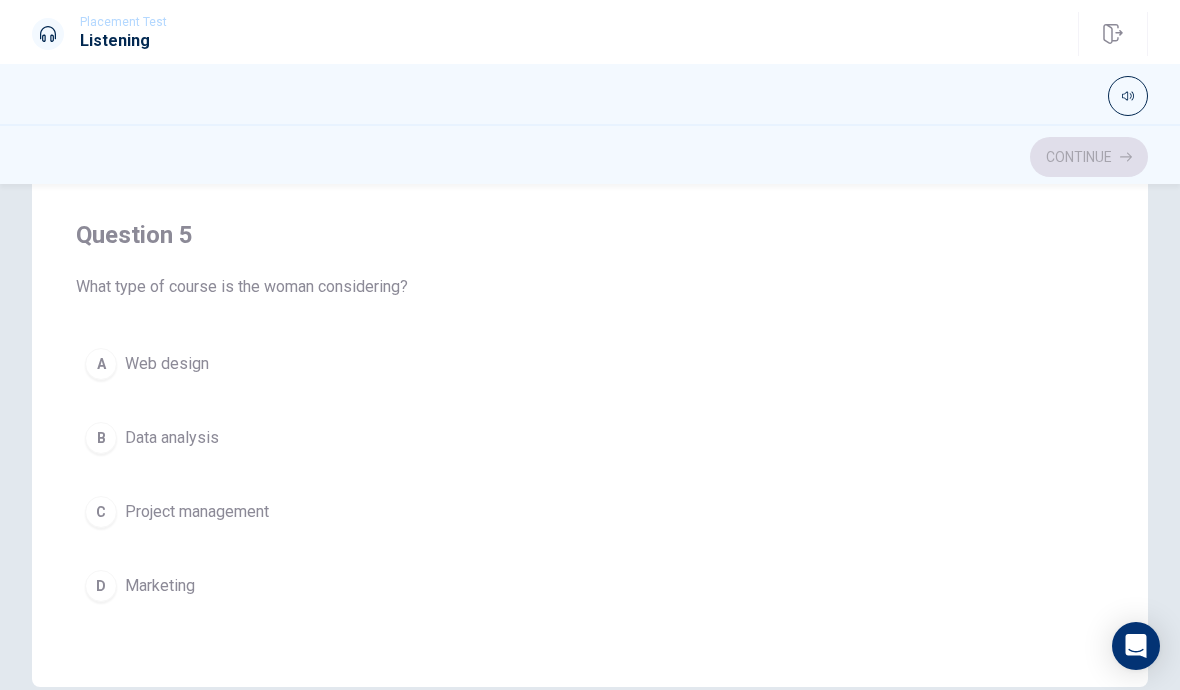 click on "B Data analysis" at bounding box center [590, 438] 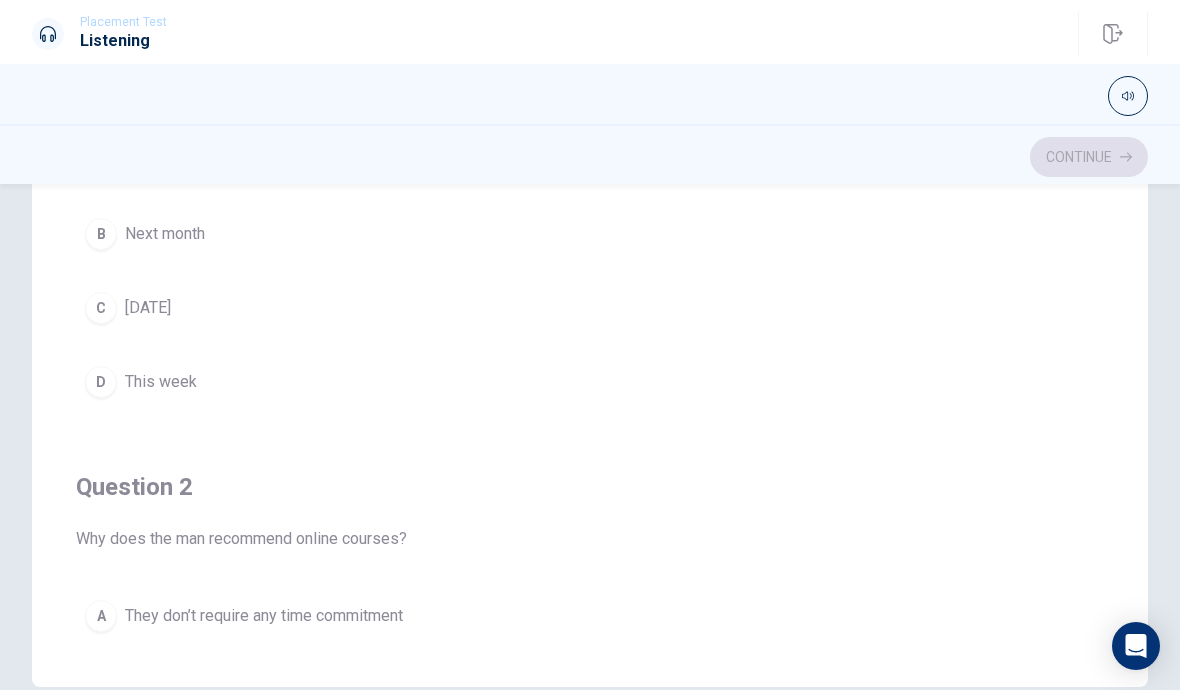 scroll, scrollTop: 0, scrollLeft: 0, axis: both 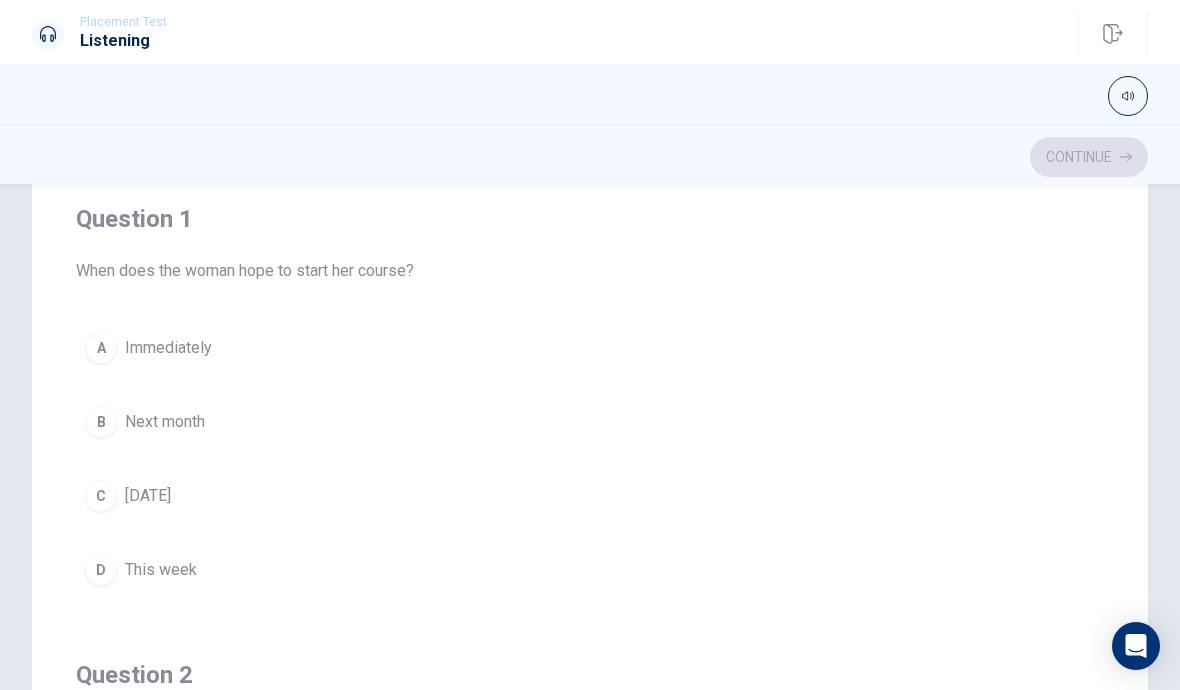 click on "Next month" at bounding box center [165, 422] 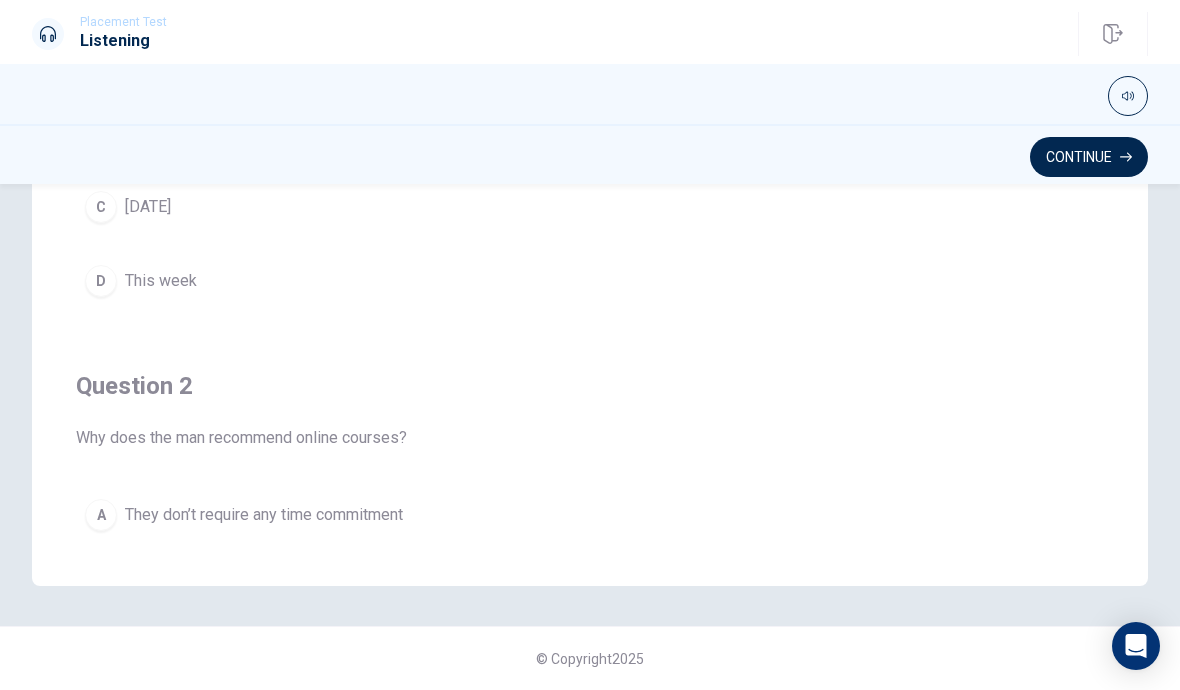 scroll, scrollTop: 442, scrollLeft: 0, axis: vertical 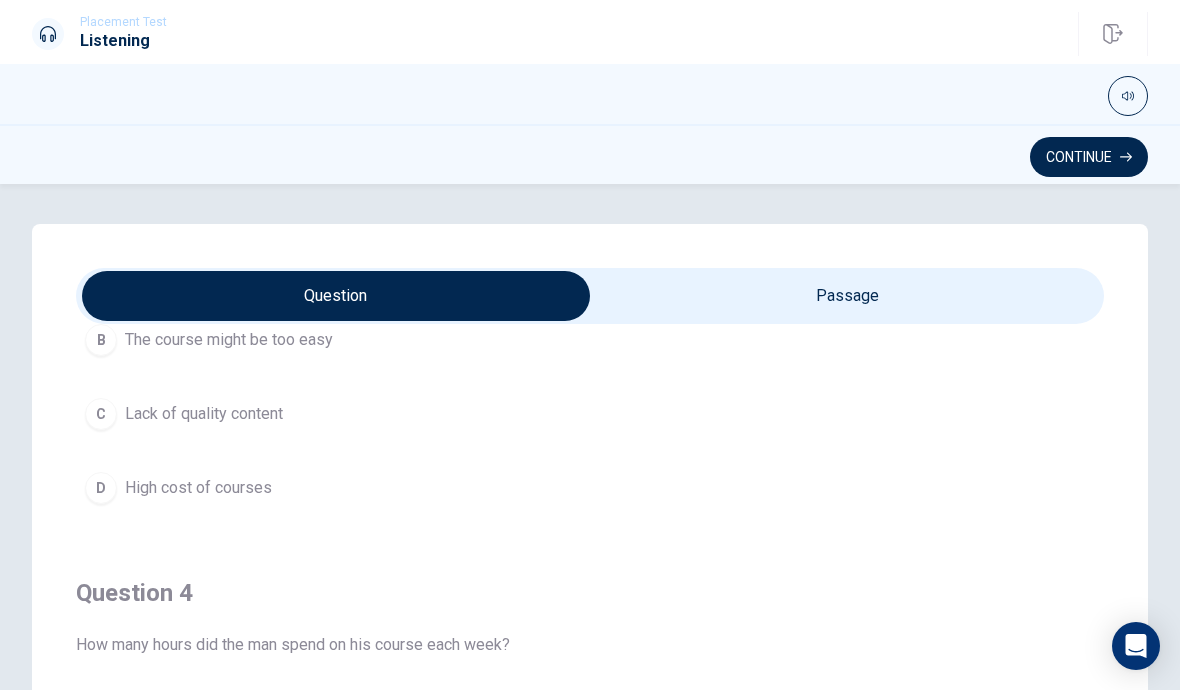 type on "63" 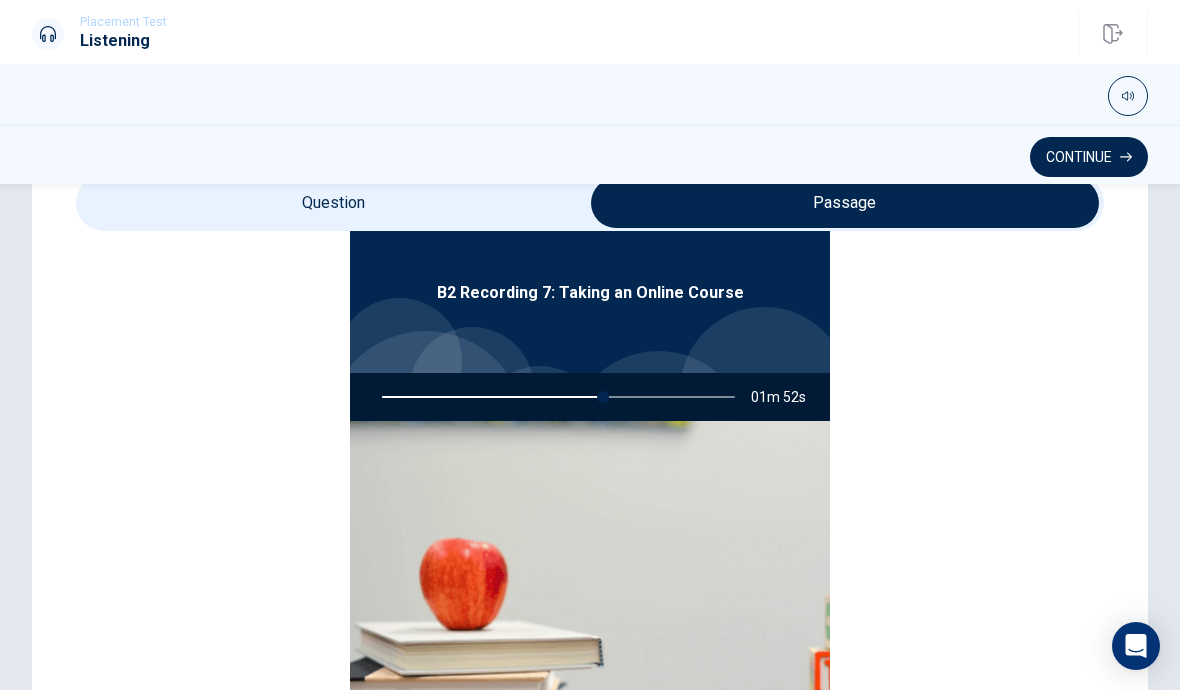 click on "B2 Recording 7: Taking an Online Course 01m 52s" at bounding box center [590, 505] 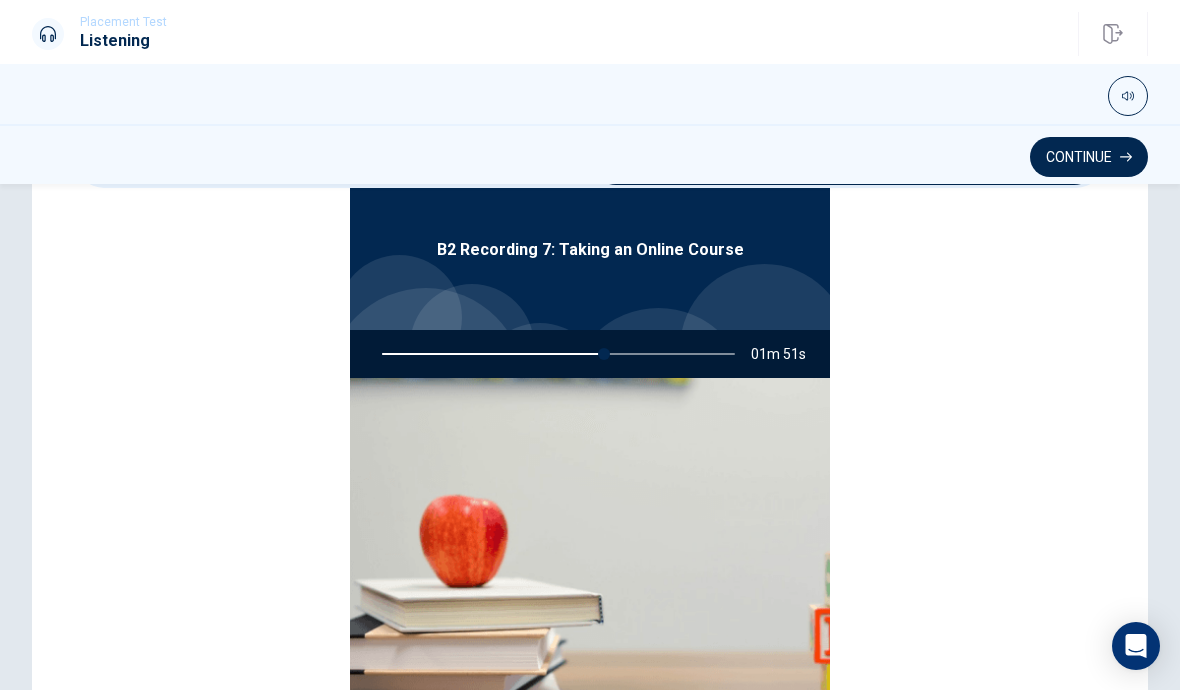click on "B2 Recording 7: Taking an Online Course 01m 51s" at bounding box center [590, 462] 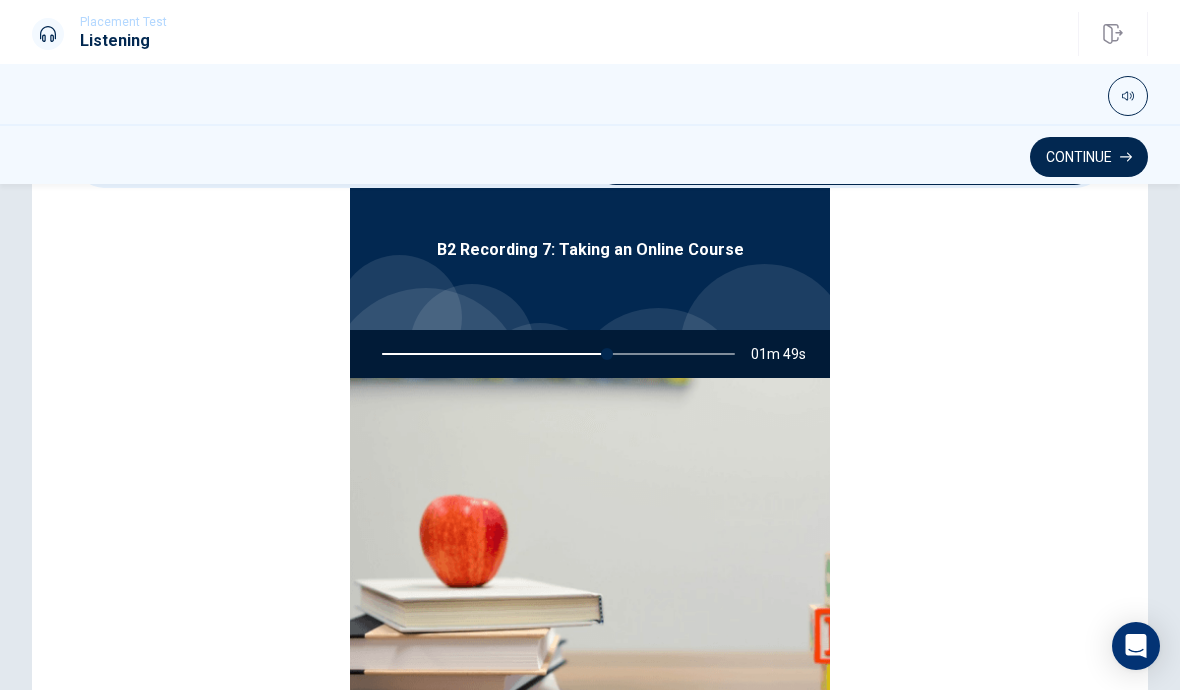 scroll, scrollTop: 112, scrollLeft: 0, axis: vertical 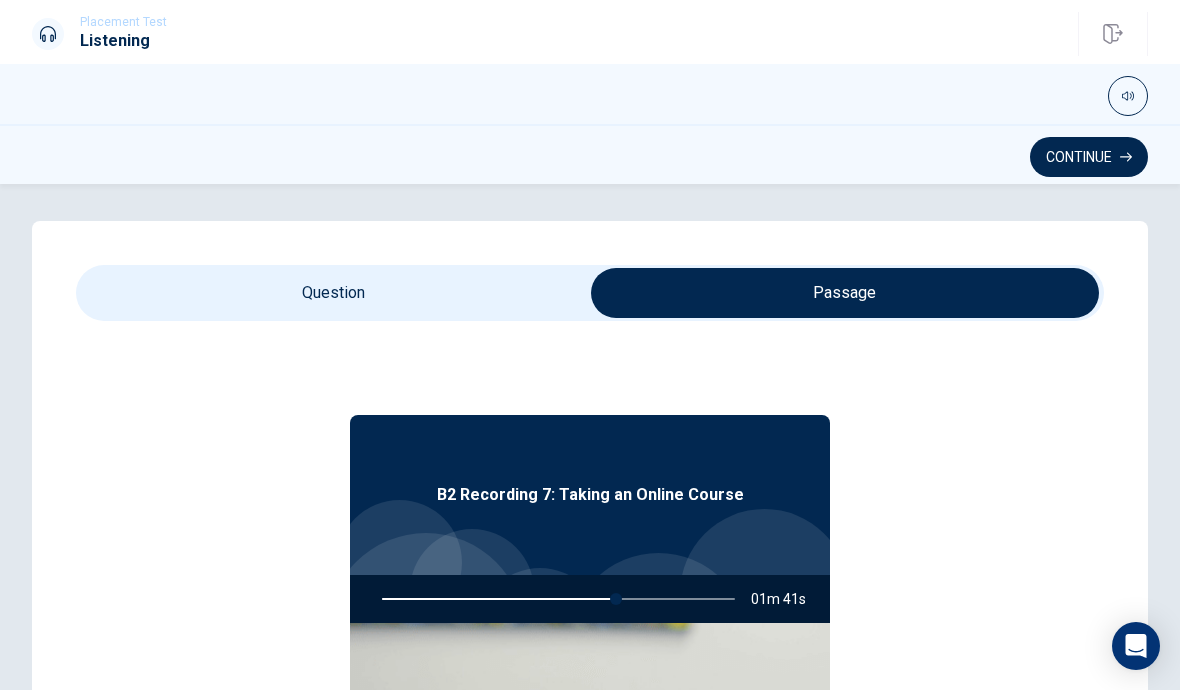 click on "Question Passage Question 1 When does the woman hope to start her course? A Immediately B Next month C [DATE] D This week Question 2 Why does the man recommend online courses? A They don’t require any time commitment B They are convenient C They offer free resources D They are easy to complete Question 3 What challenge does the woman worry about with online courses? A Not having enough time B The course might be too easy C Lack of quality content D High cost of courses Question 4 How many hours did the man spend on his course each week? A Ten hours B Eight hours C Three hours D Five to six hours Question 5 What type of course is the woman considering? A Web design B Data analysis C Project management D Marketing B2 Recording 7: Taking an Online Course 01m 41s" at bounding box center [590, 623] 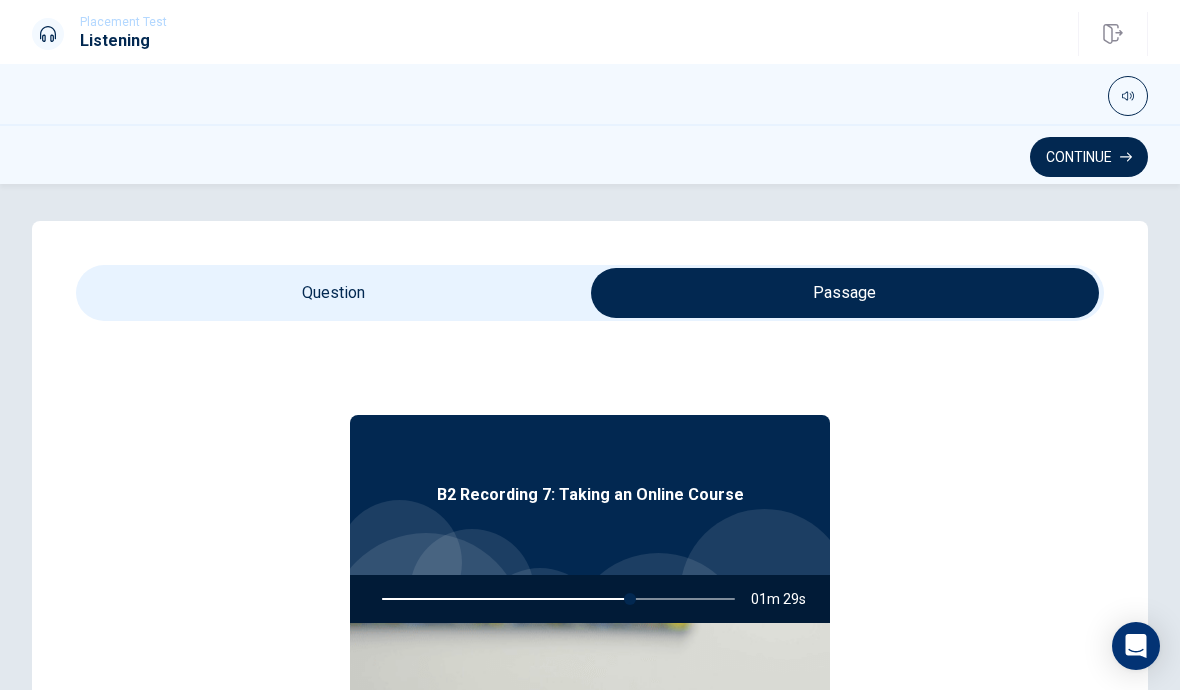 click on "B2 Recording 7: Taking an Online Course 01m 29s" at bounding box center (590, 707) 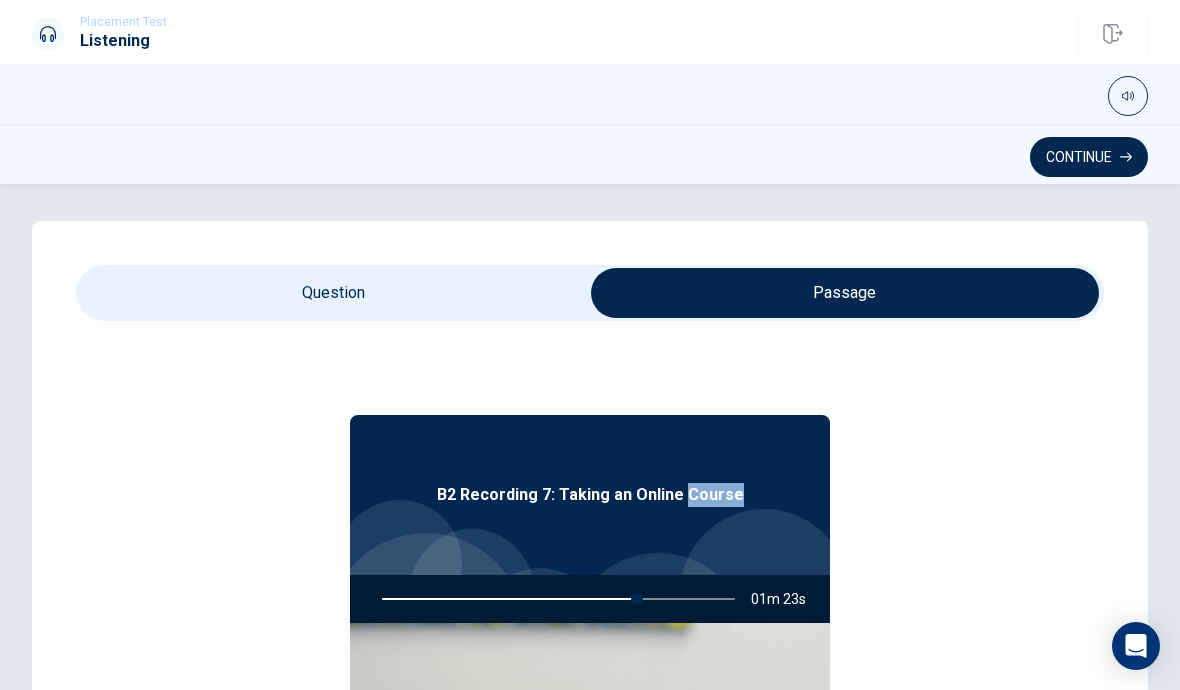 click on "B2 Recording 7: Taking an Online Course 01m 23s" at bounding box center (590, 707) 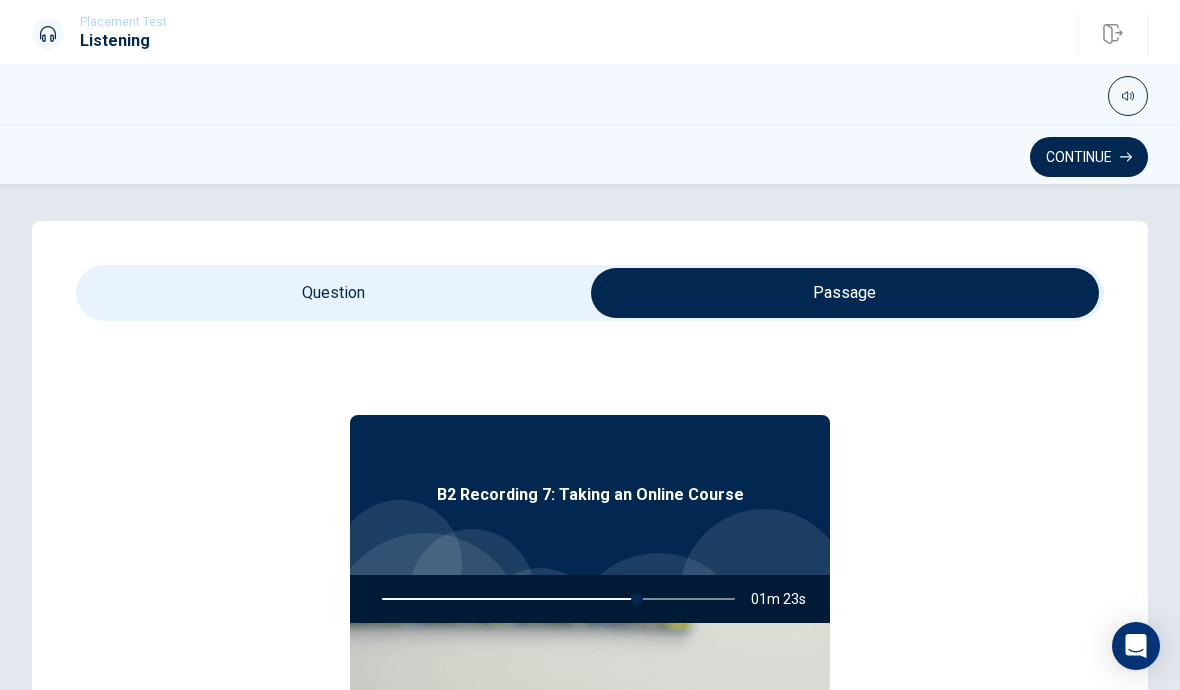 type on "73" 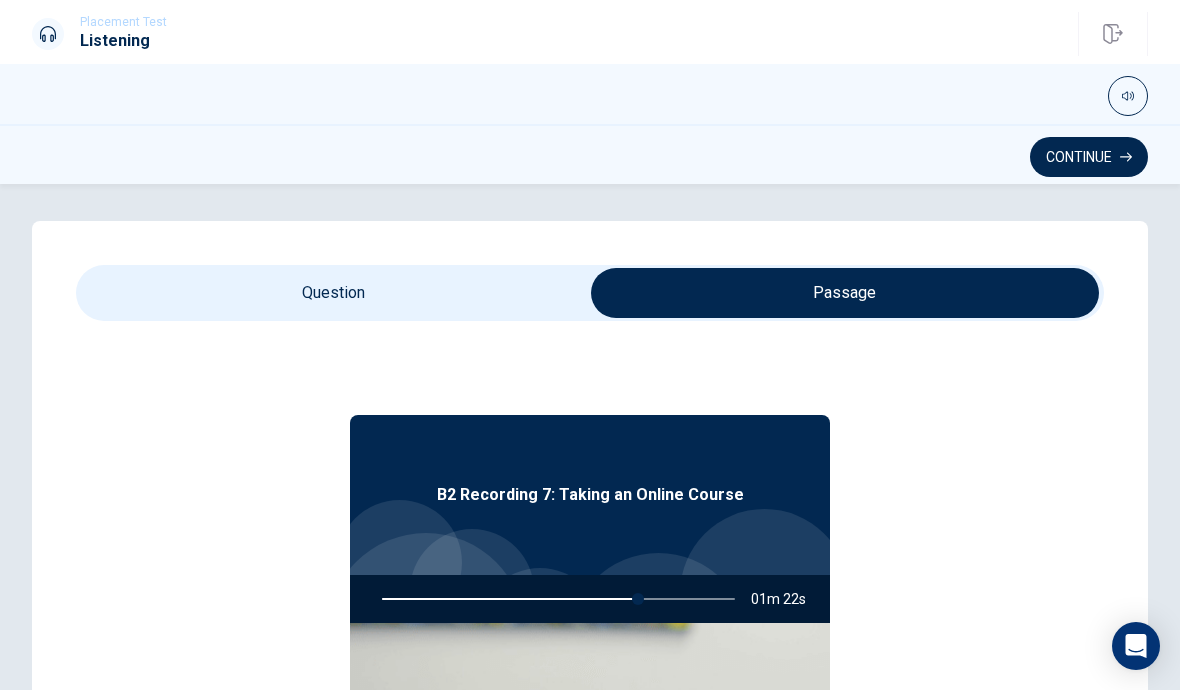 click at bounding box center (845, 293) 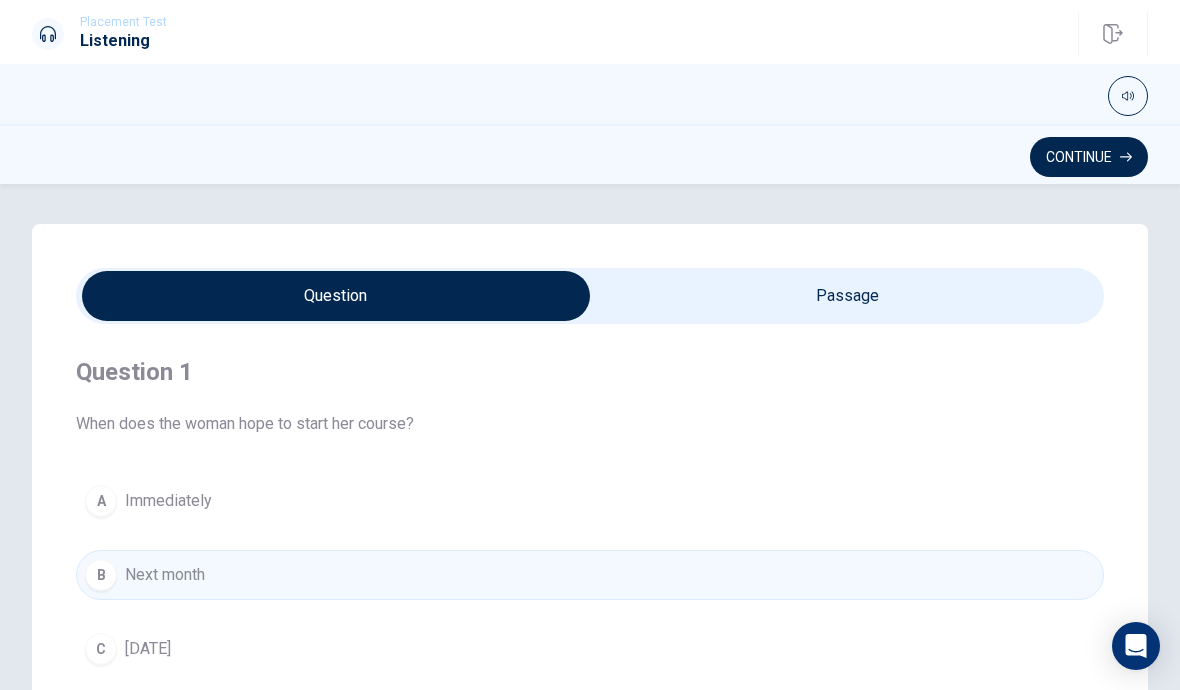 click on "Question 1 When does the woman hope to start her course?" at bounding box center [590, 396] 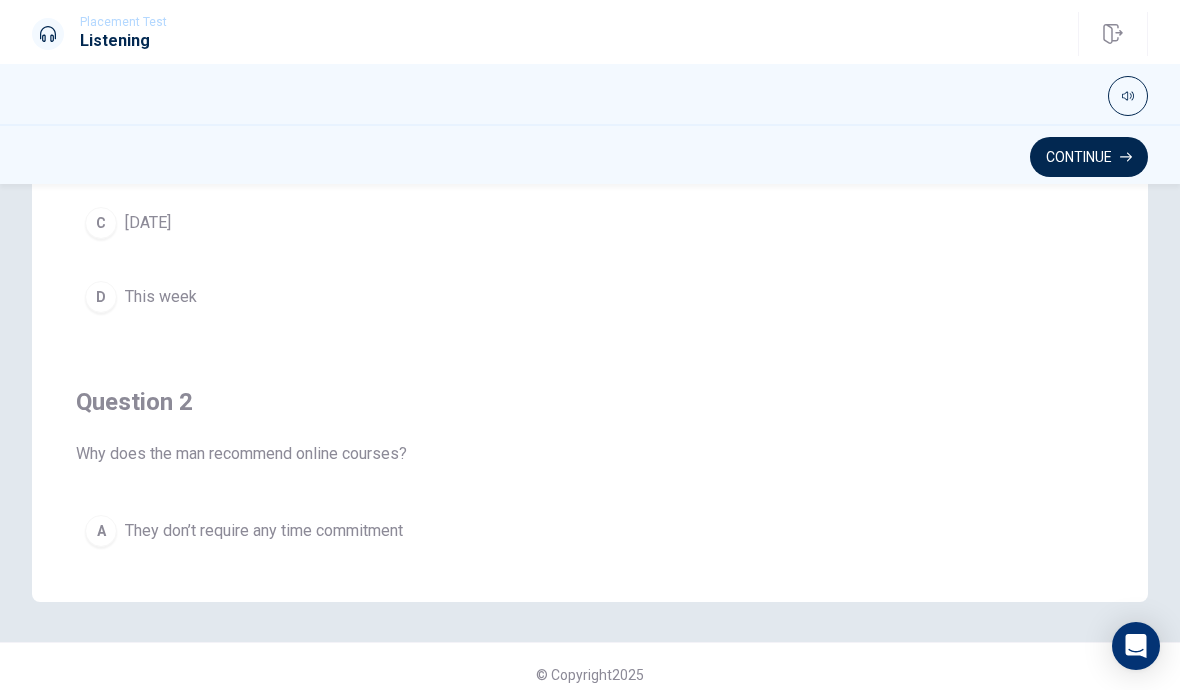 scroll, scrollTop: 426, scrollLeft: 0, axis: vertical 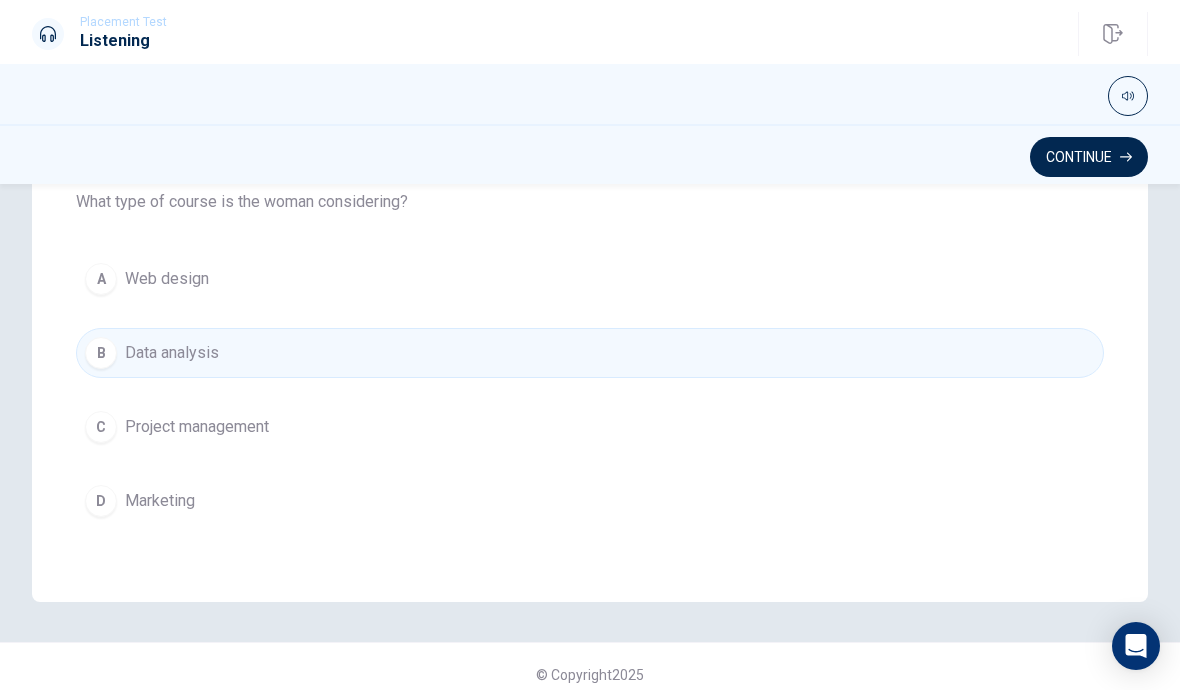 click on "Continue" at bounding box center [1089, 157] 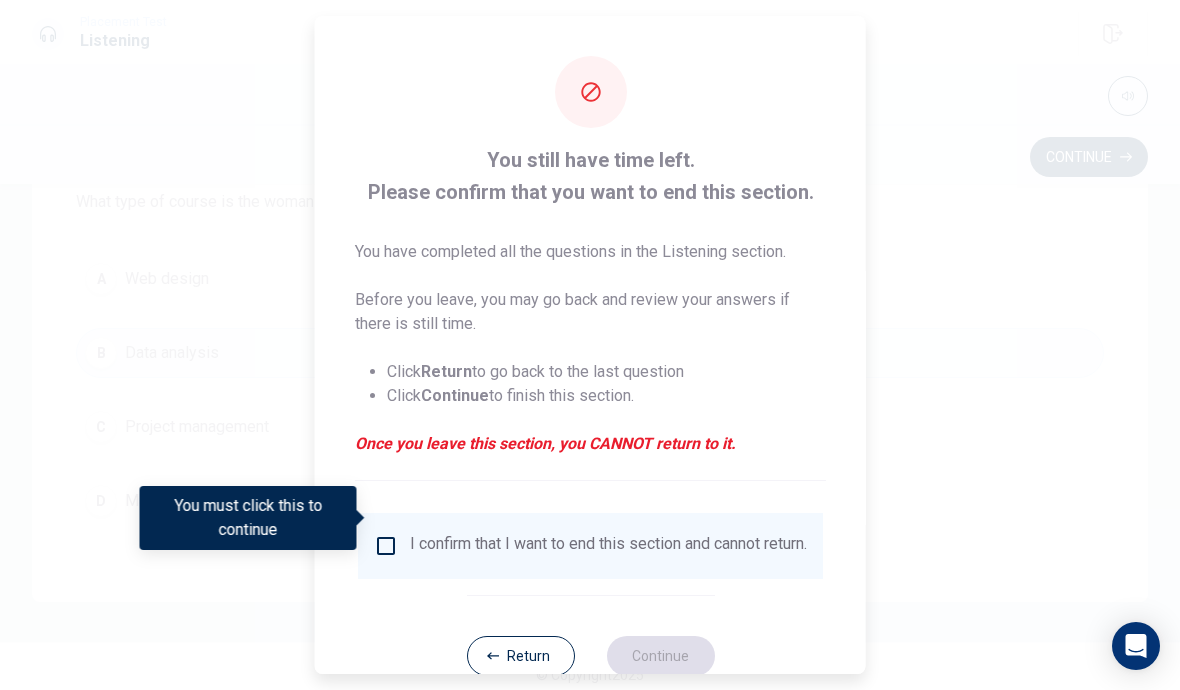 click on "Return" at bounding box center (520, 656) 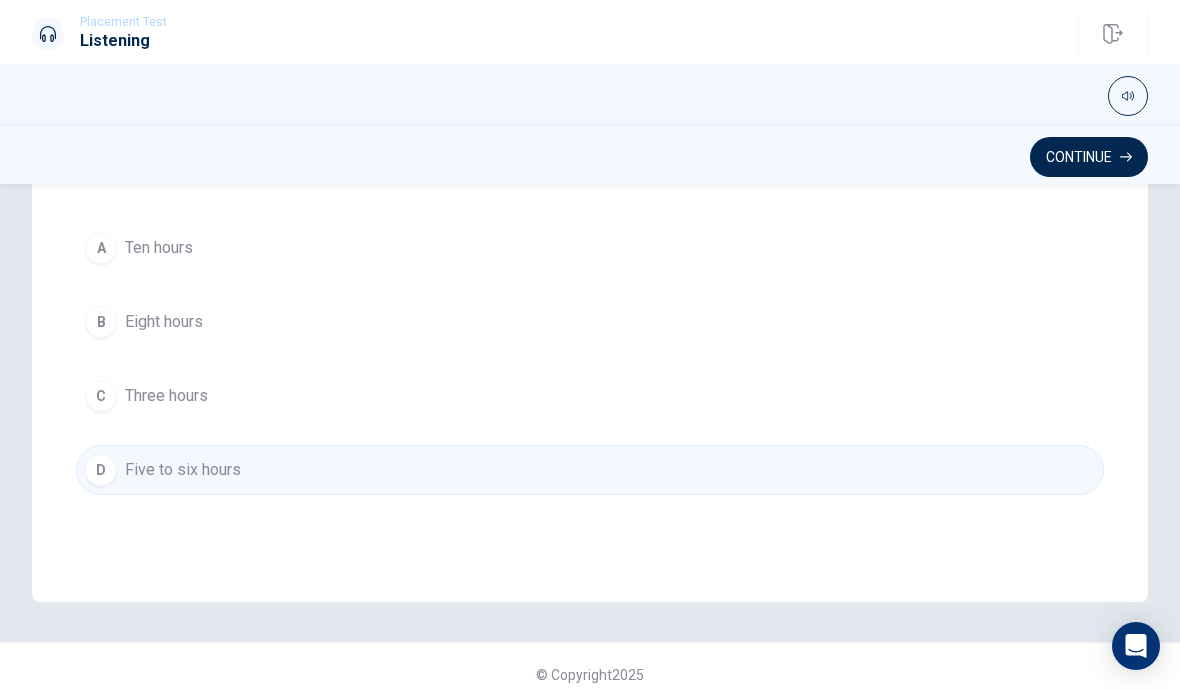 scroll, scrollTop: 1153, scrollLeft: 0, axis: vertical 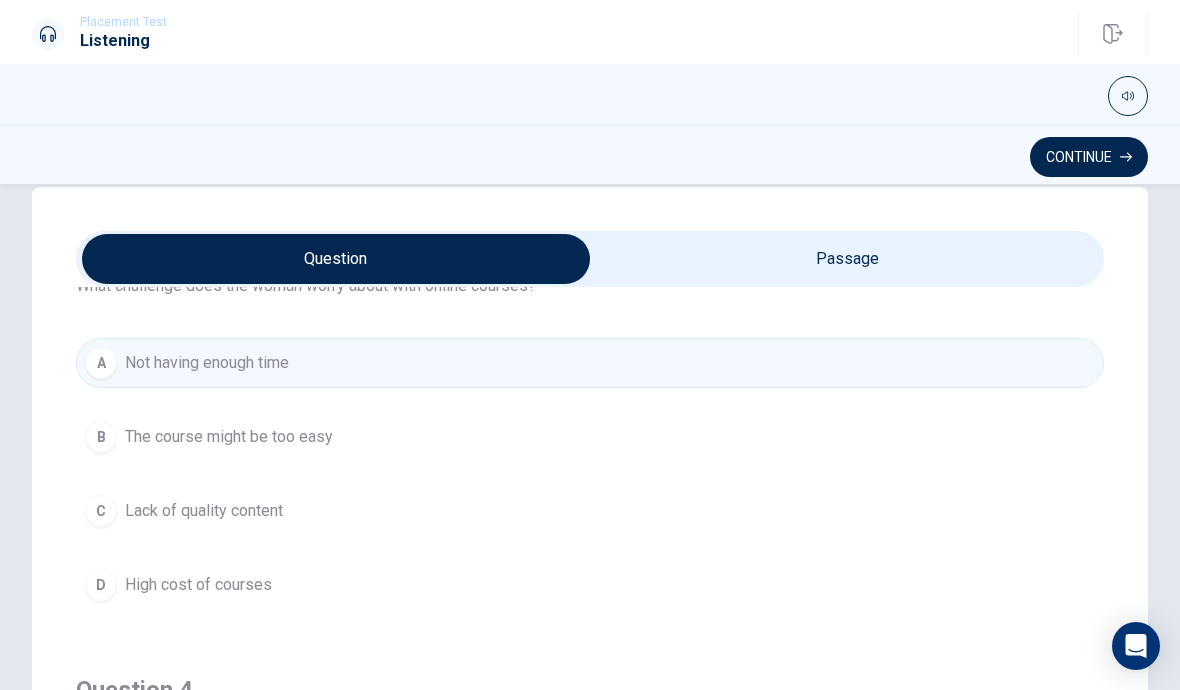 type on "79" 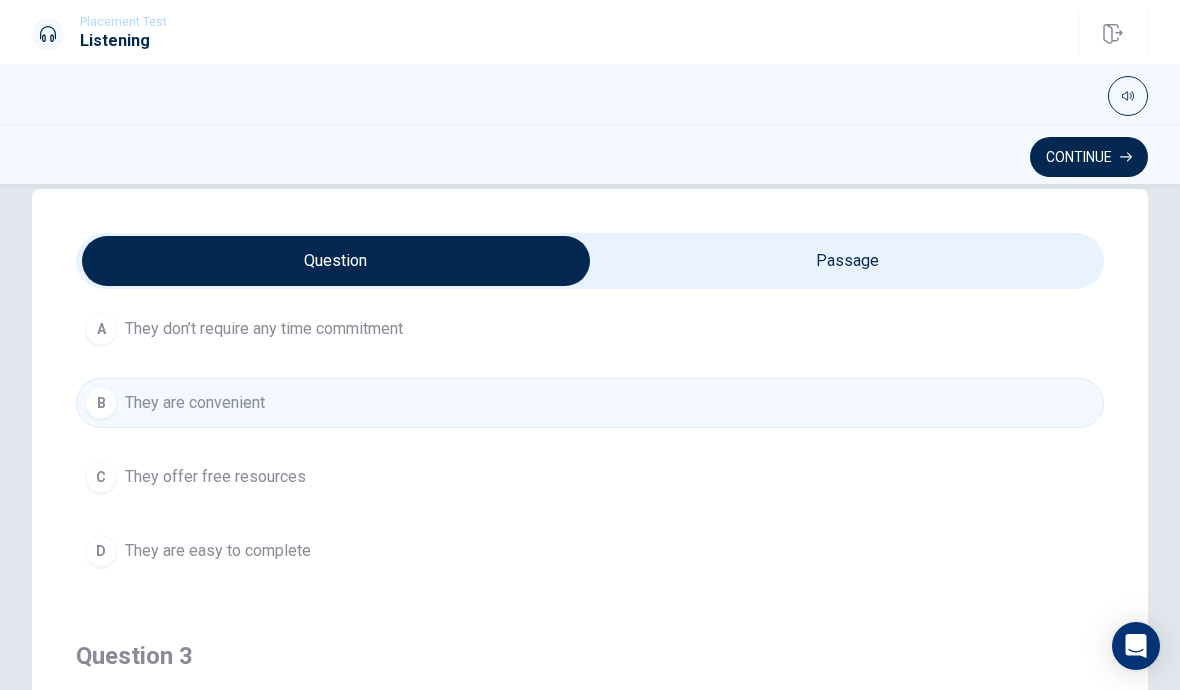 click at bounding box center (336, 261) 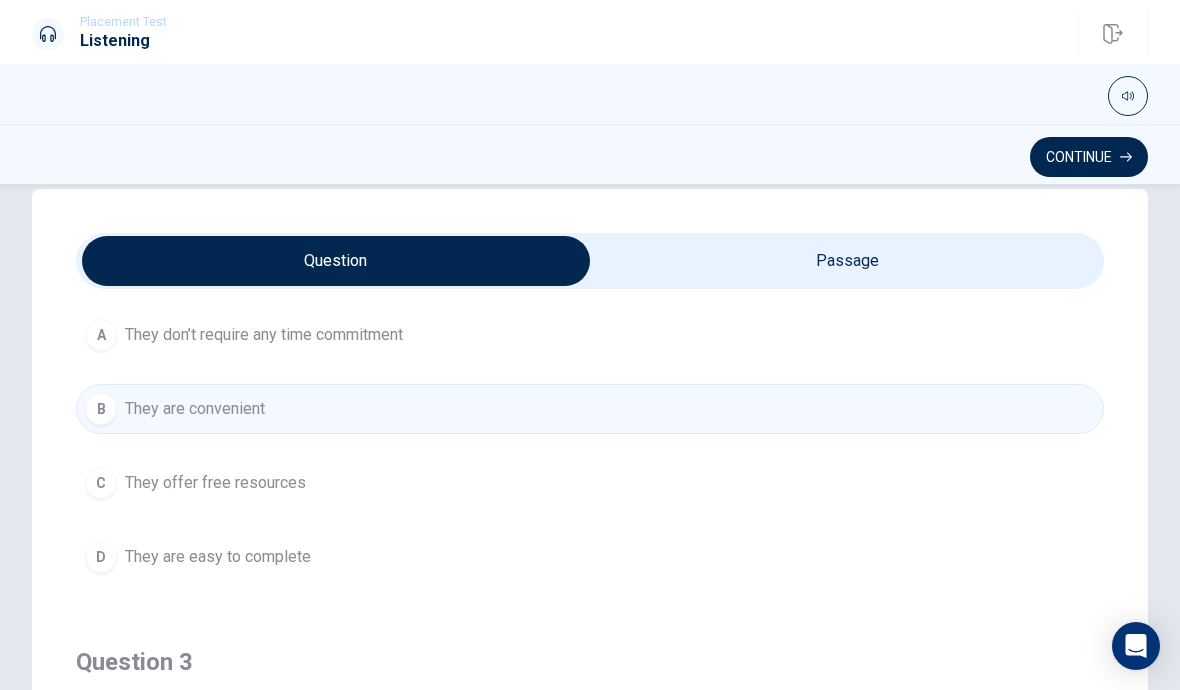checkbox on "true" 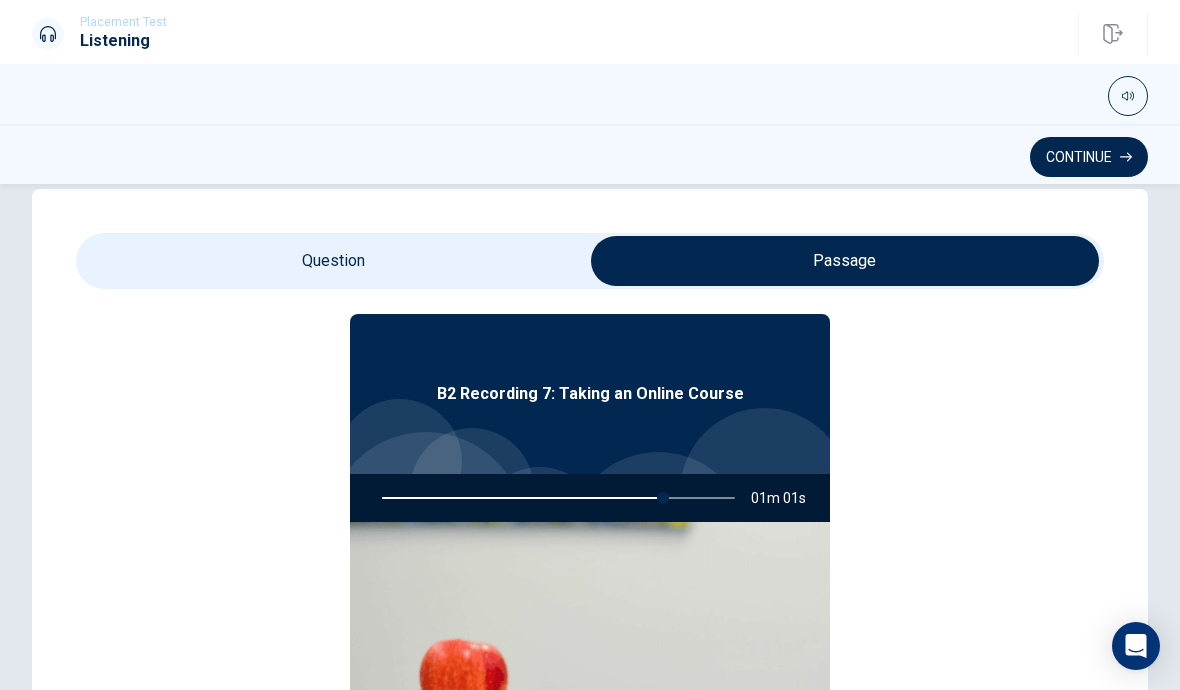 scroll, scrollTop: 63, scrollLeft: 0, axis: vertical 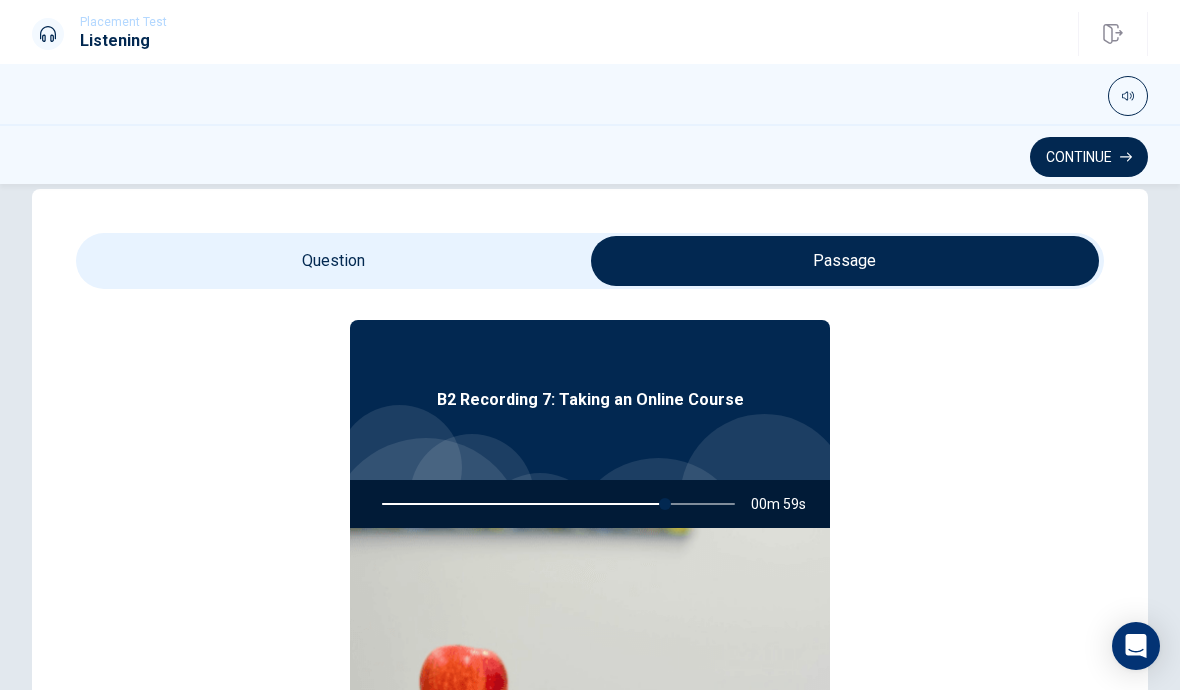 type on "81" 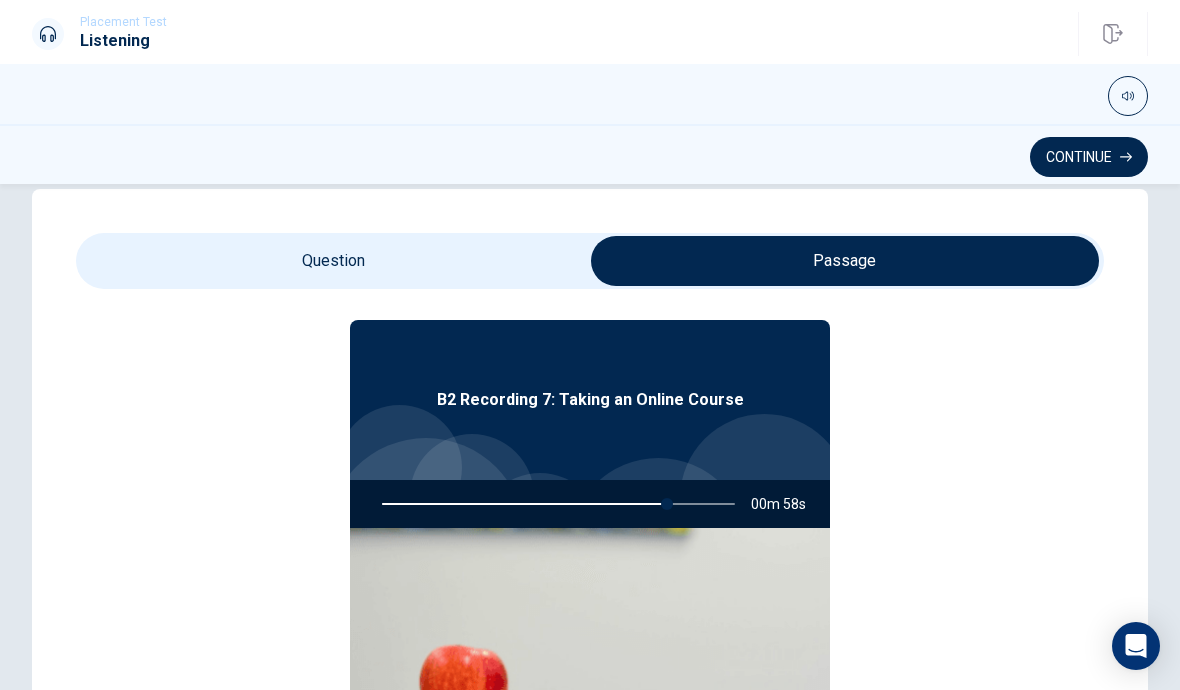 click at bounding box center [845, 261] 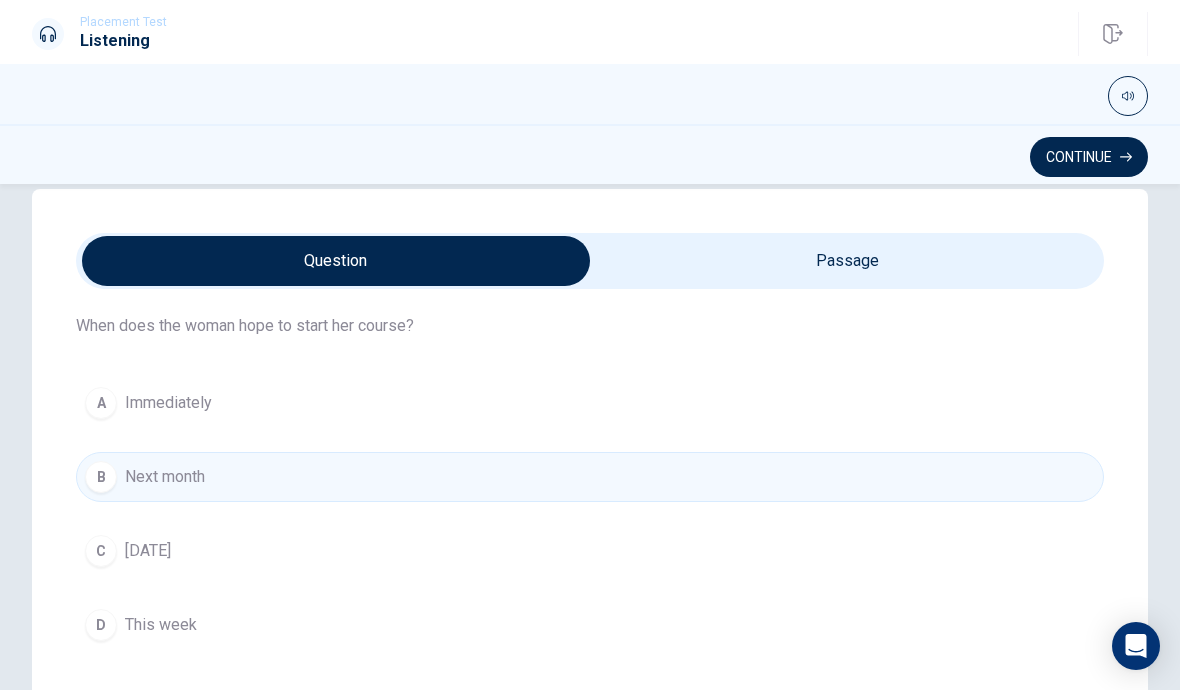 click on "Continue" at bounding box center [1089, 157] 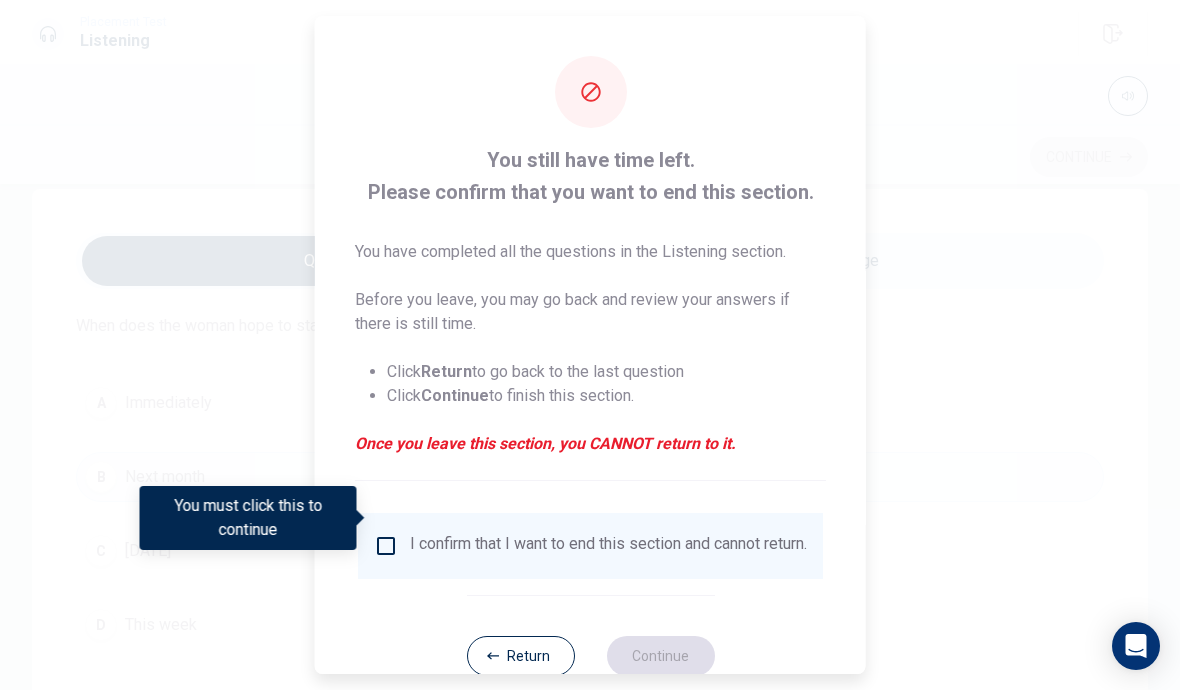 click at bounding box center [386, 546] 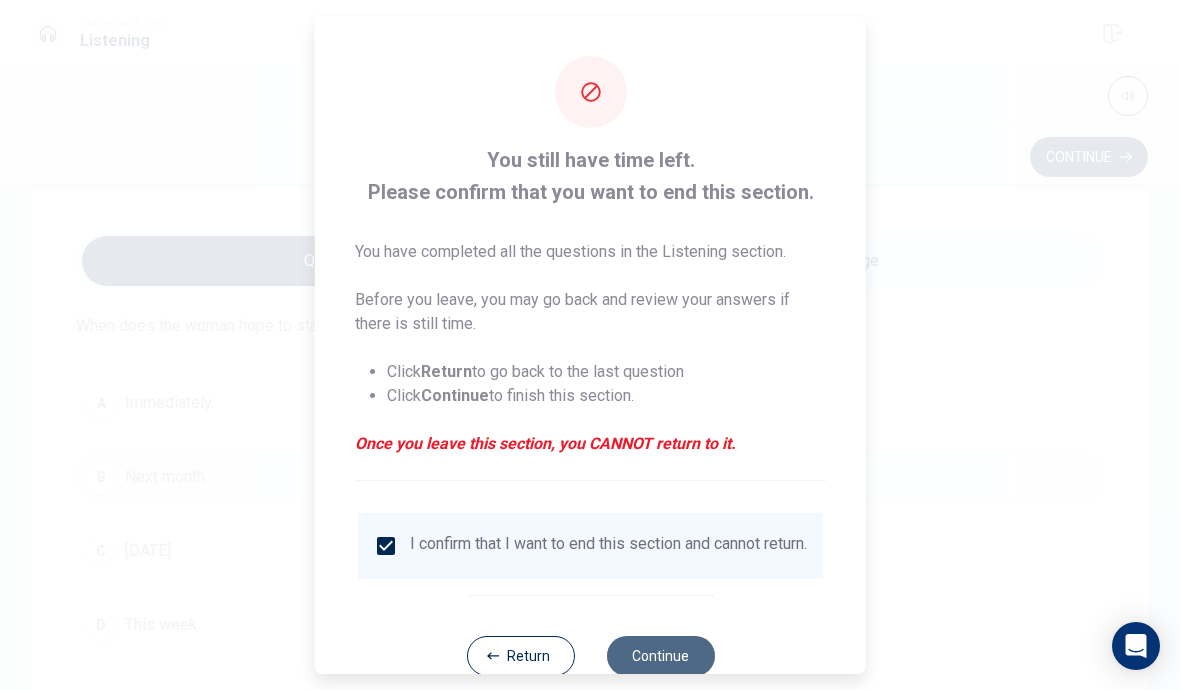 click on "Continue" at bounding box center (660, 656) 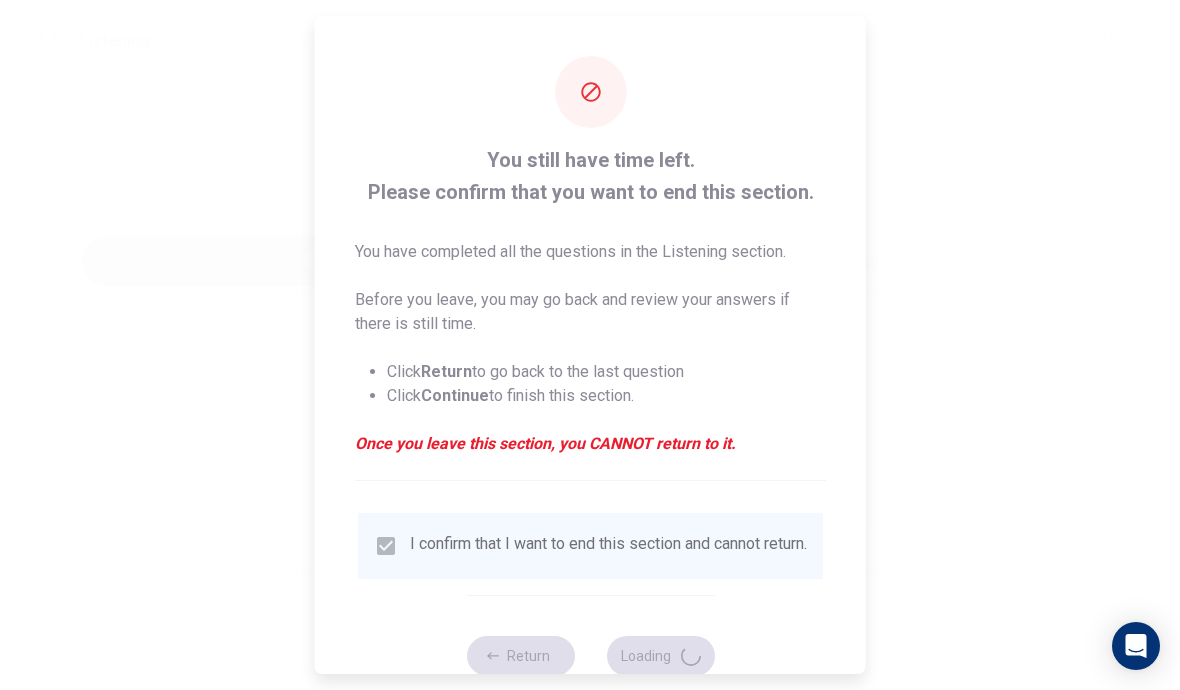 scroll, scrollTop: 0, scrollLeft: 0, axis: both 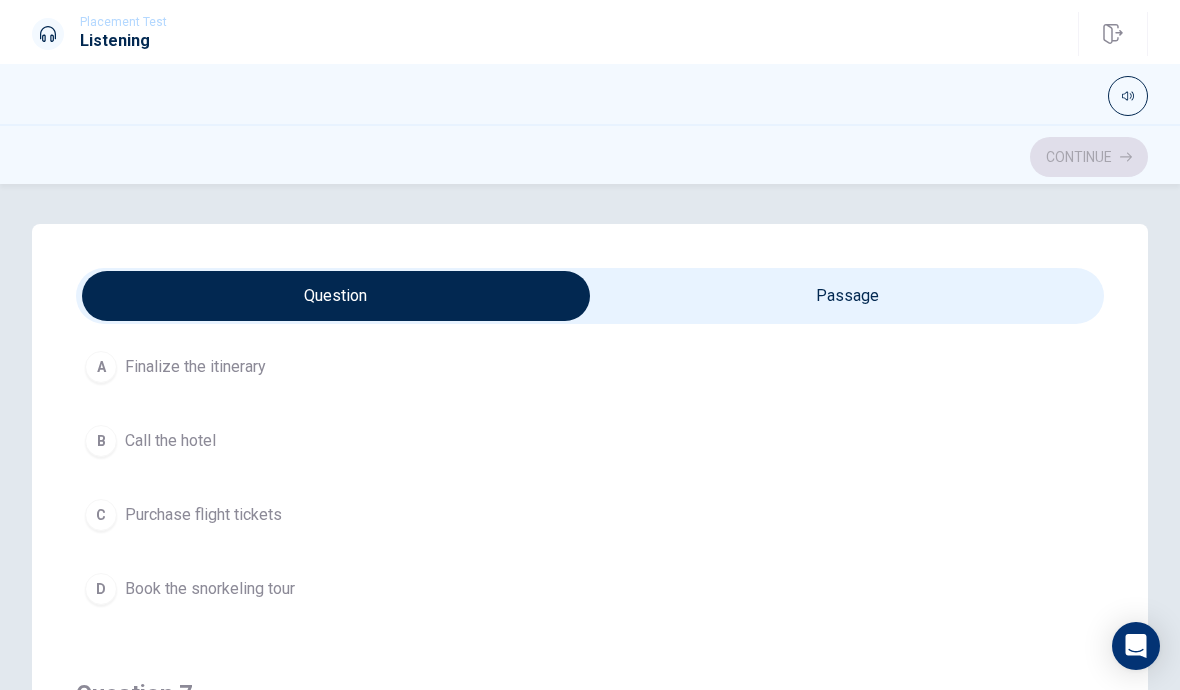 type on "1" 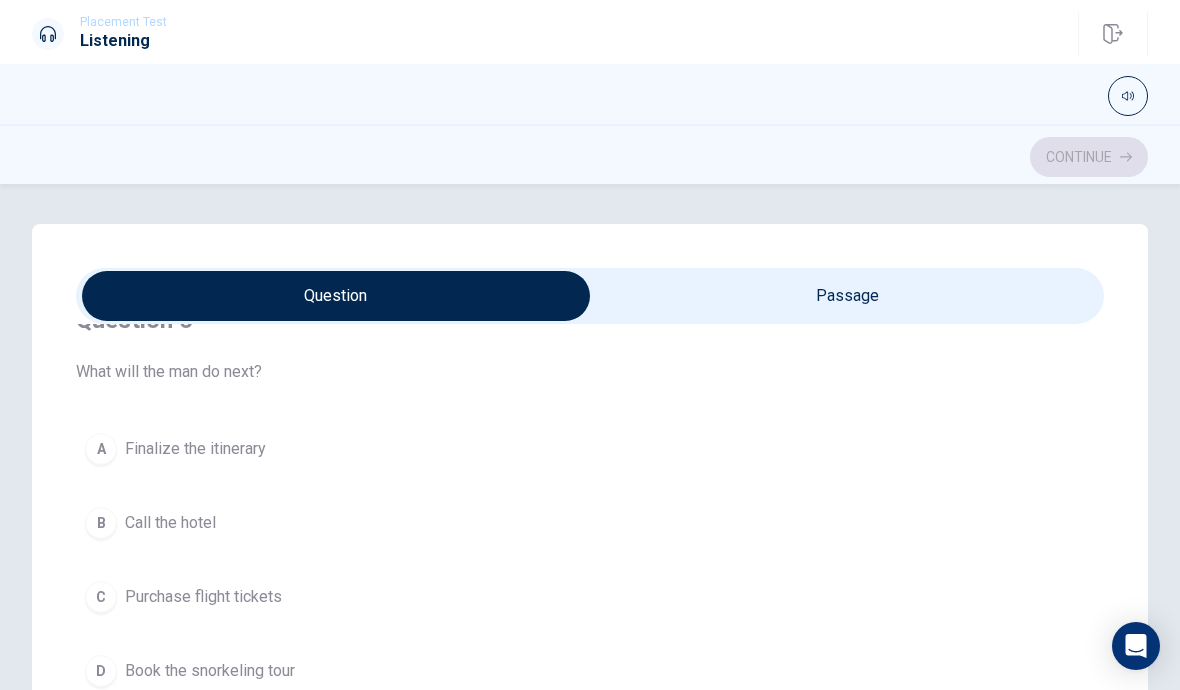 scroll, scrollTop: 50, scrollLeft: 0, axis: vertical 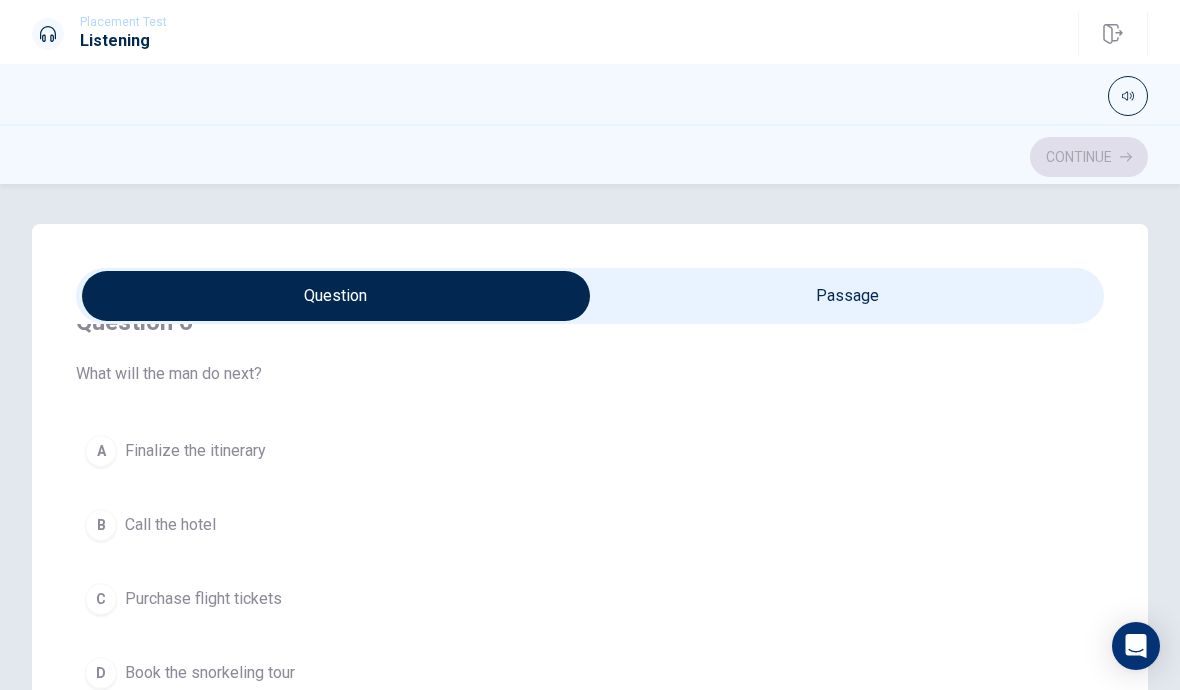 click at bounding box center [336, 296] 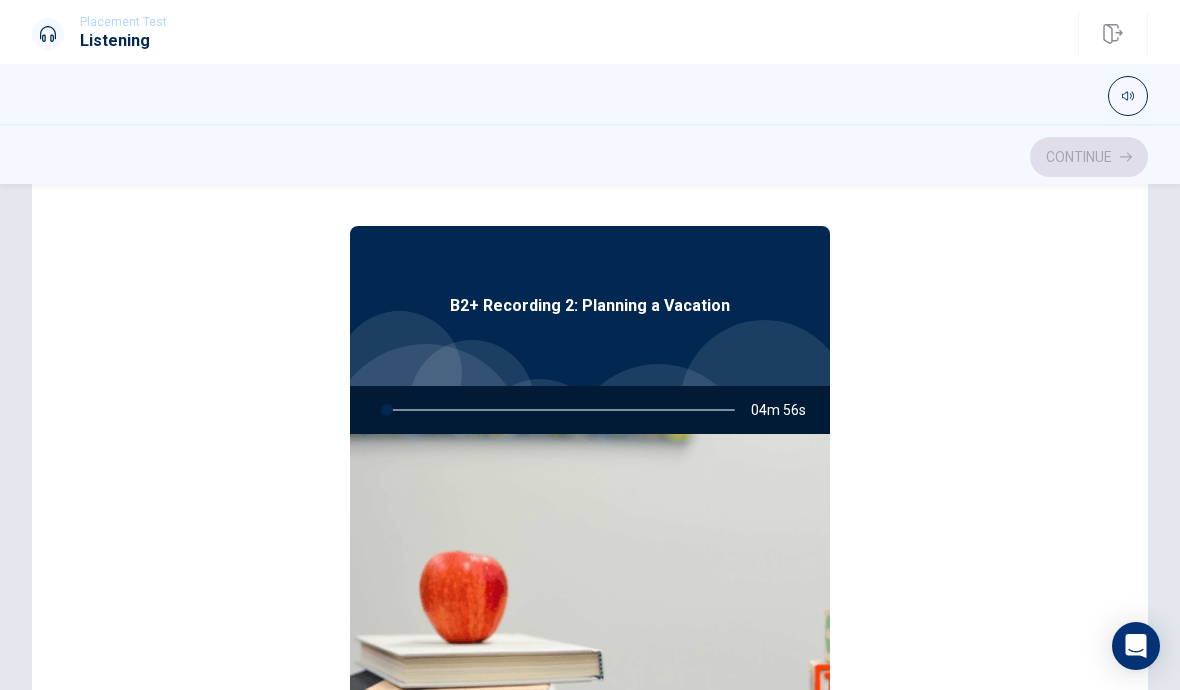 type on "2" 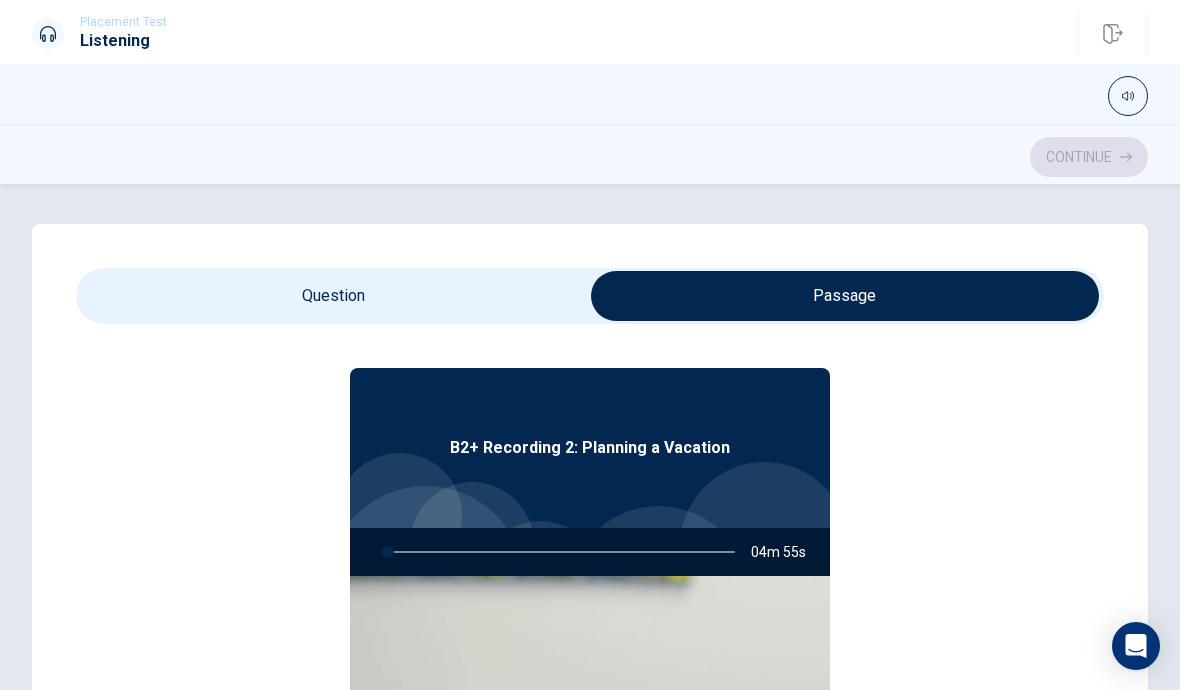 click on "B2+ Recording 2: Planning a Vacation 04m 55s" at bounding box center [590, 660] 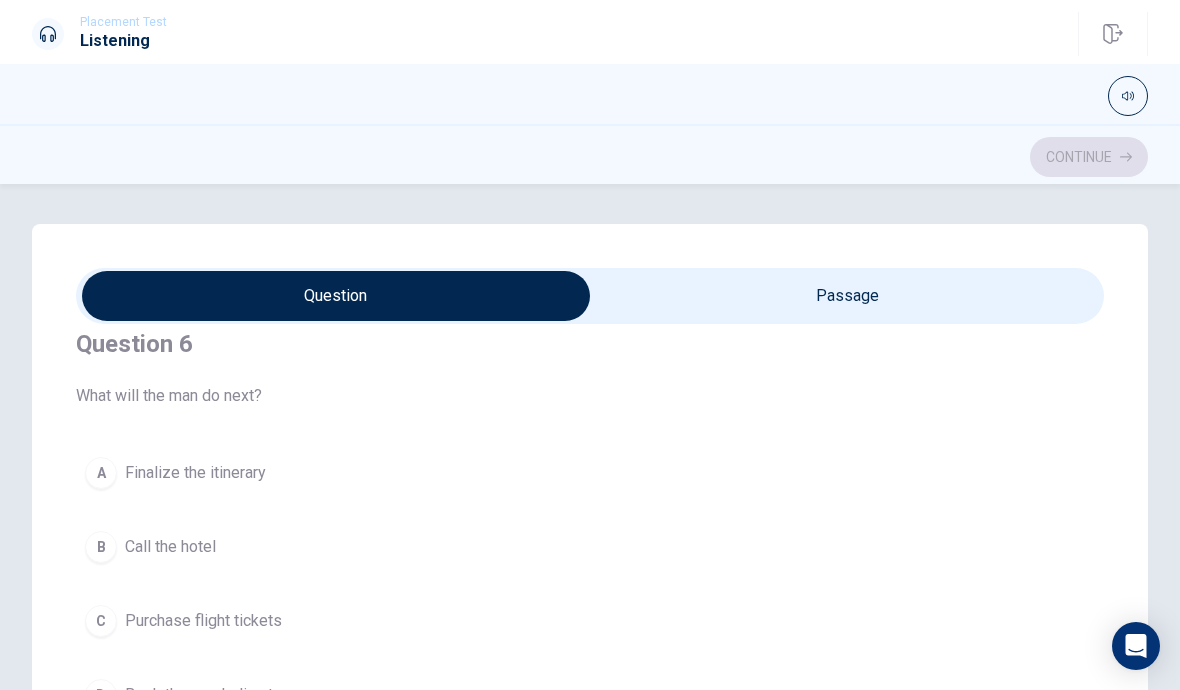scroll, scrollTop: 33, scrollLeft: 0, axis: vertical 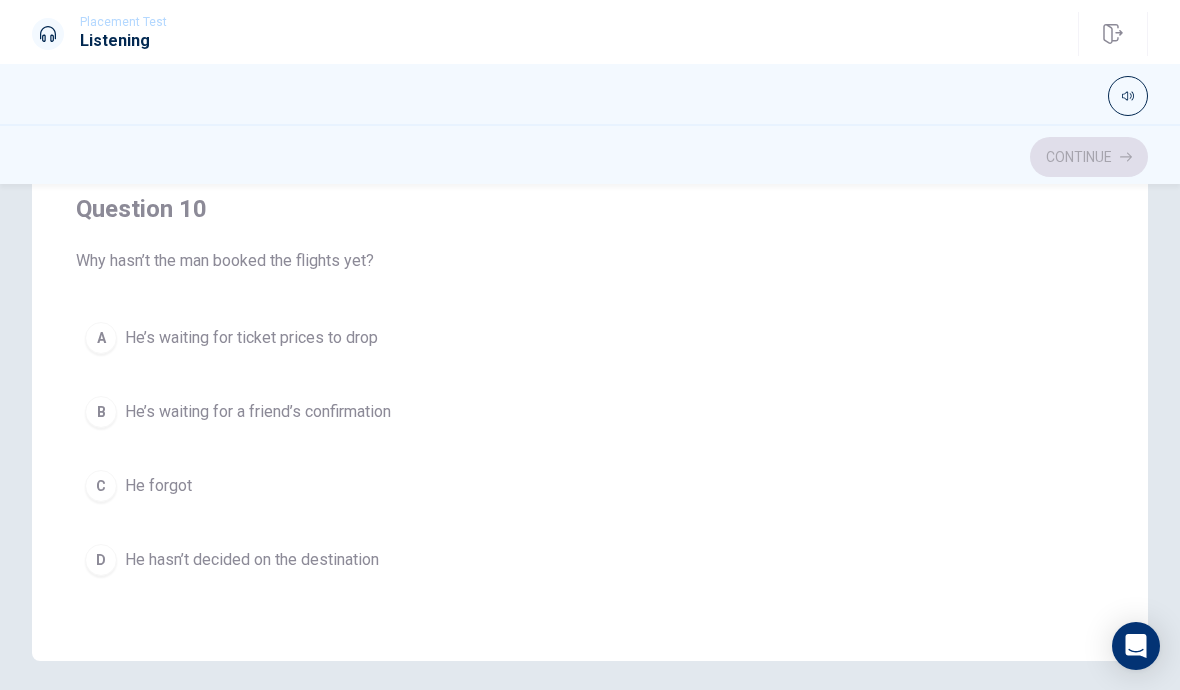 click on "A He’s waiting for ticket prices to drop" at bounding box center (590, 338) 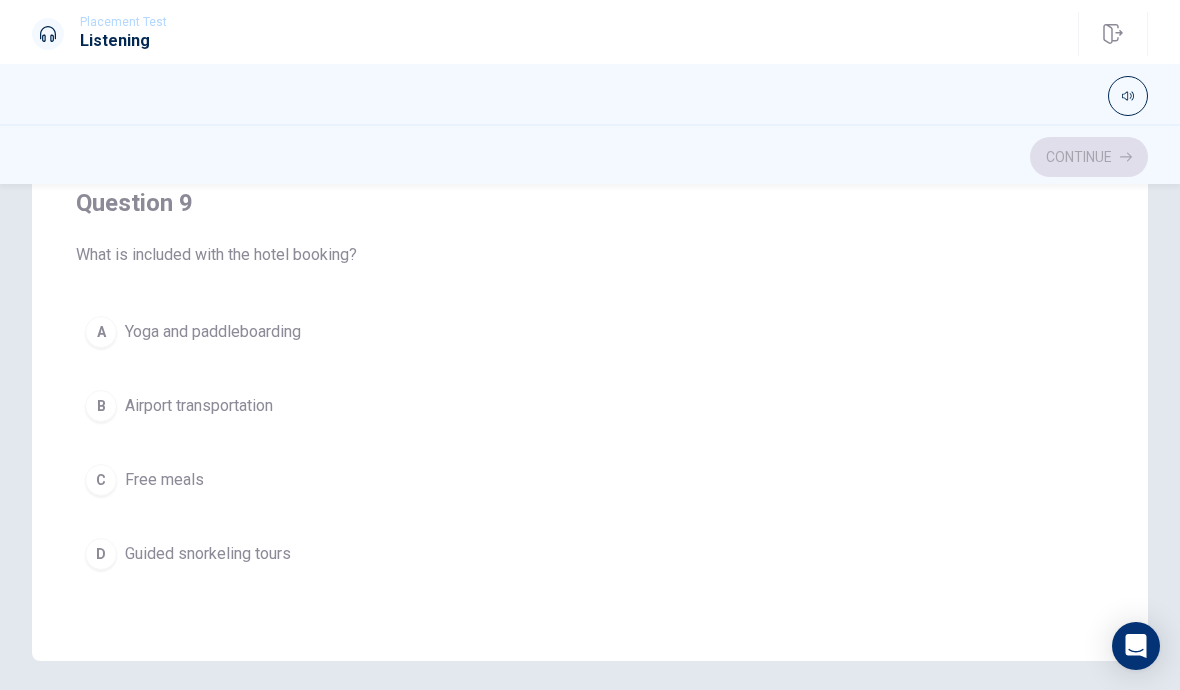 scroll, scrollTop: 1169, scrollLeft: 0, axis: vertical 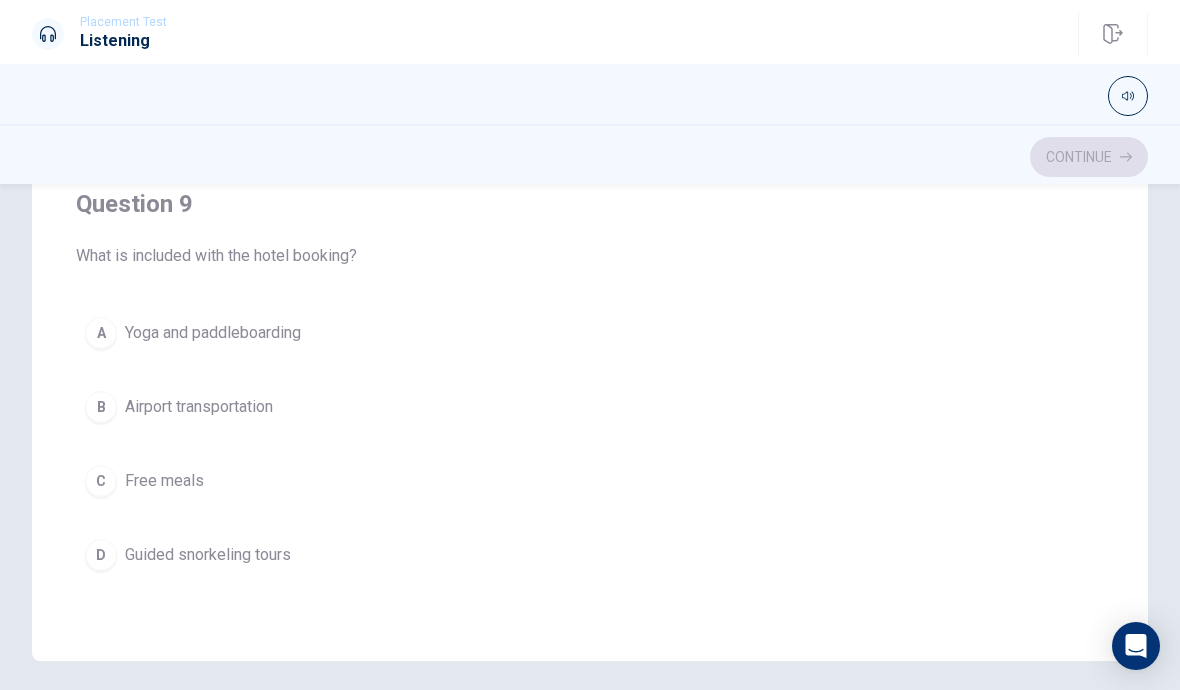 click on "A Yoga and paddleboarding" at bounding box center (590, 333) 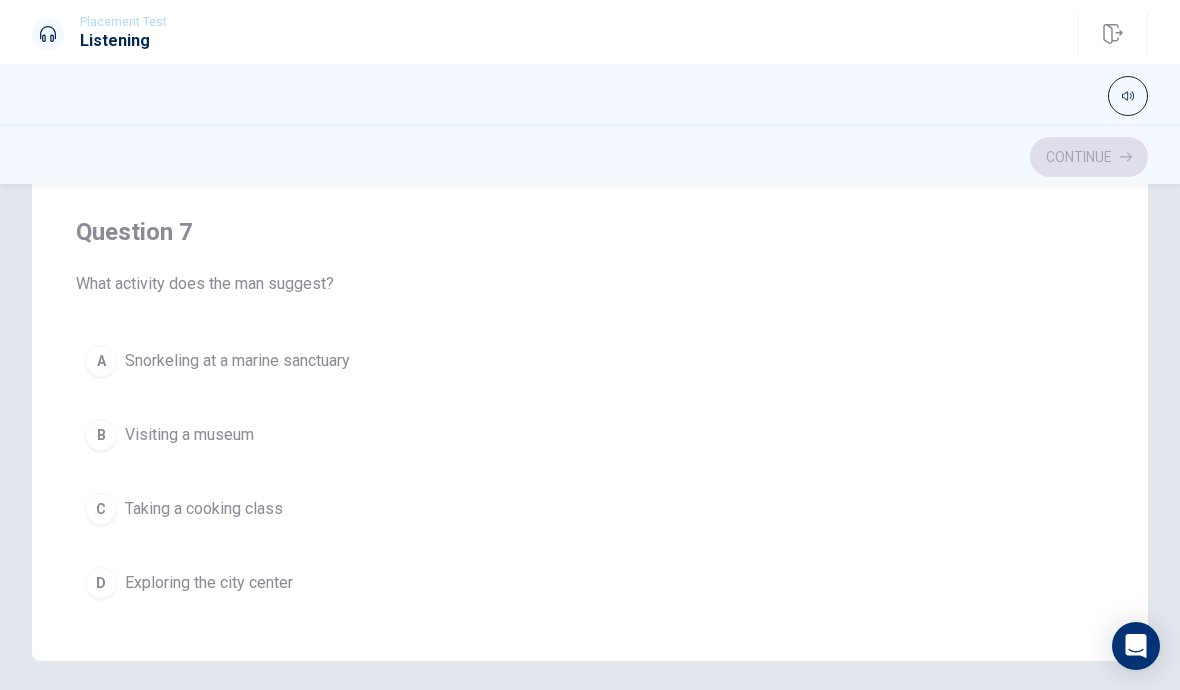 scroll, scrollTop: 228, scrollLeft: 0, axis: vertical 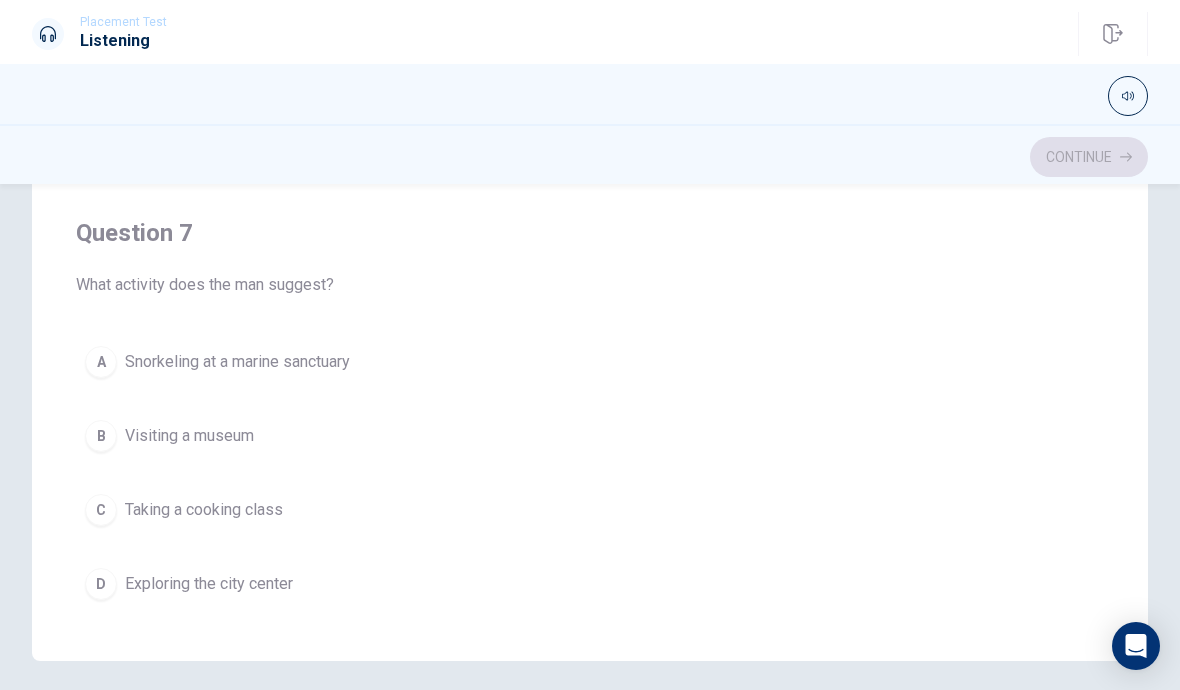click on "A Snorkeling at a marine sanctuary" at bounding box center (590, 362) 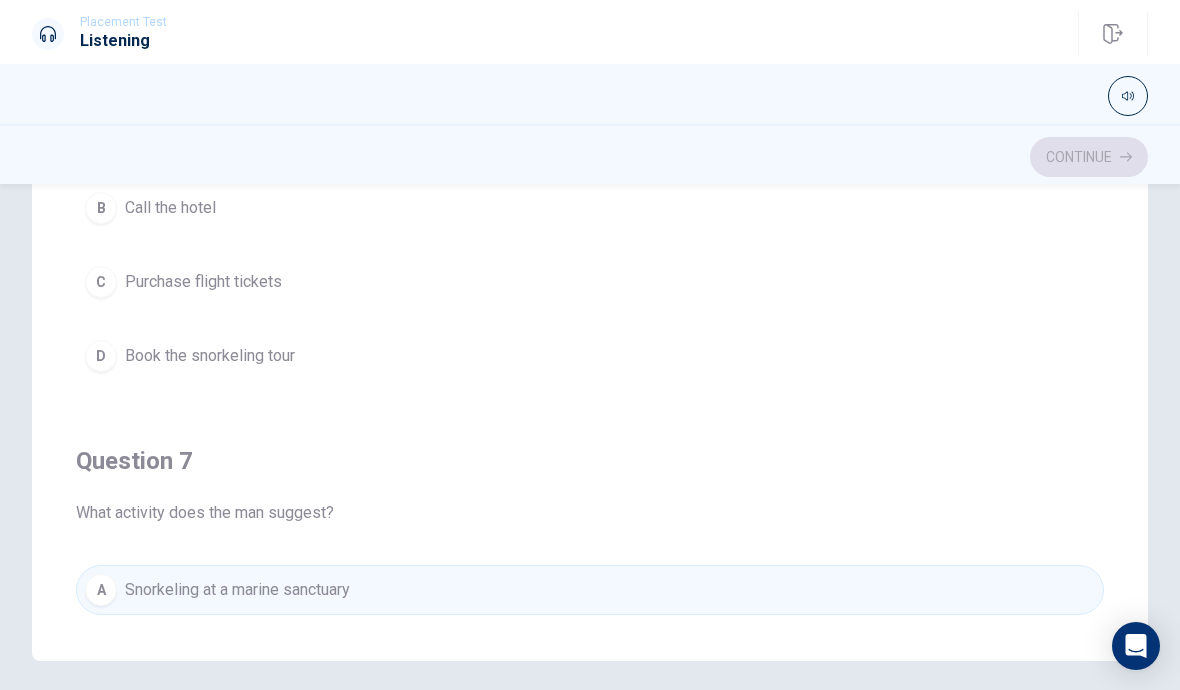 scroll, scrollTop: 0, scrollLeft: 0, axis: both 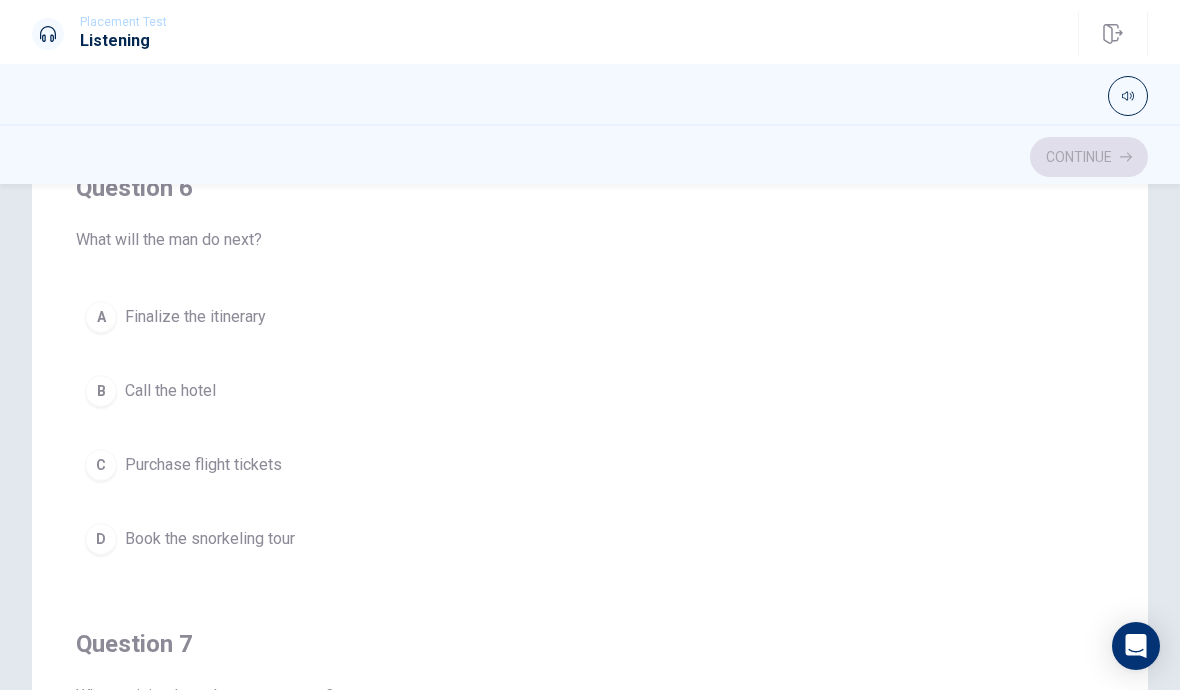 click on "B Call the hotel" at bounding box center (590, 391) 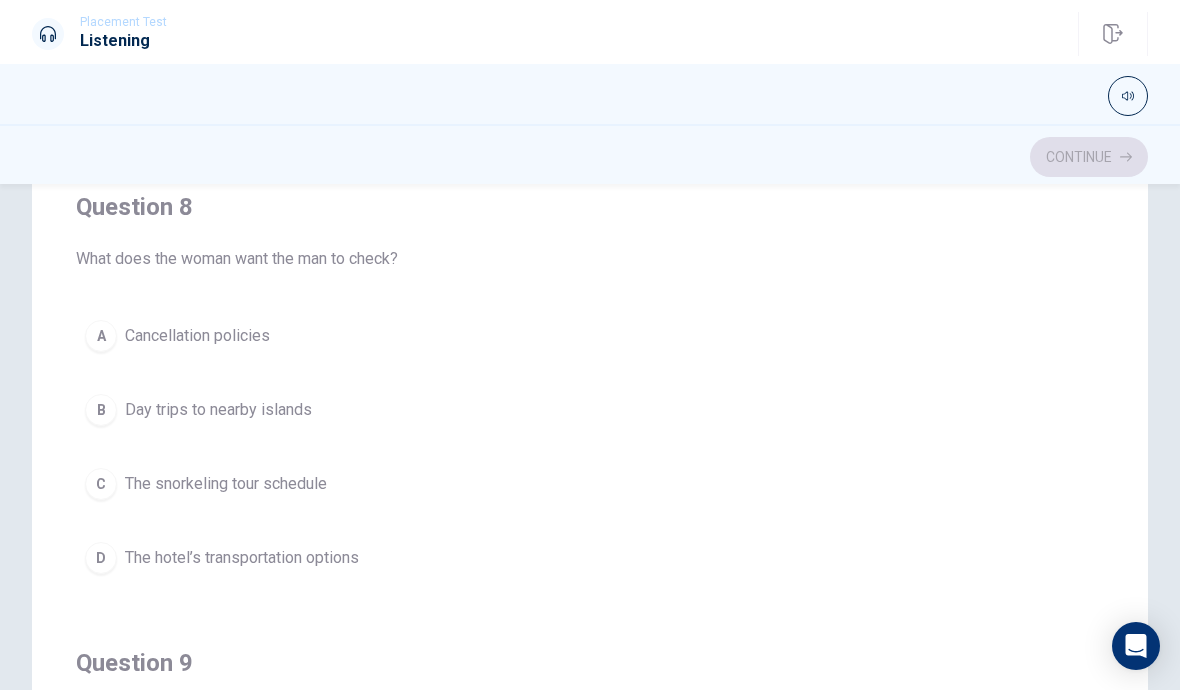scroll, scrollTop: 895, scrollLeft: 0, axis: vertical 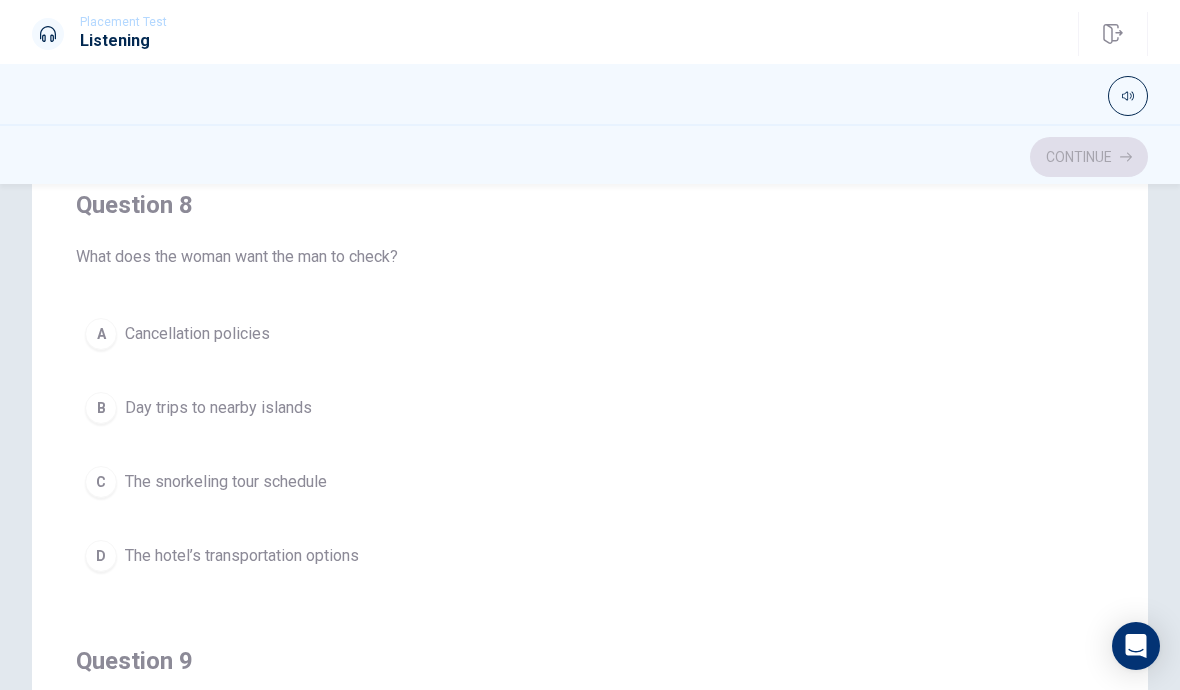 click on "D The hotel’s transportation options" at bounding box center (590, 556) 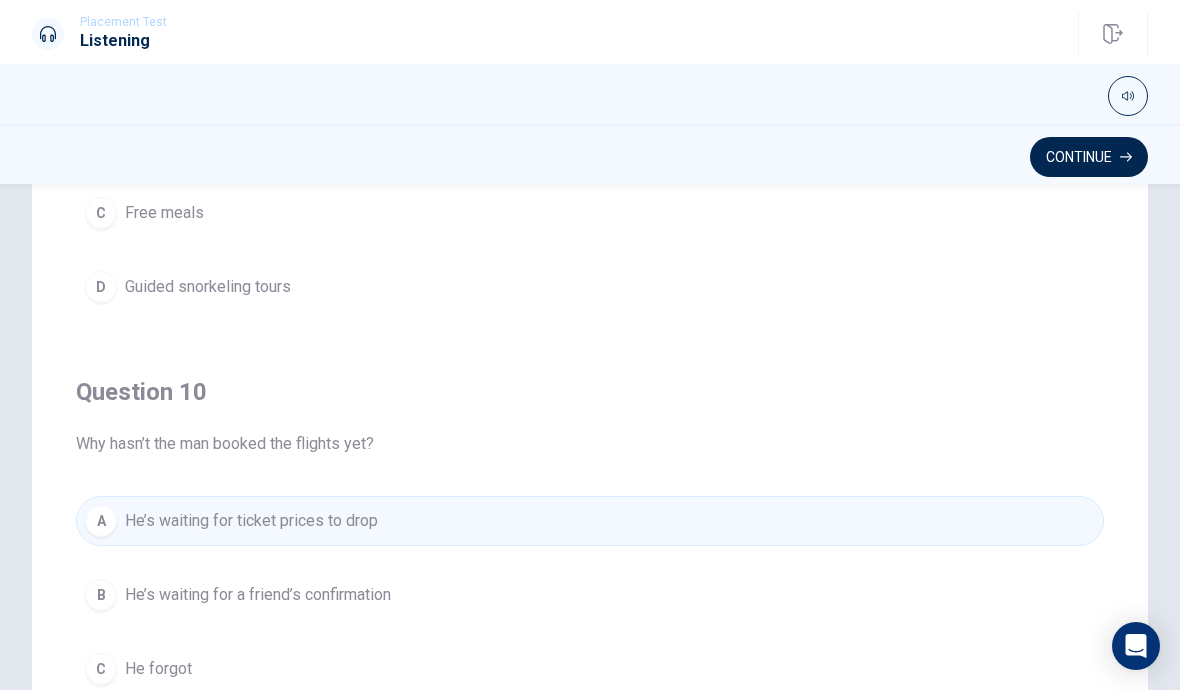 scroll, scrollTop: 1620, scrollLeft: 0, axis: vertical 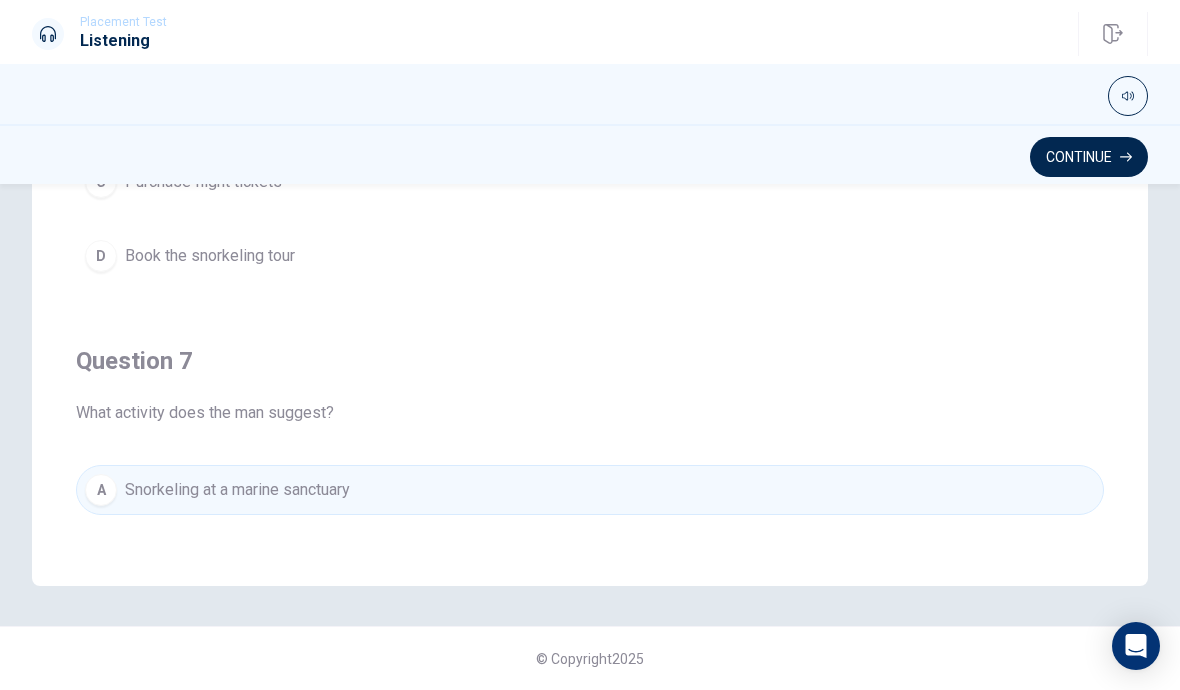 click on "A Snorkeling at a marine sanctuary" at bounding box center (590, 490) 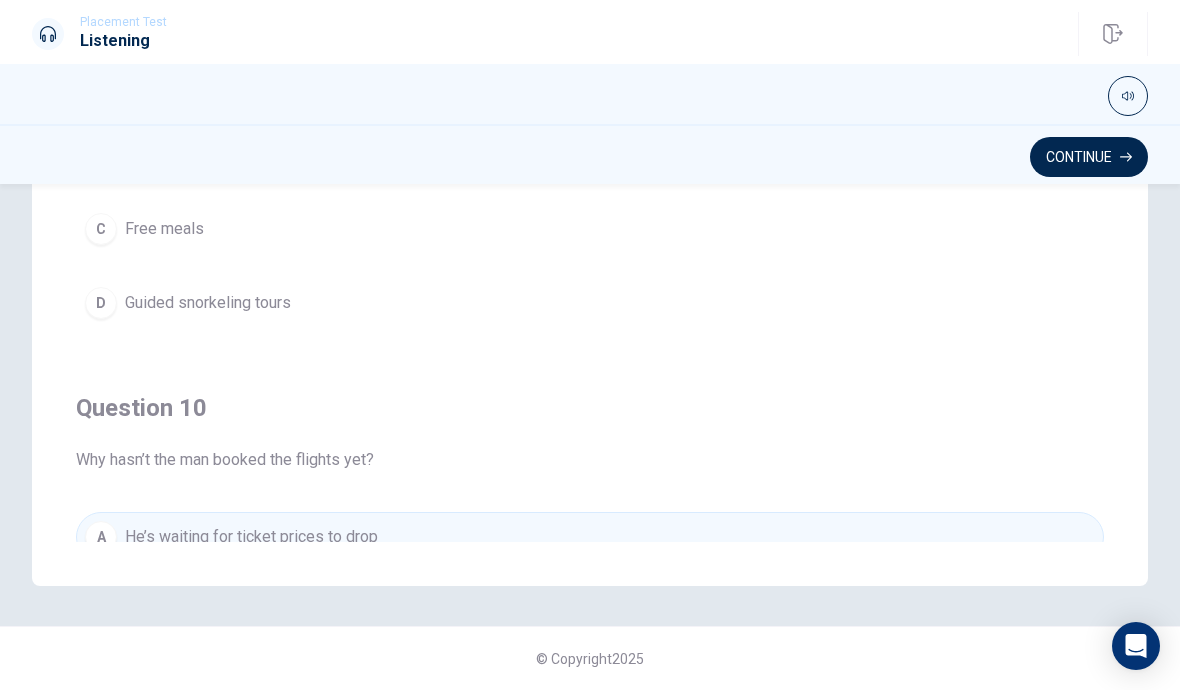 scroll, scrollTop: 1259, scrollLeft: 0, axis: vertical 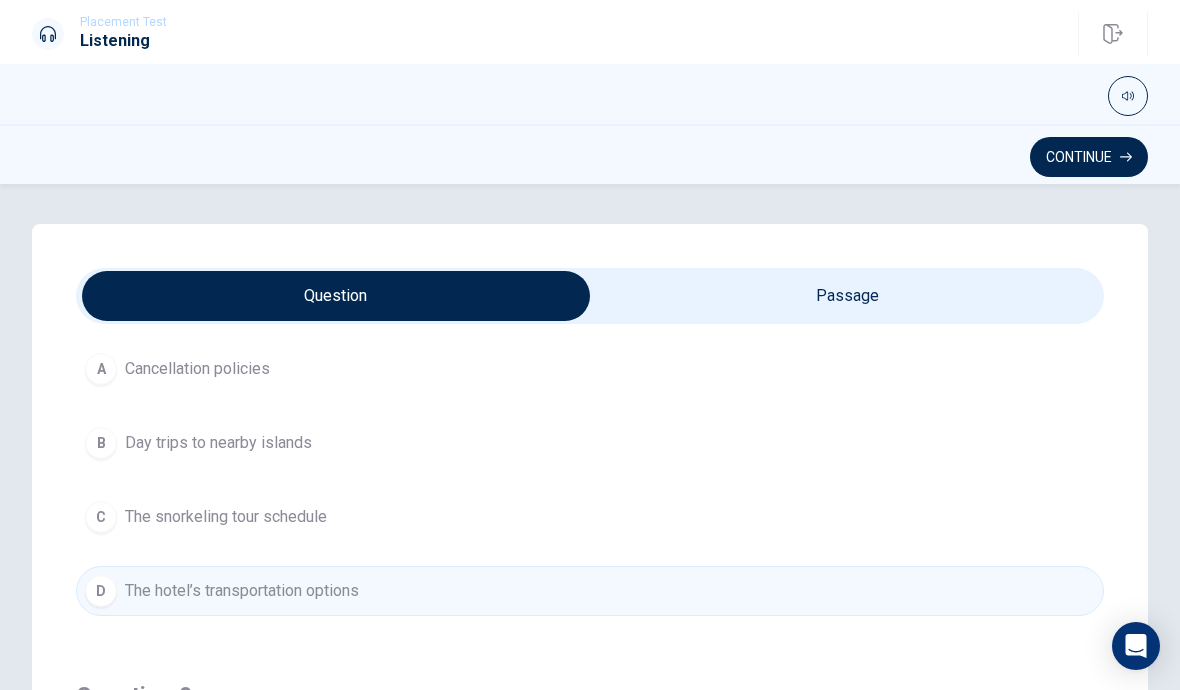 click on "Continue" at bounding box center [1089, 157] 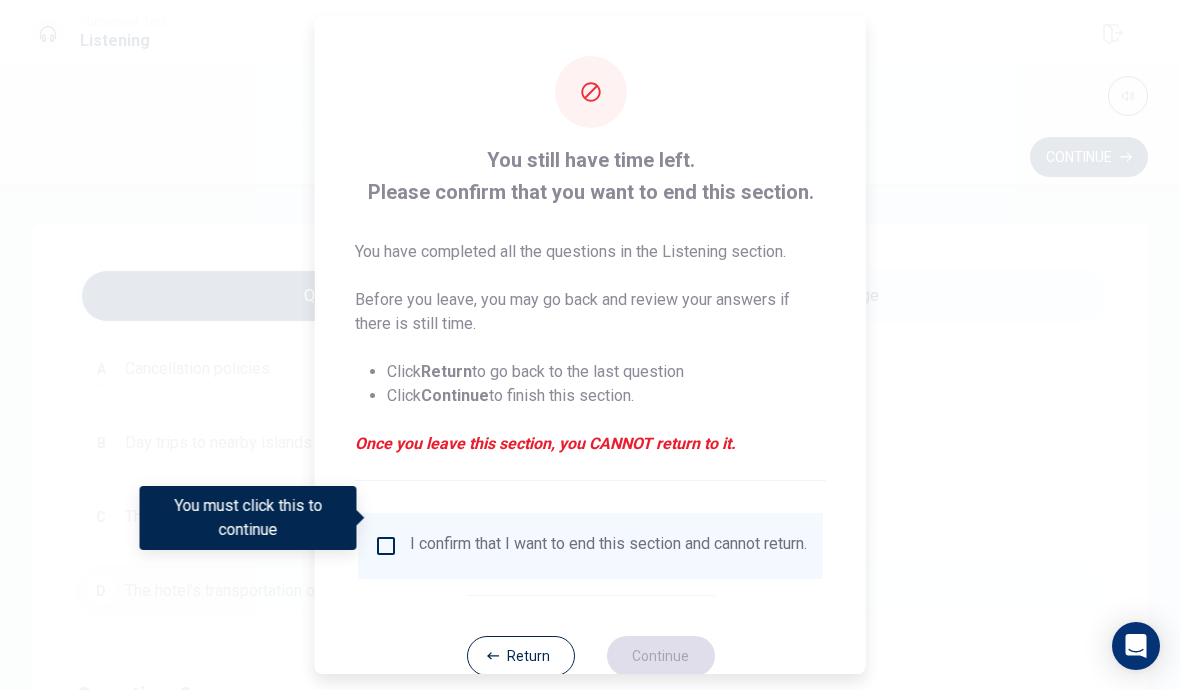 click at bounding box center [386, 546] 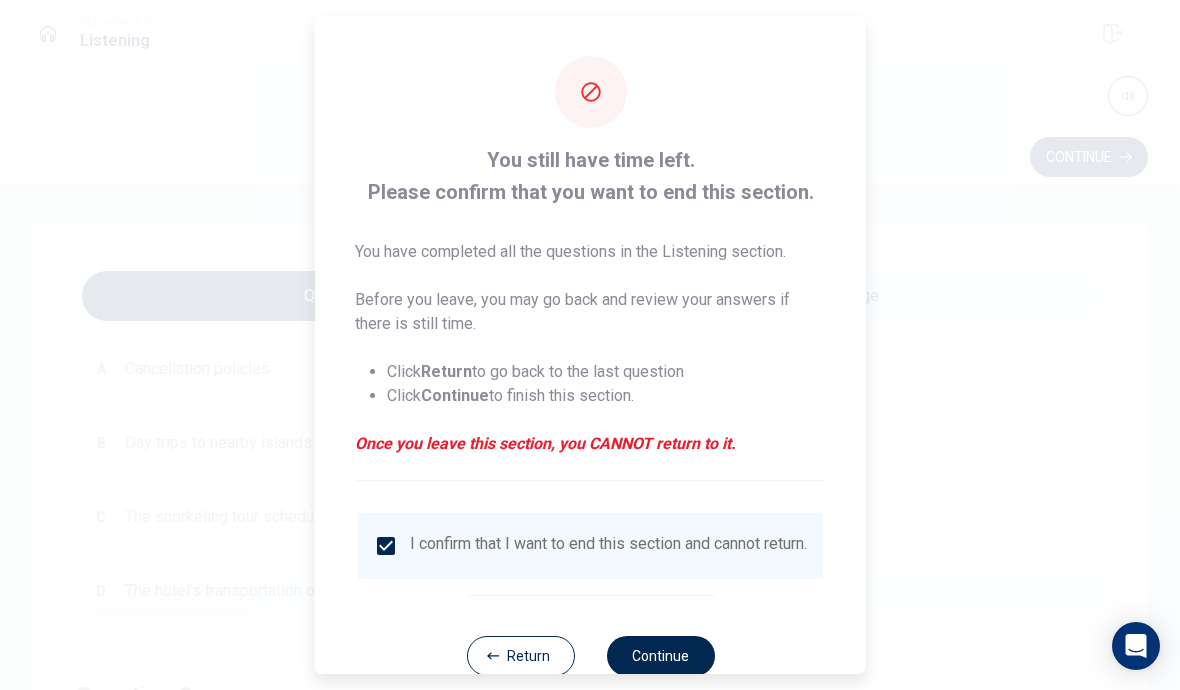 click on "Continue" at bounding box center (660, 656) 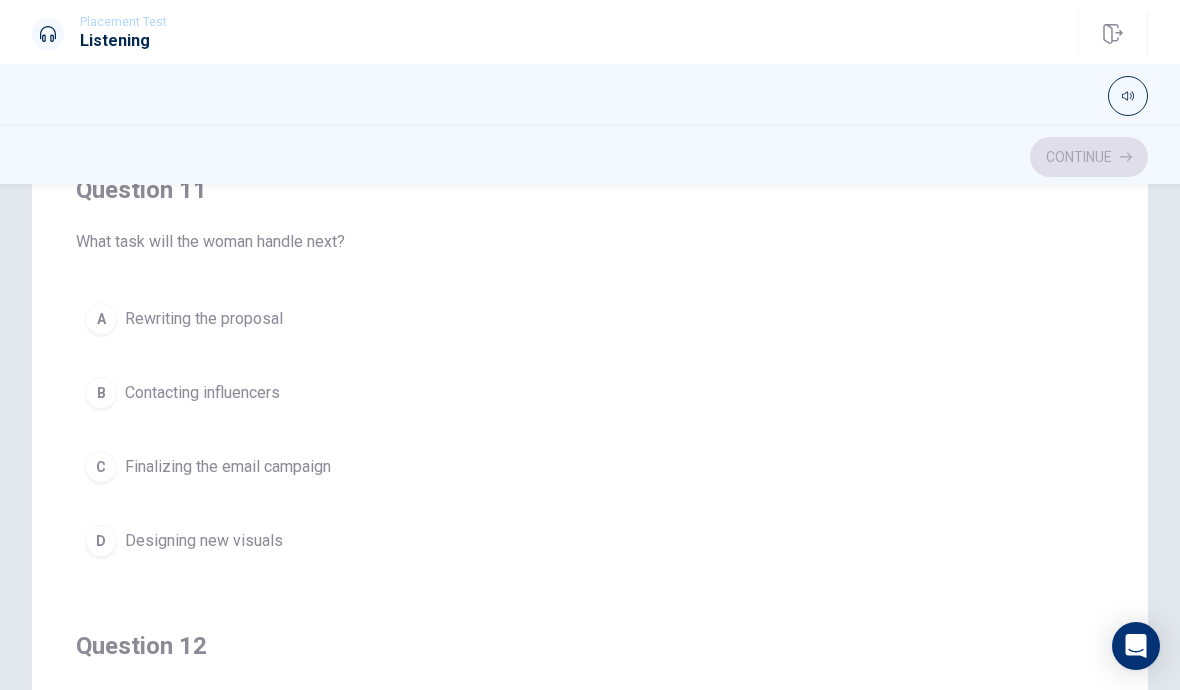 click on "A Rewriting the proposal" at bounding box center [590, 319] 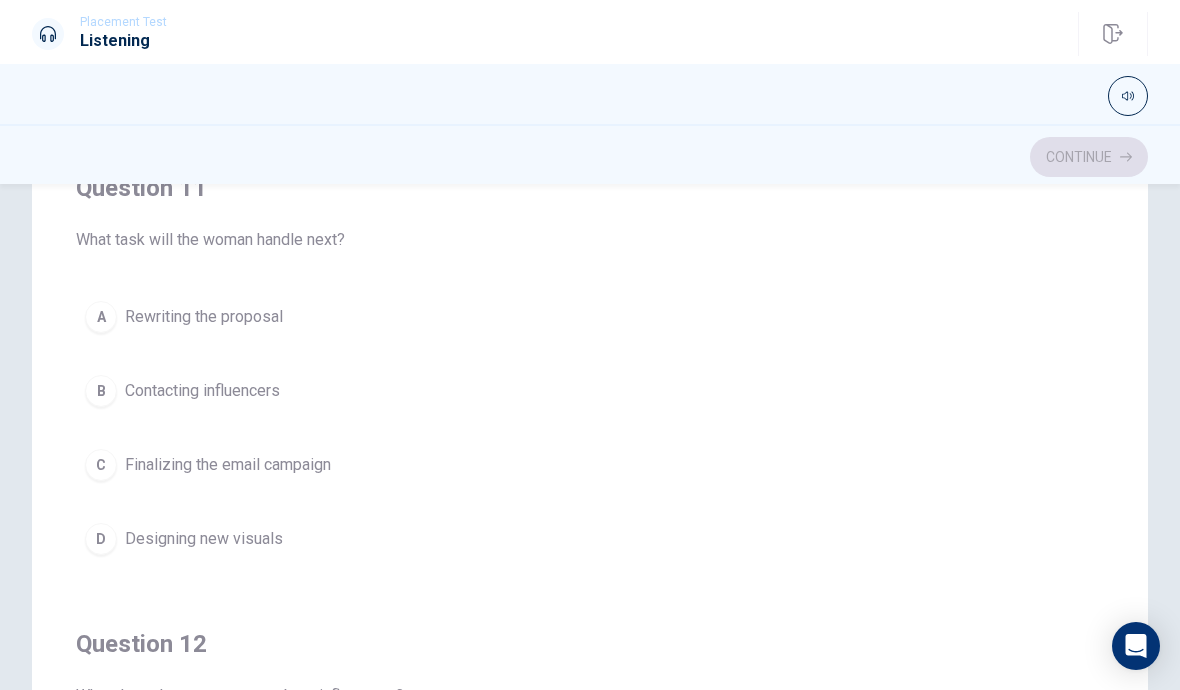 scroll, scrollTop: 184, scrollLeft: 0, axis: vertical 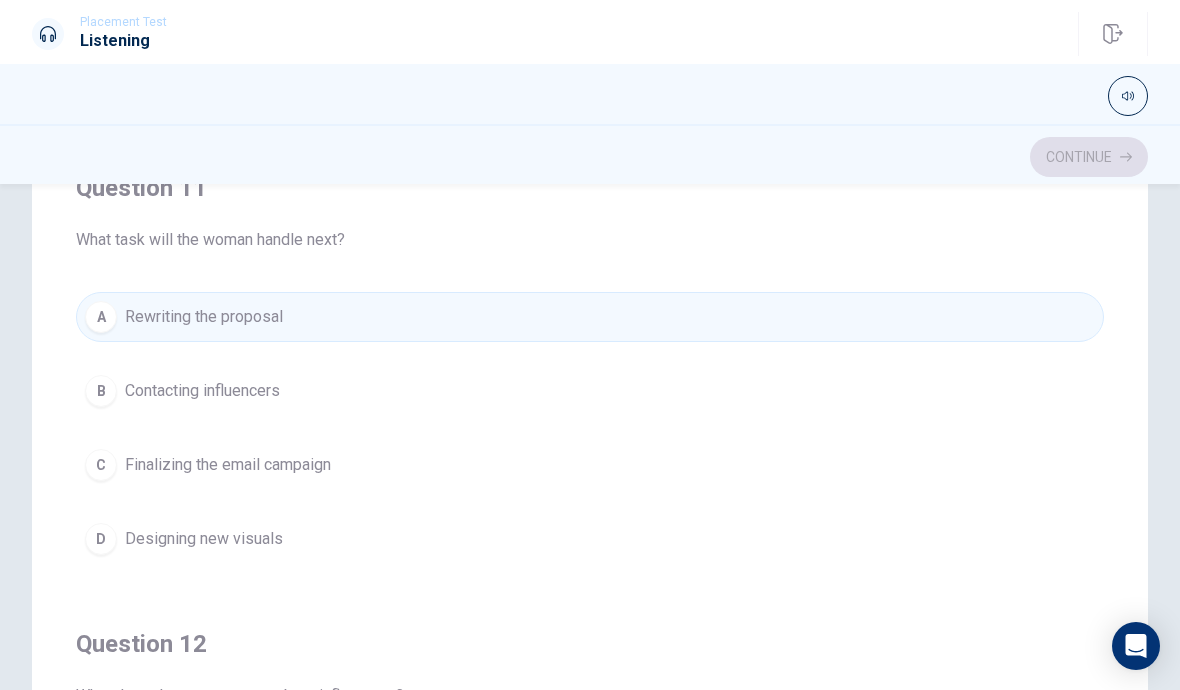 click on "What task will the woman handle next?" at bounding box center (590, 240) 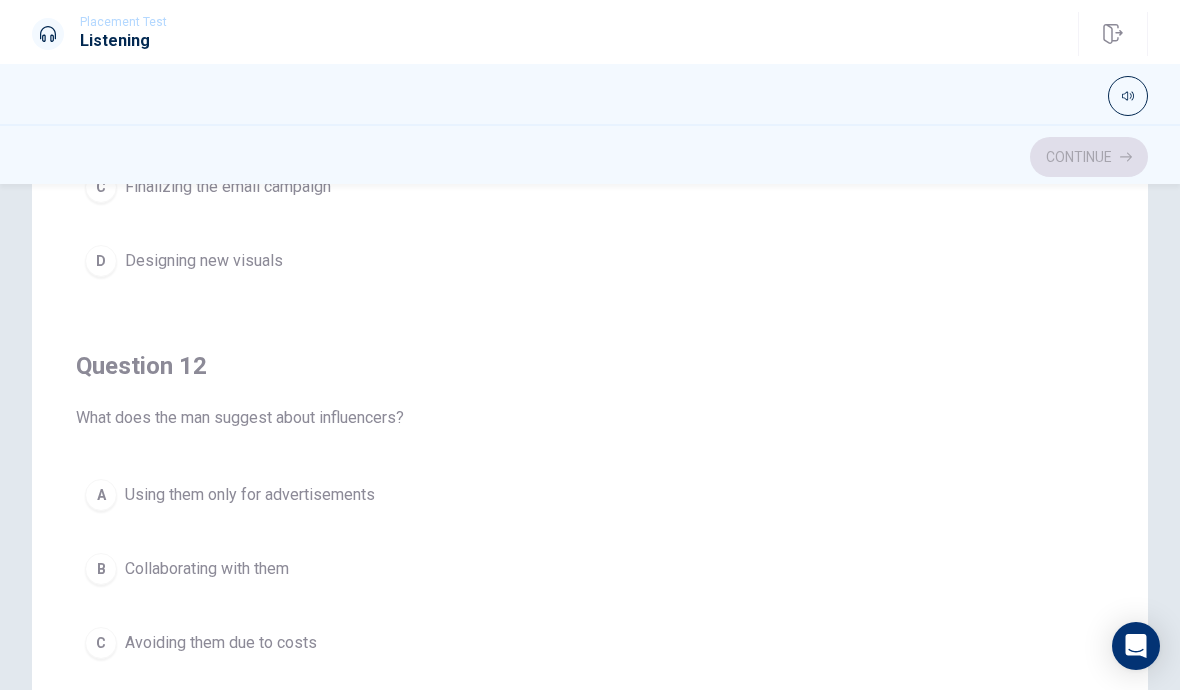 click on "Question 12" at bounding box center [590, 366] 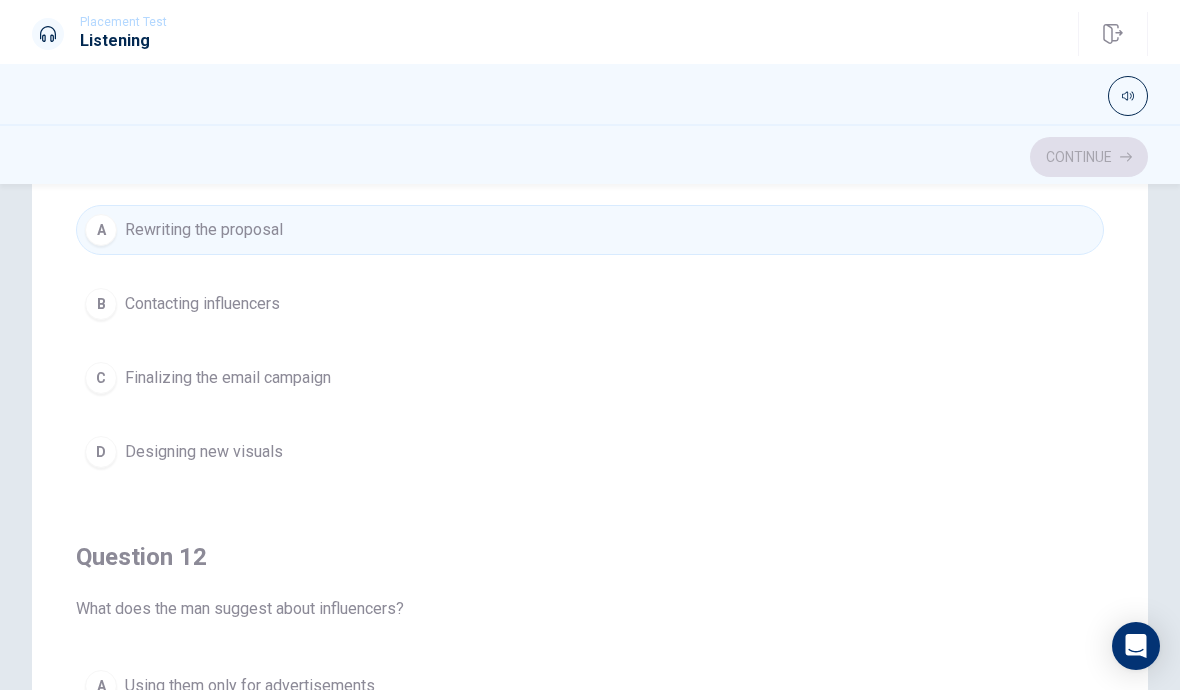scroll, scrollTop: 84, scrollLeft: 0, axis: vertical 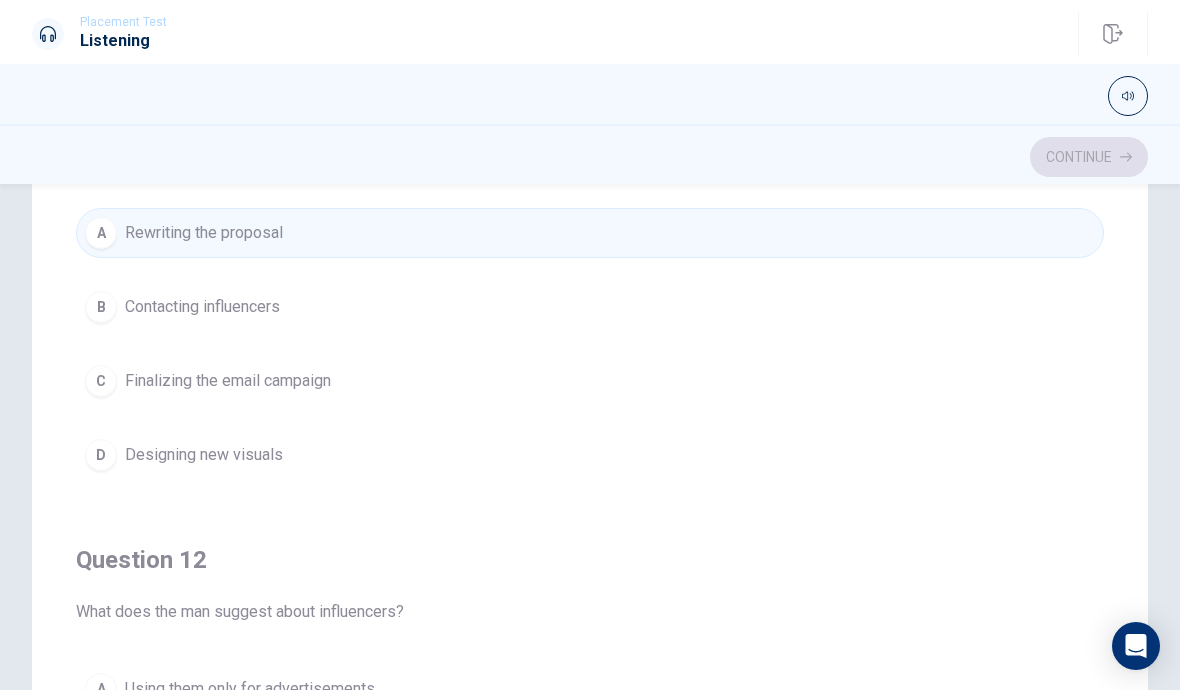 click on "Question 12" at bounding box center (590, 560) 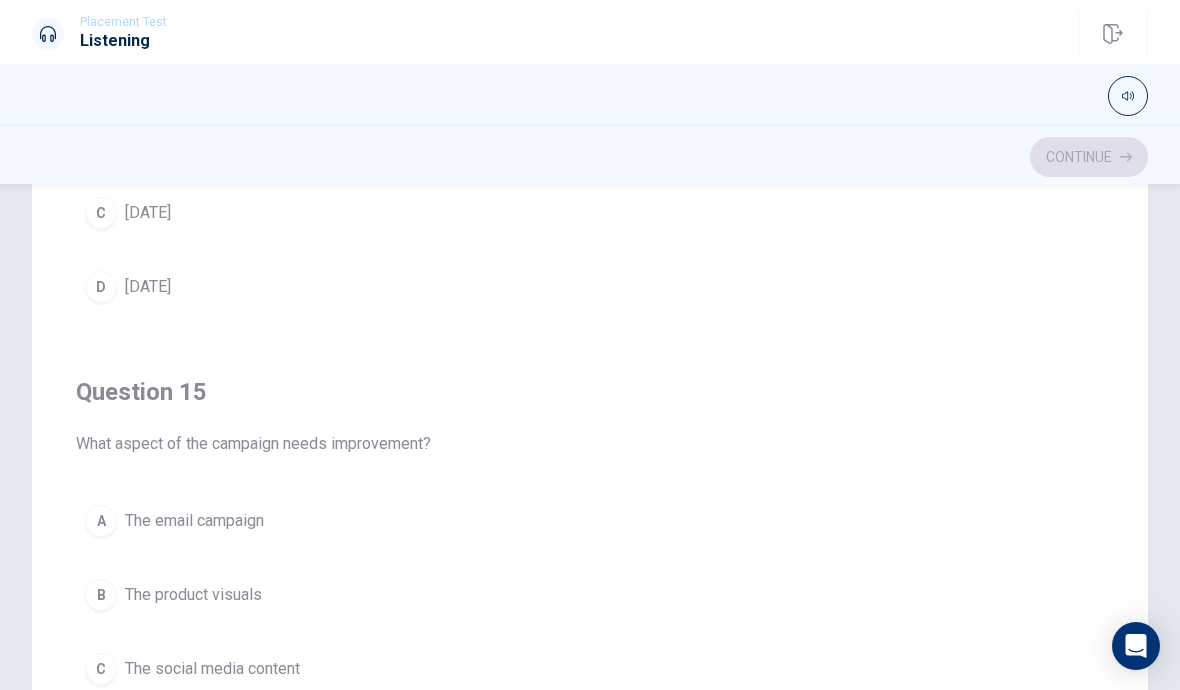 scroll, scrollTop: 1620, scrollLeft: 0, axis: vertical 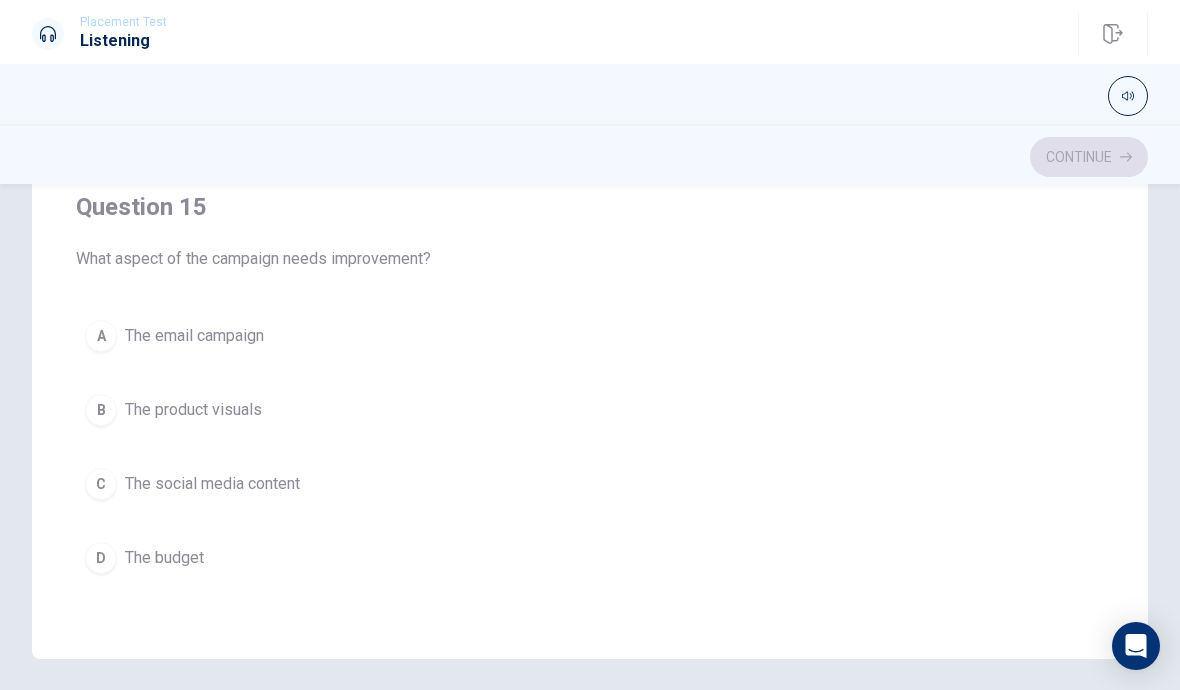 click on "B The product visuals" at bounding box center [590, 410] 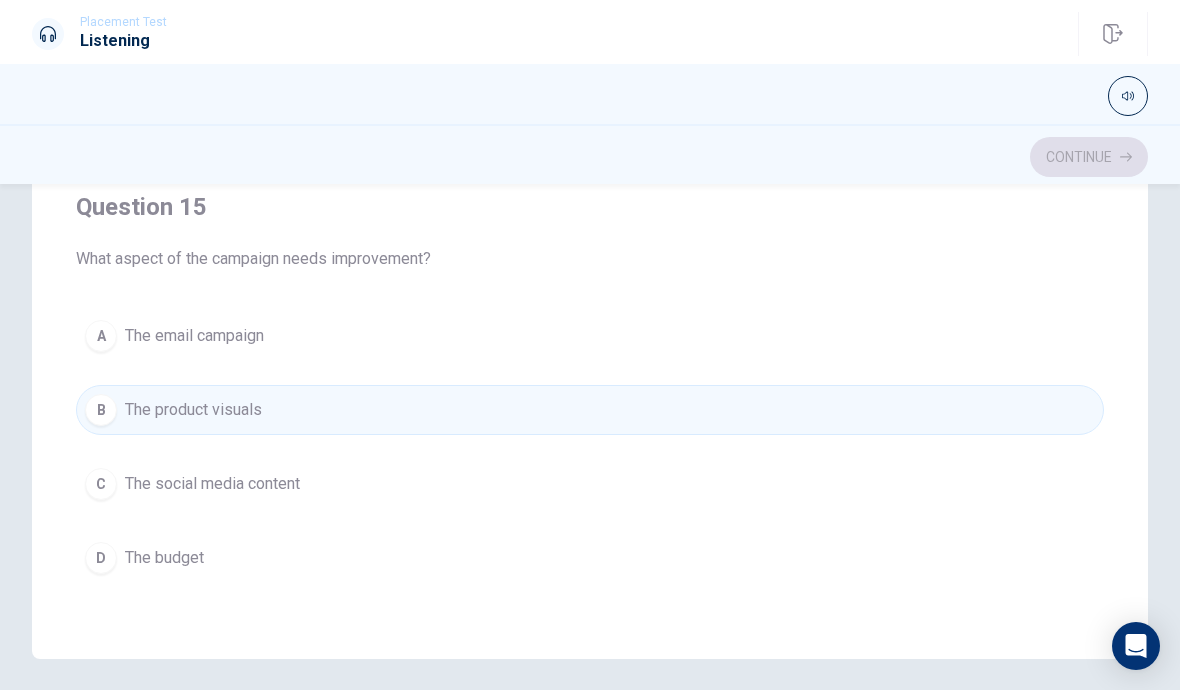 click on "Question 15 What aspect of the campaign needs improvement? A The email campaign B The product visuals C The social media content D The budget" at bounding box center [590, 387] 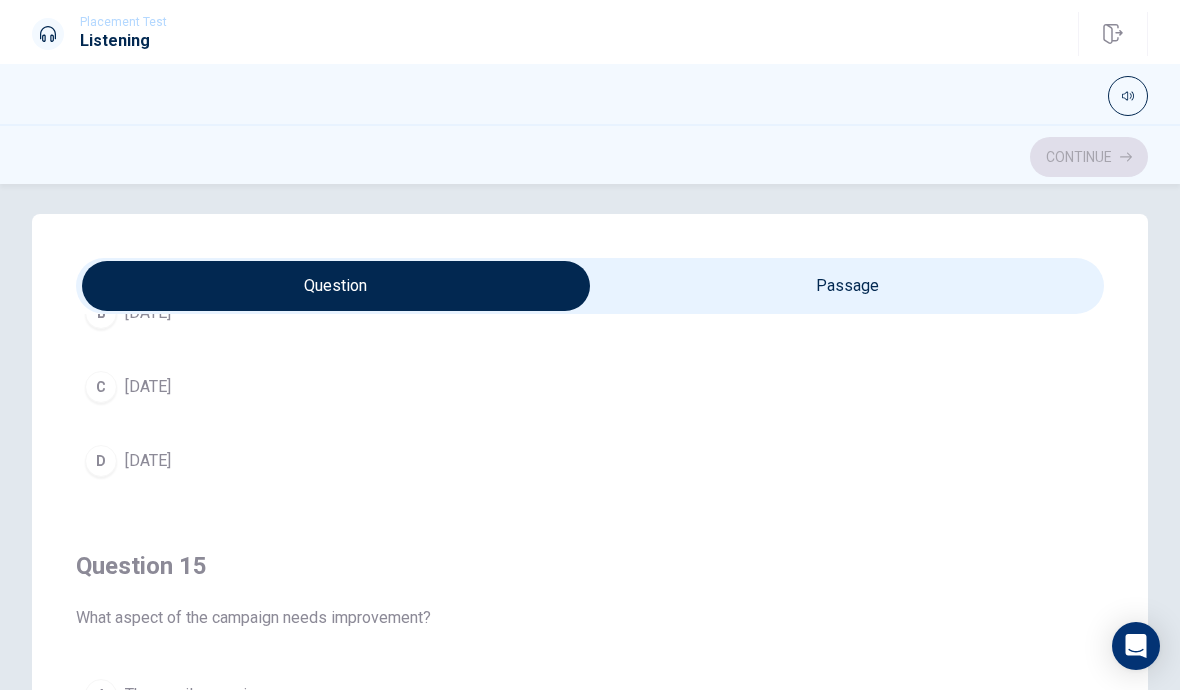 scroll, scrollTop: 0, scrollLeft: 0, axis: both 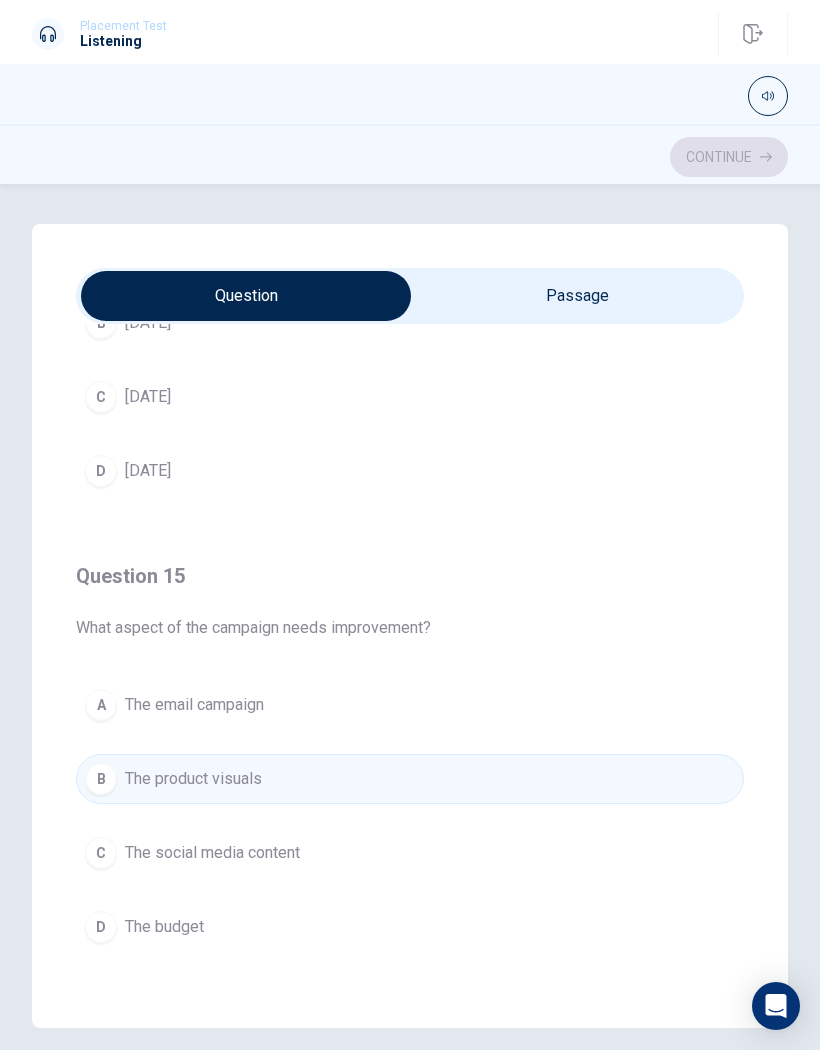 click on "C The social media content" at bounding box center (410, 853) 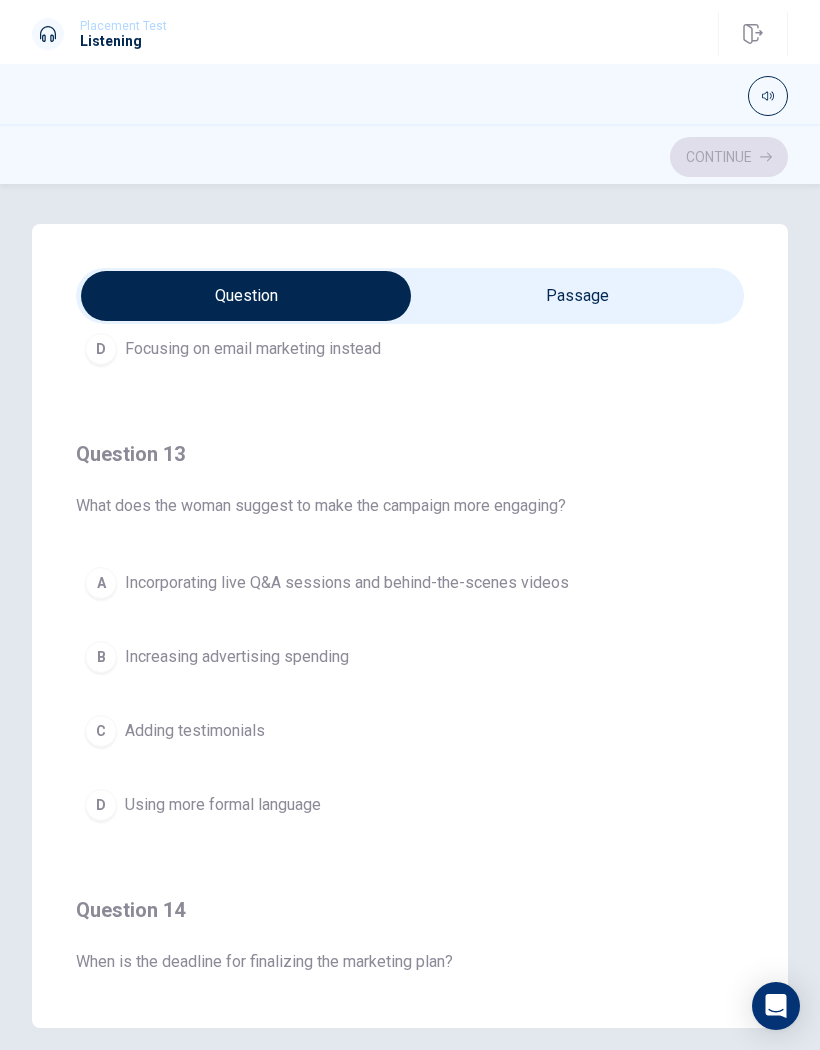 scroll, scrollTop: 829, scrollLeft: 0, axis: vertical 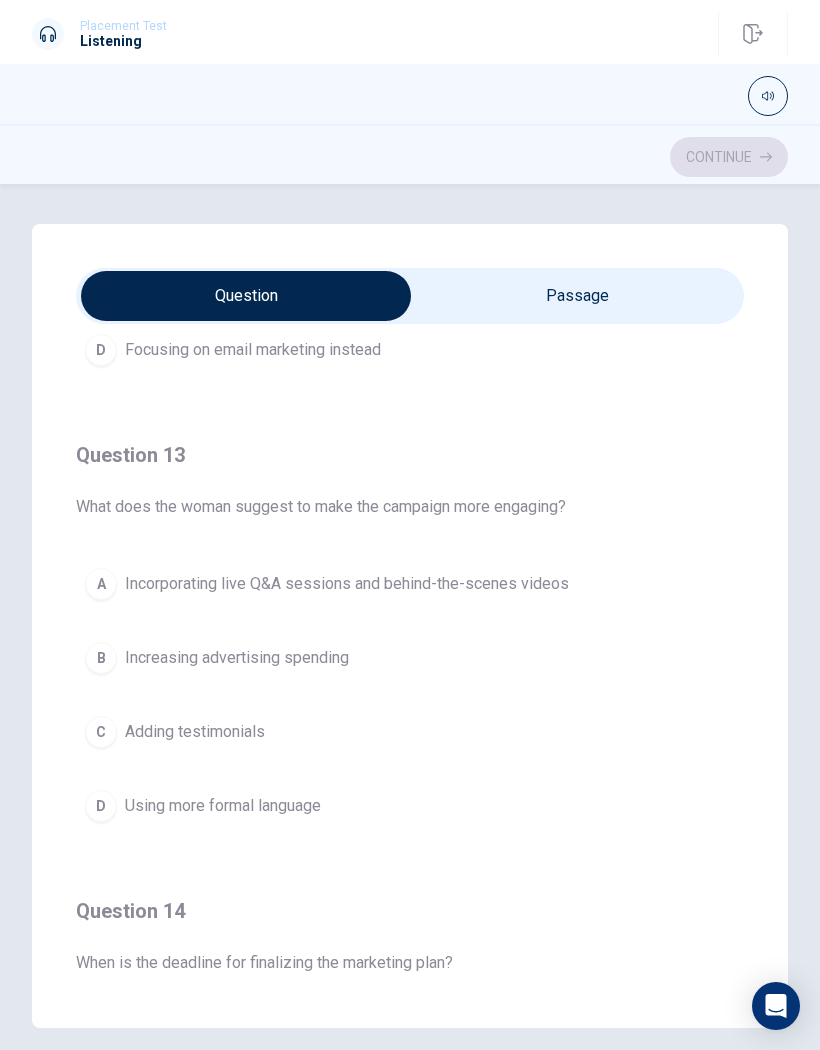 click on "A Incorporating live Q&A sessions and behind-the-scenes videos" at bounding box center [410, 584] 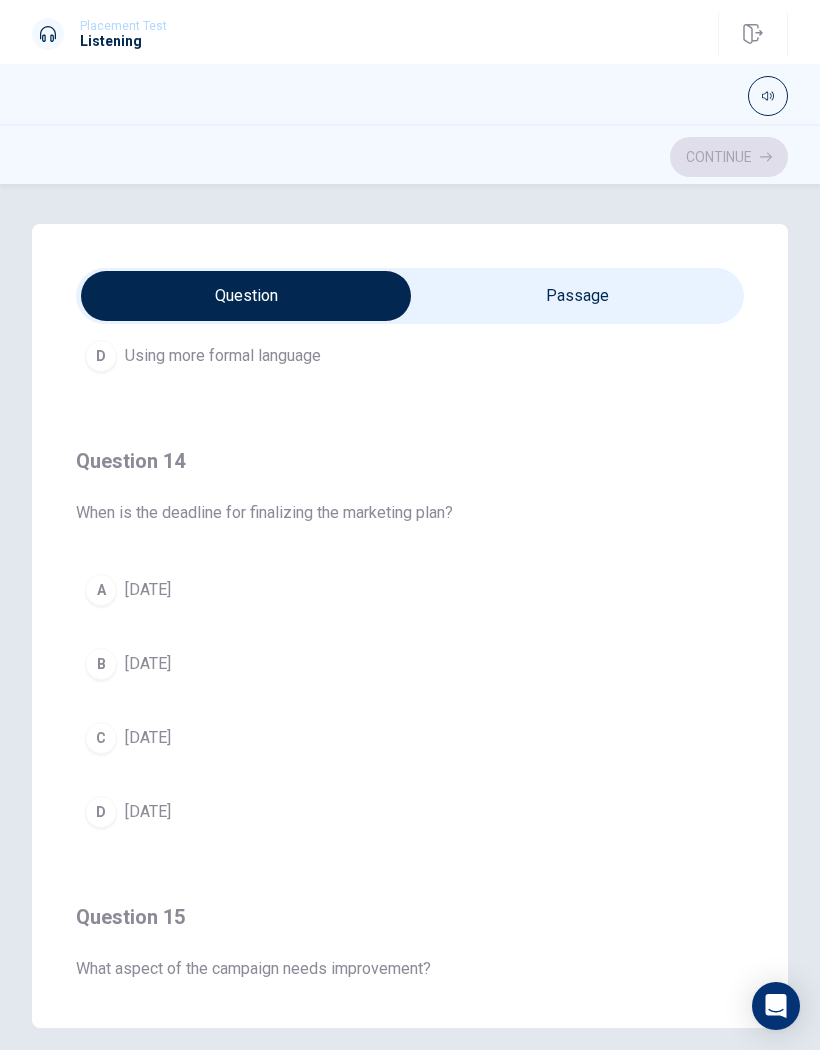 scroll, scrollTop: 1278, scrollLeft: 0, axis: vertical 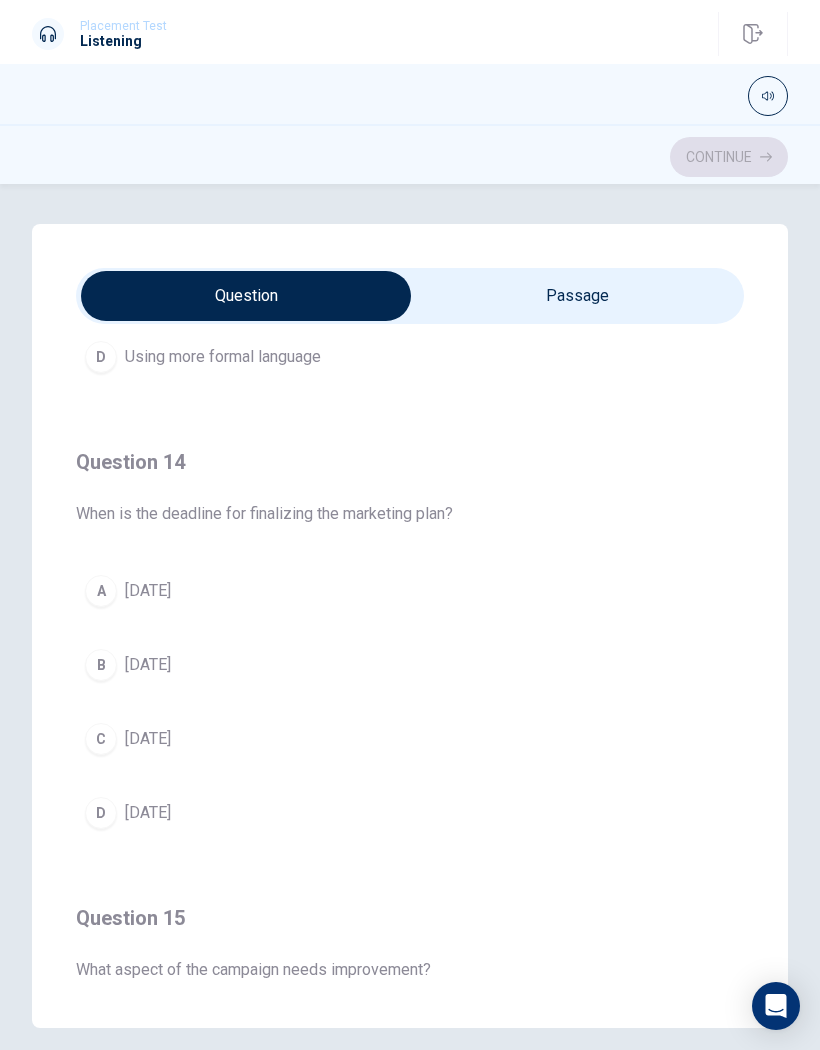 click on "B [DATE]" at bounding box center [410, 665] 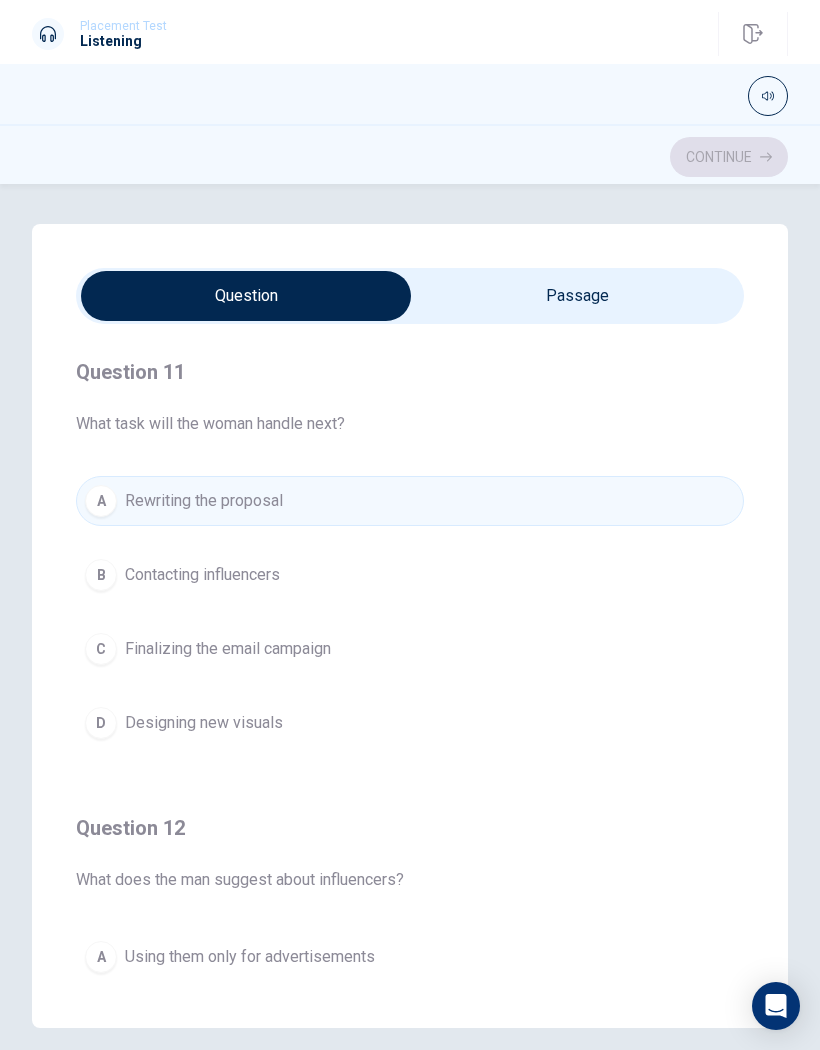 scroll, scrollTop: 0, scrollLeft: 0, axis: both 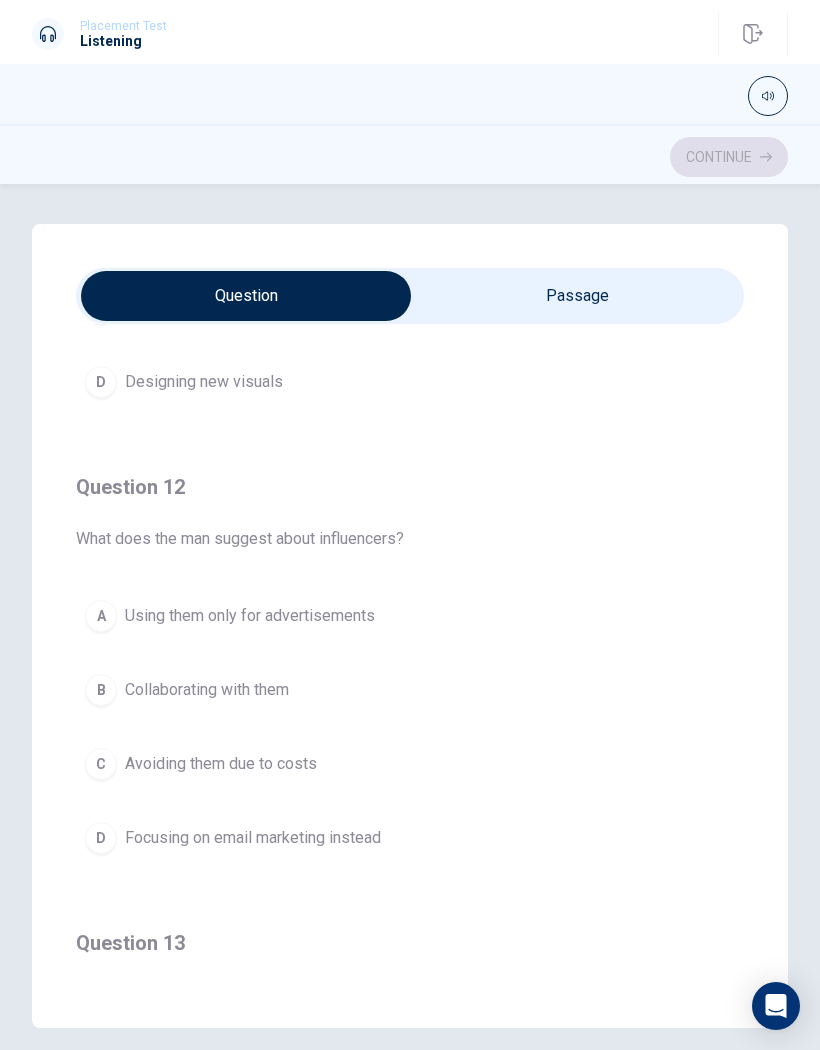 click on "B Collaborating with them" at bounding box center (410, 690) 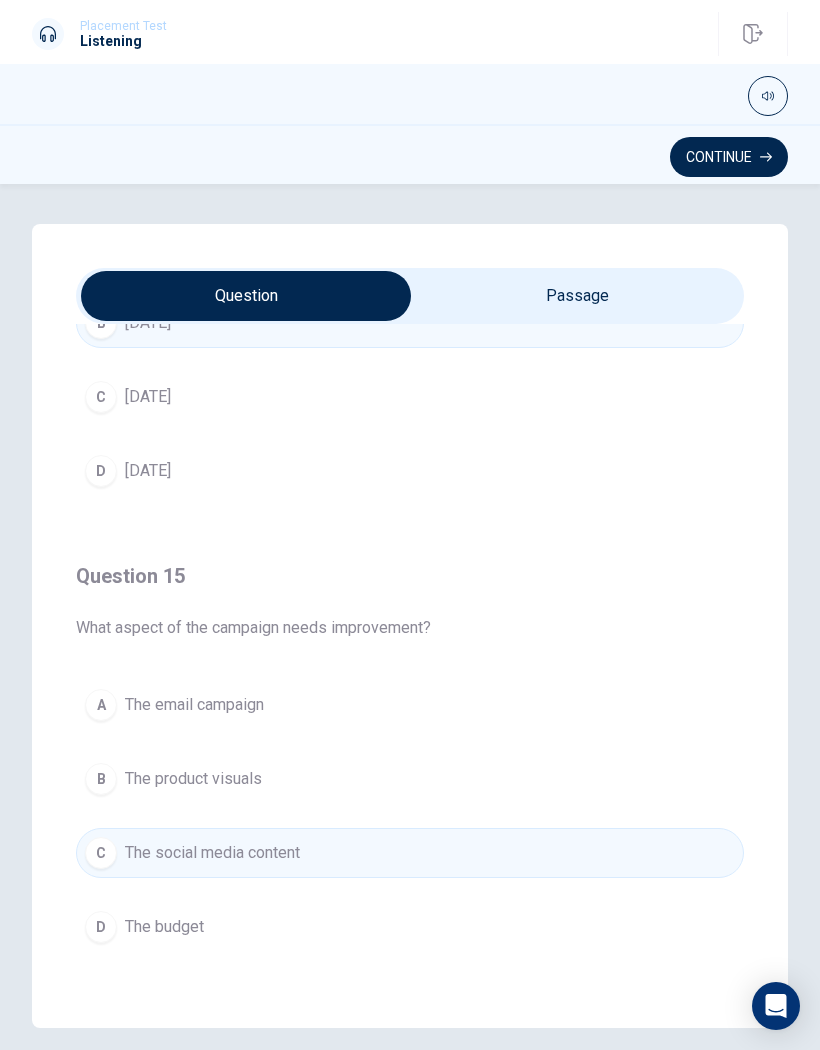 scroll, scrollTop: 1620, scrollLeft: 0, axis: vertical 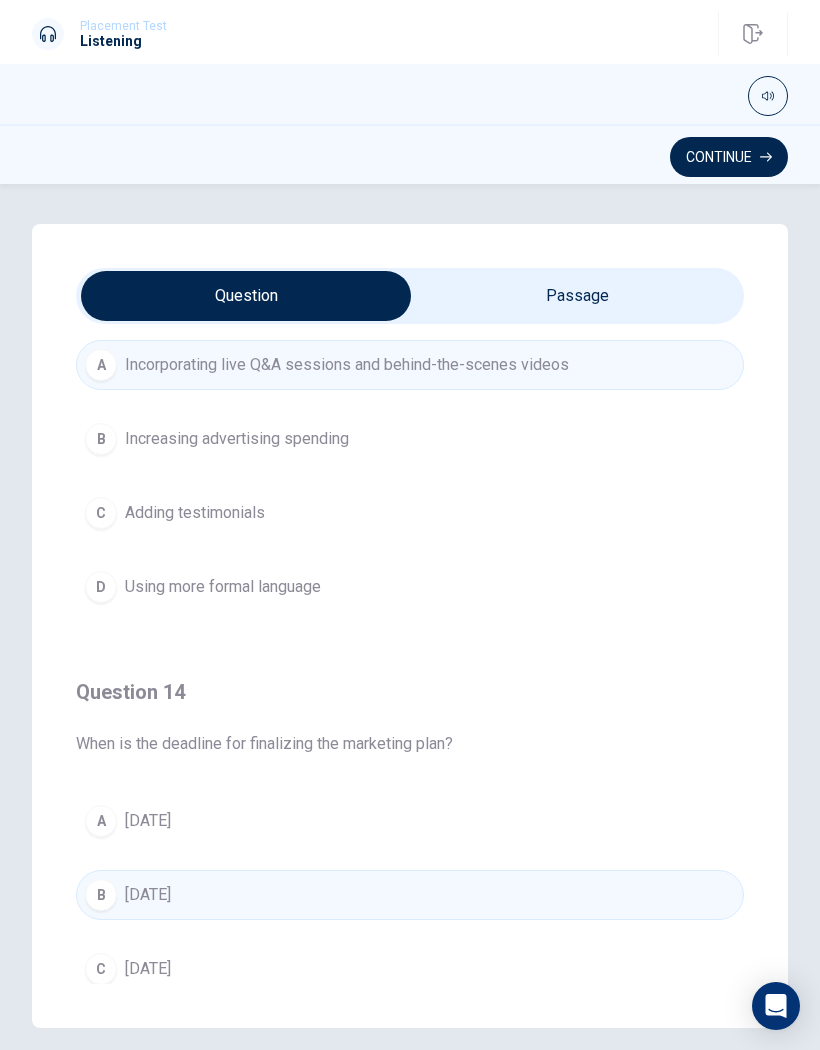 click on "Continue" at bounding box center [729, 157] 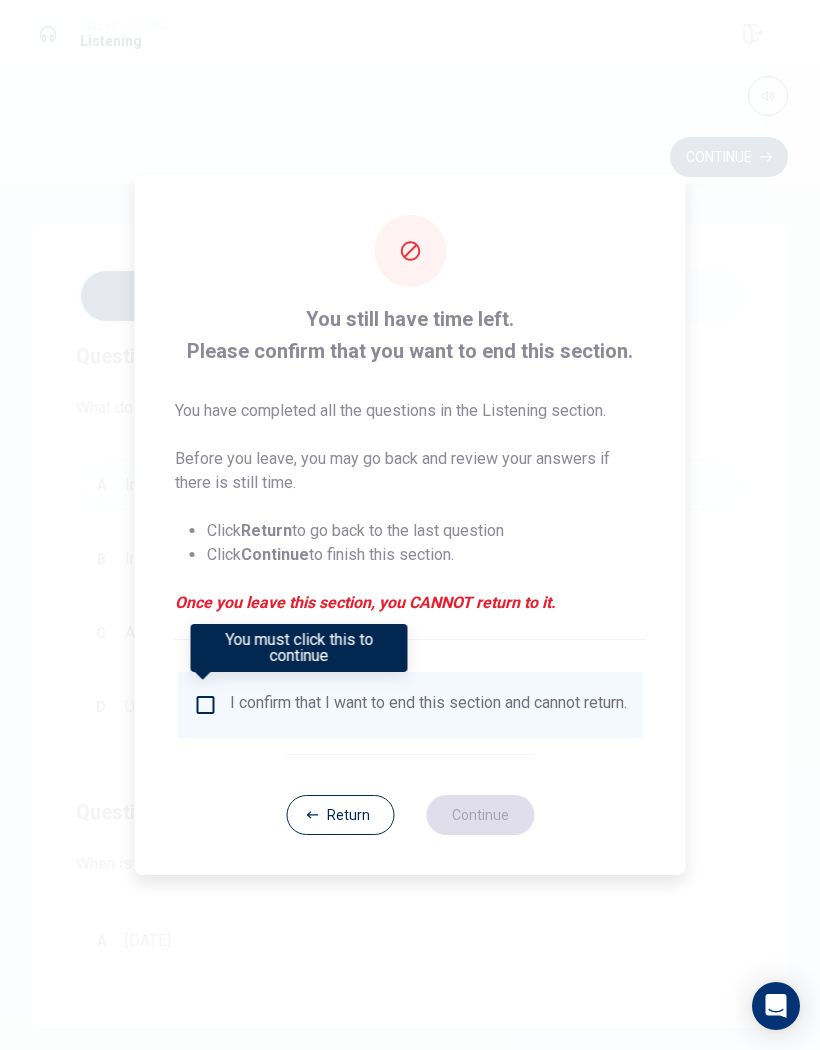 click at bounding box center (206, 705) 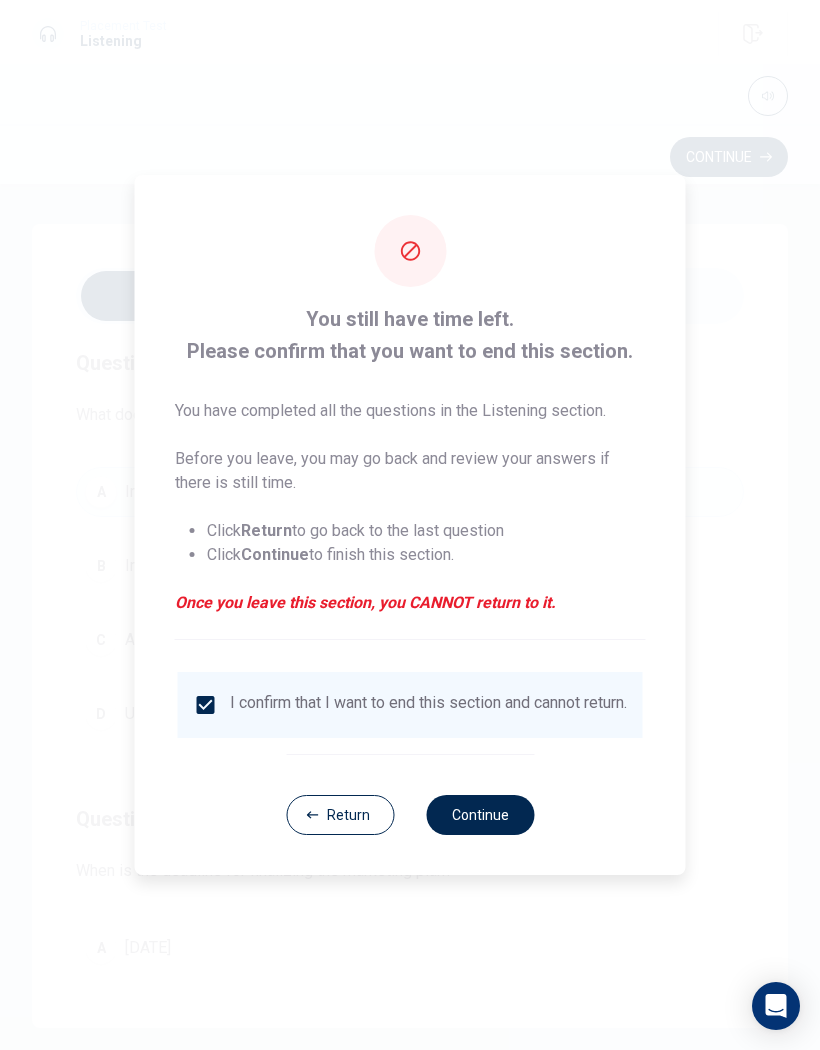 click on "Continue" at bounding box center [480, 815] 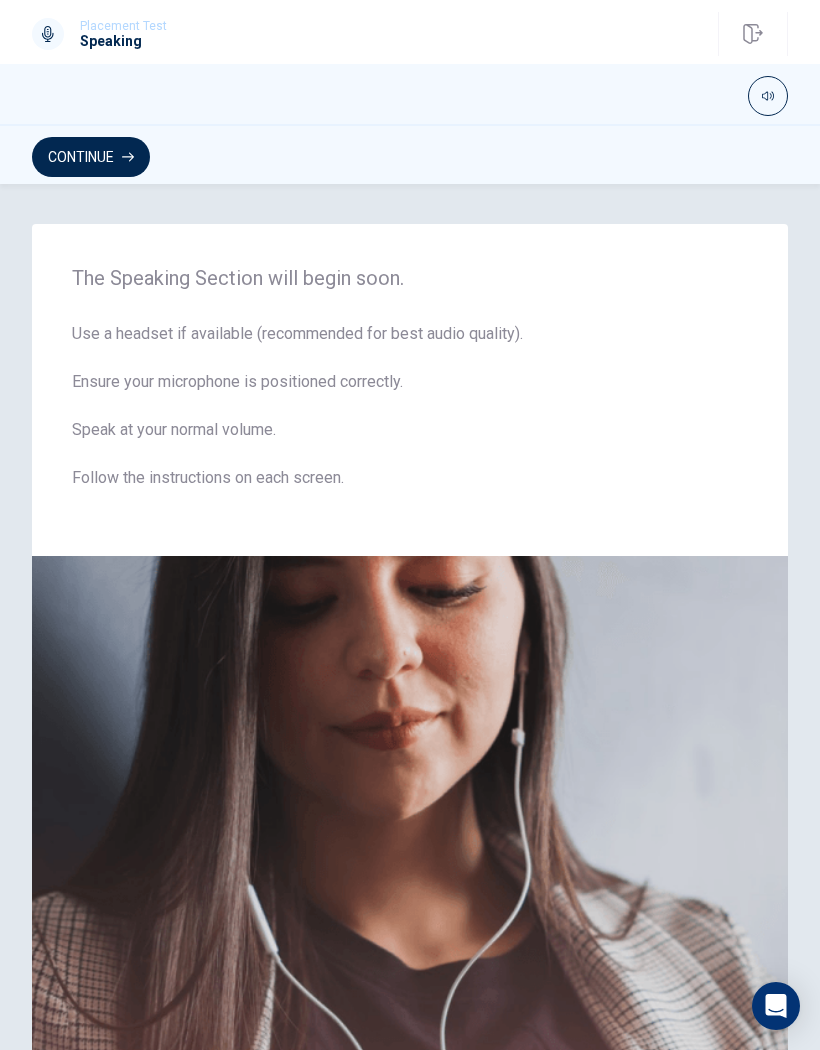 scroll, scrollTop: 0, scrollLeft: 0, axis: both 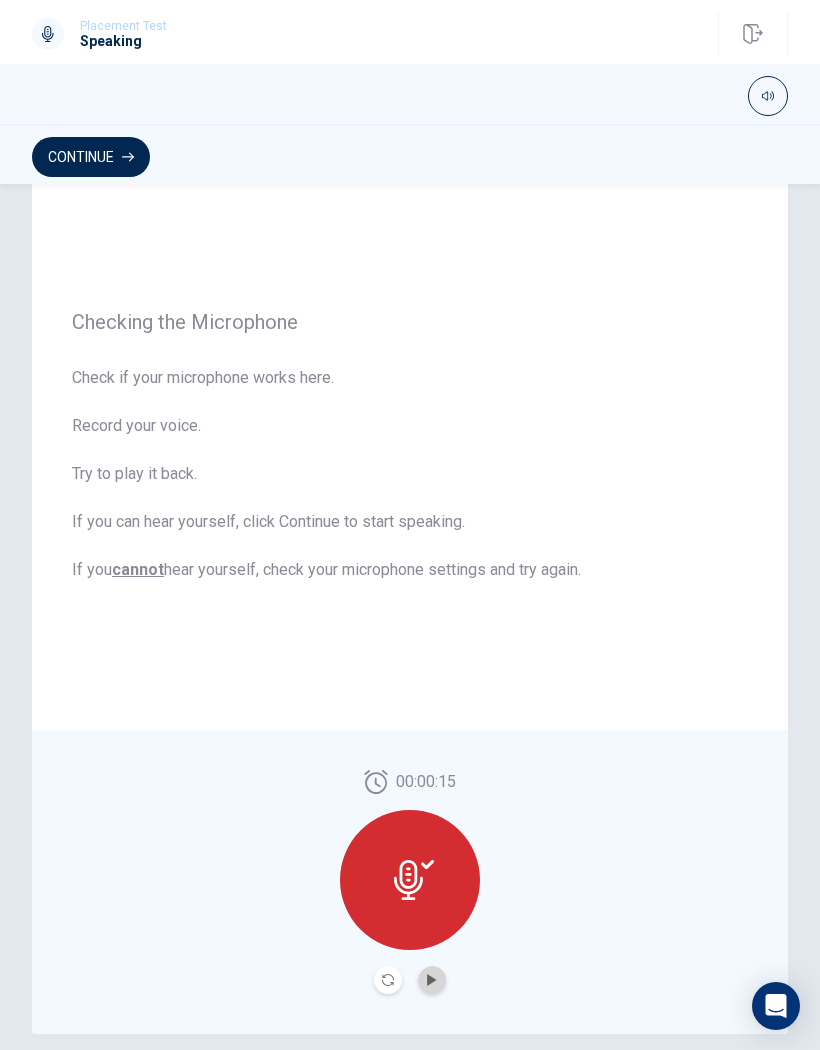 click 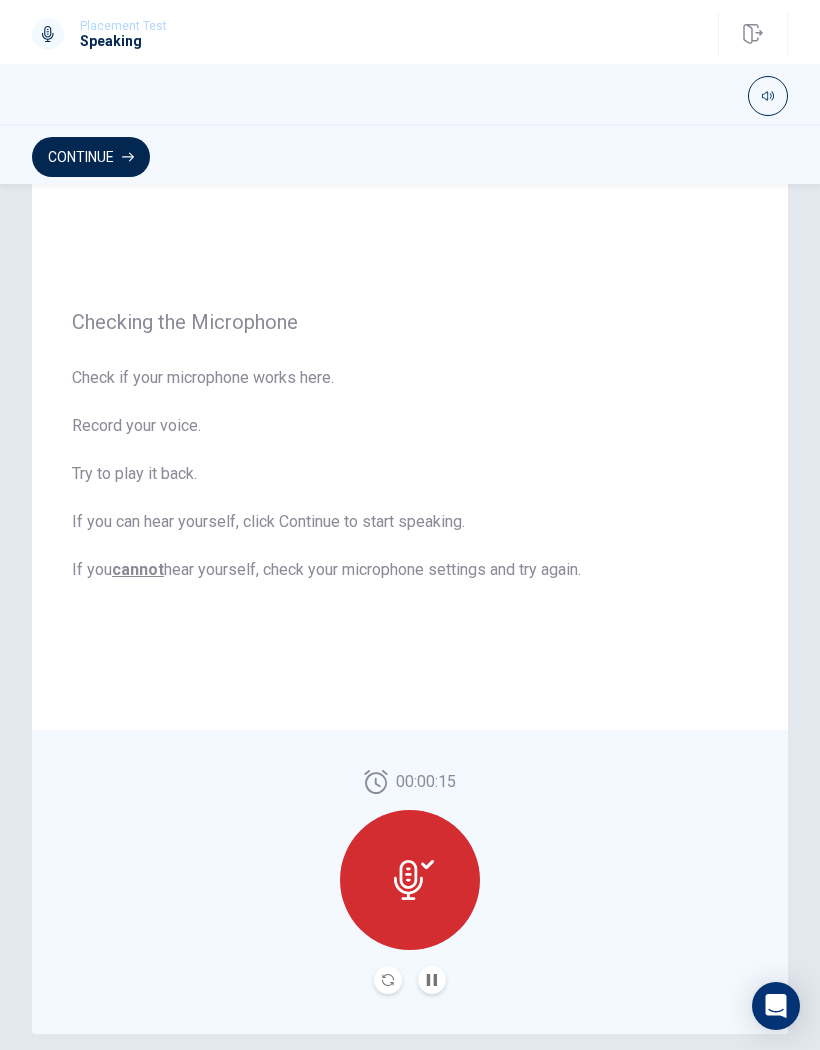click 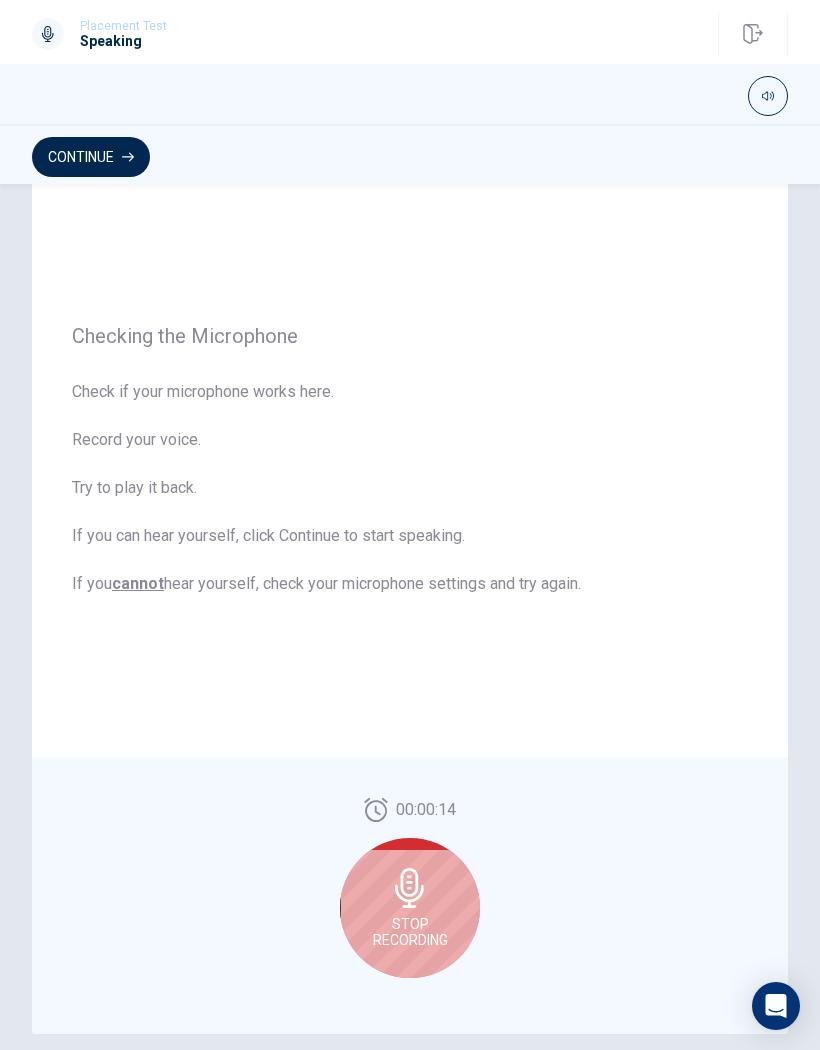 click 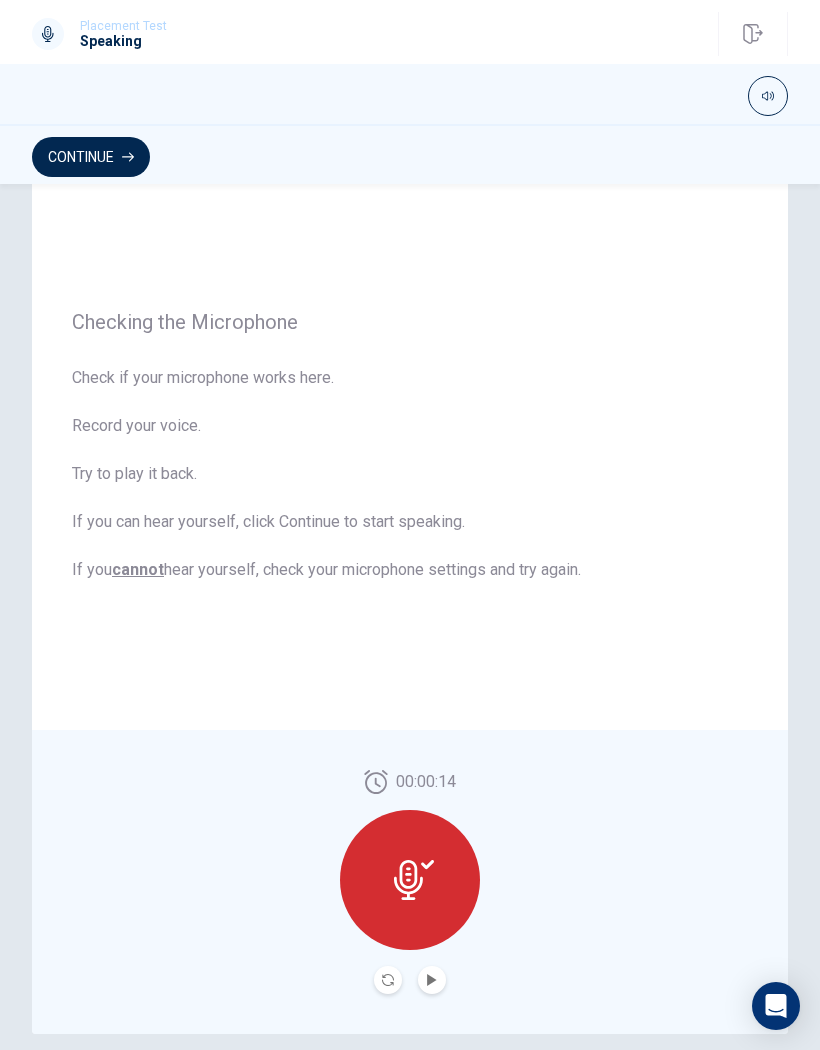 click 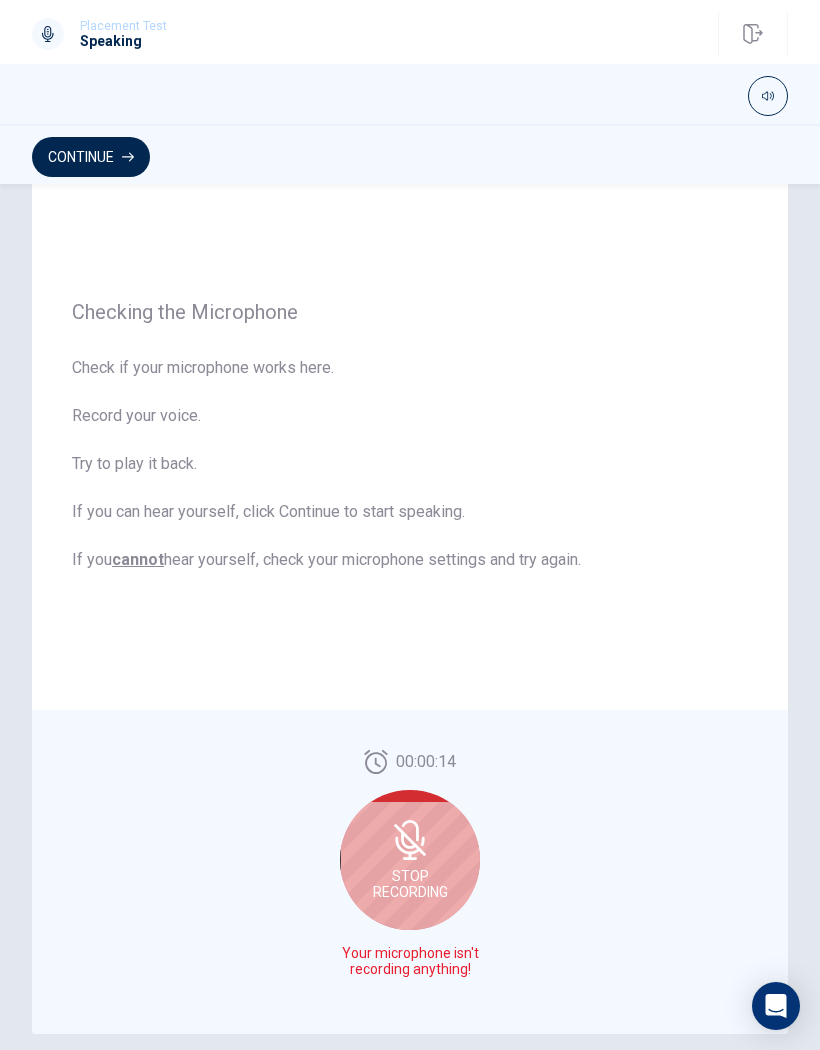 click on "Stop   Recording" at bounding box center [410, 860] 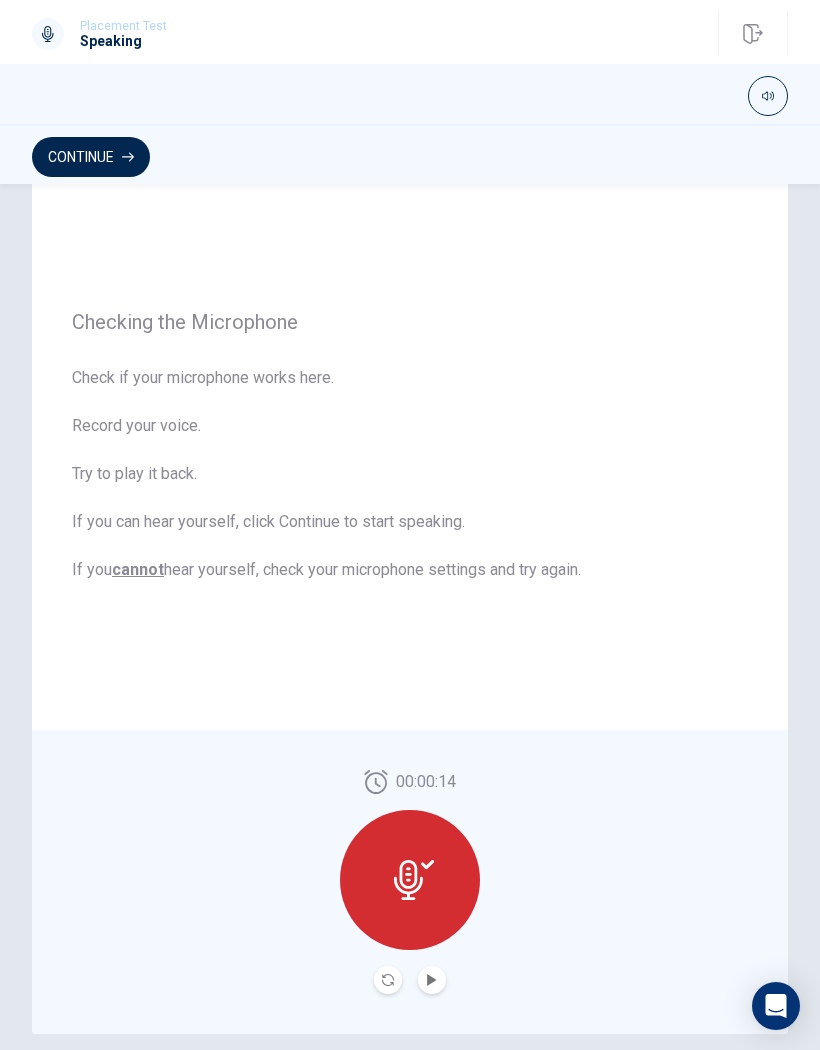click 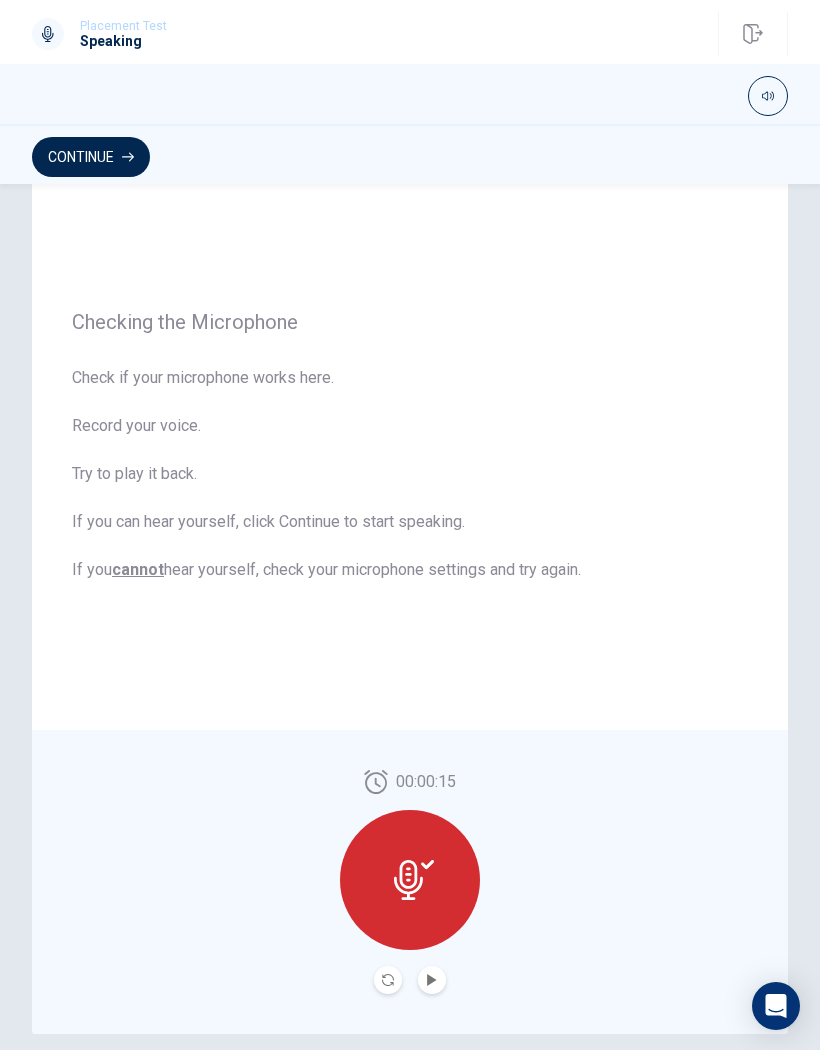 click at bounding box center (432, 980) 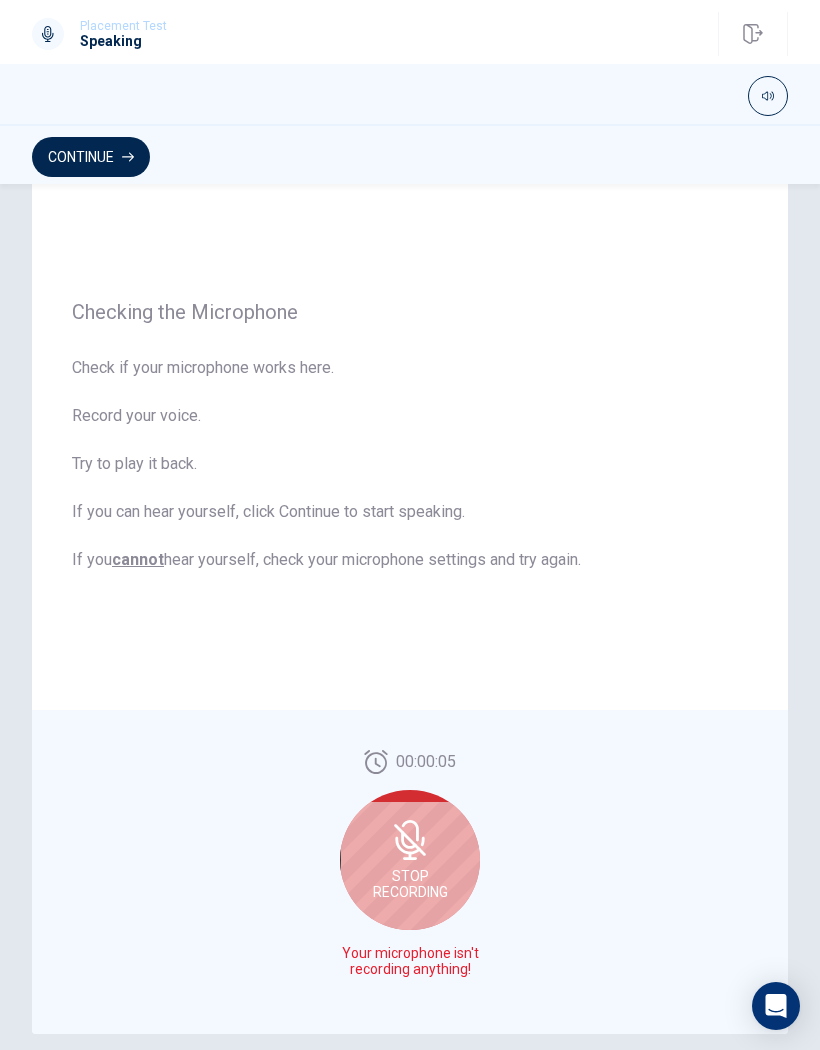 click on "Stop   Recording" at bounding box center (410, 860) 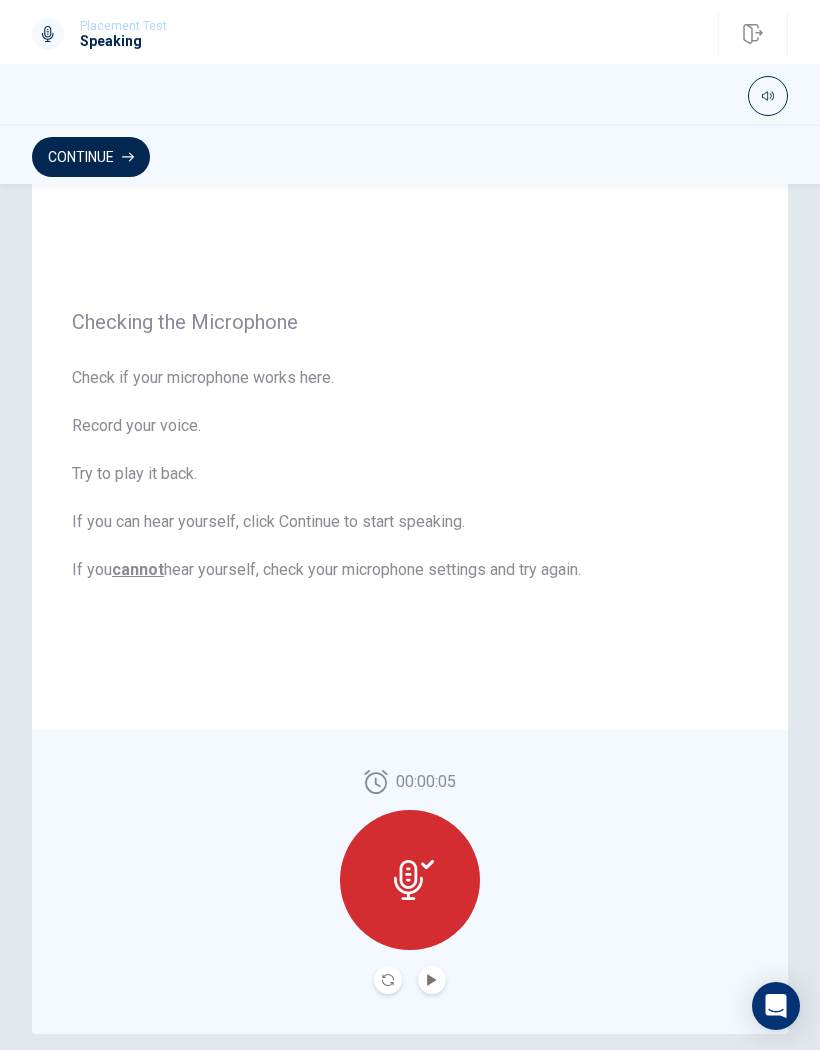 click 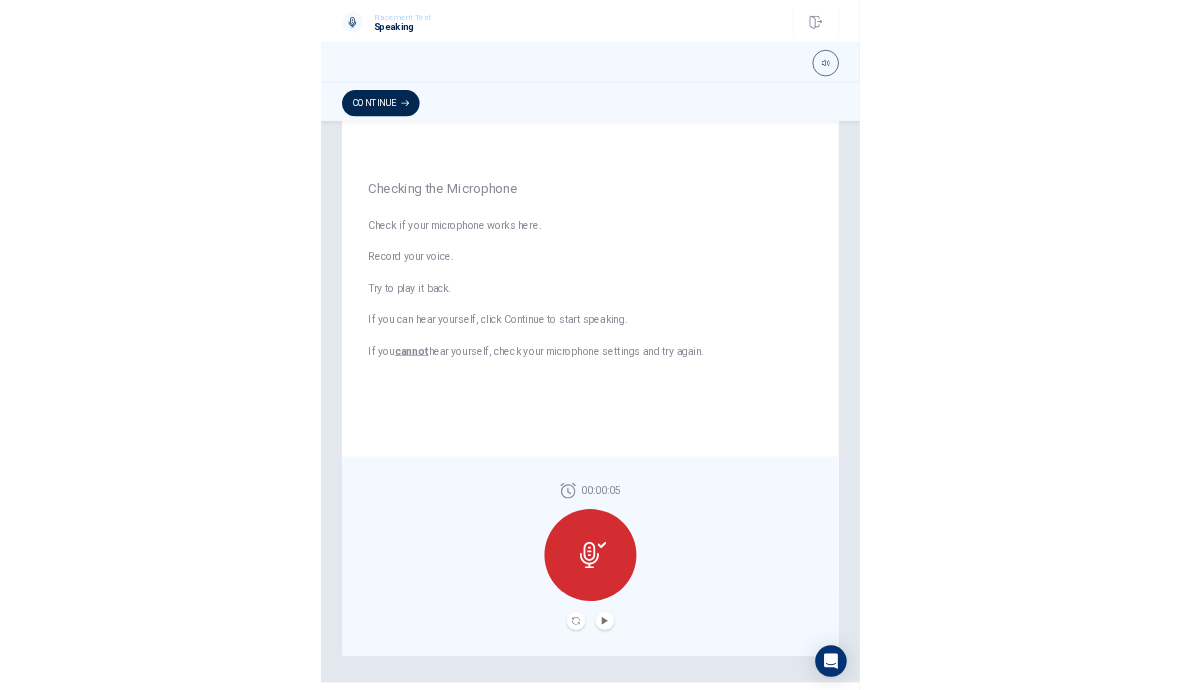 scroll, scrollTop: 98, scrollLeft: 0, axis: vertical 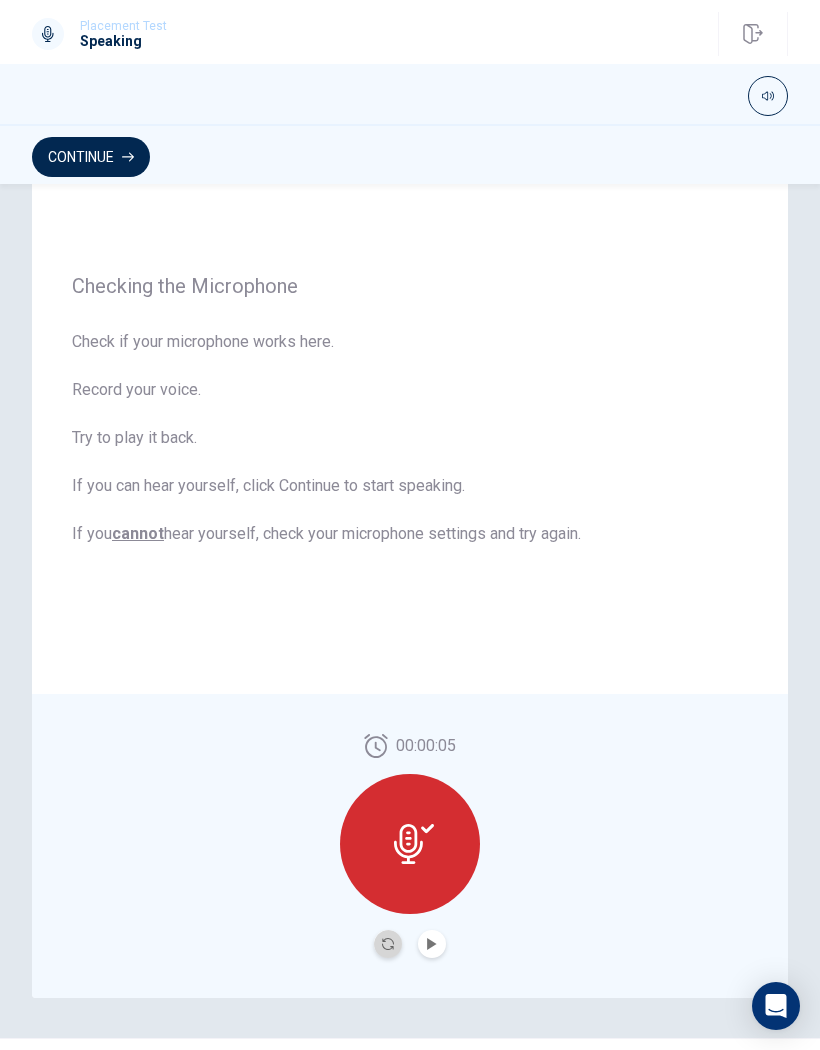 click 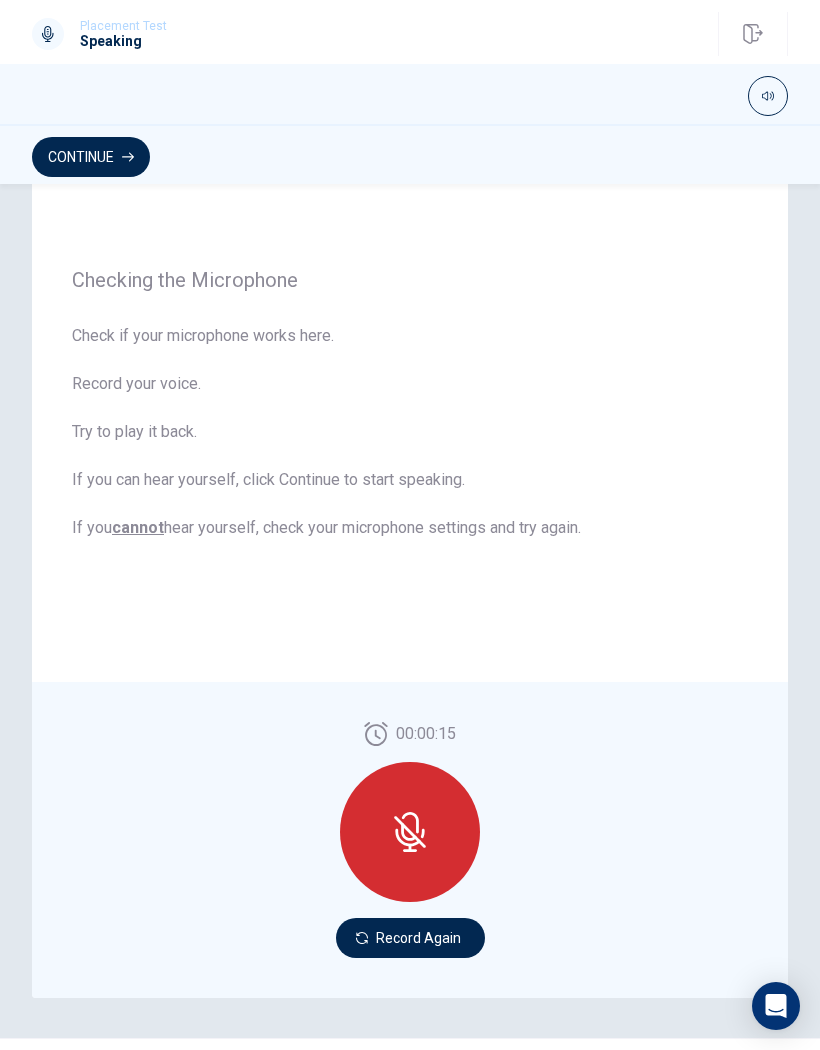 click at bounding box center [410, 832] 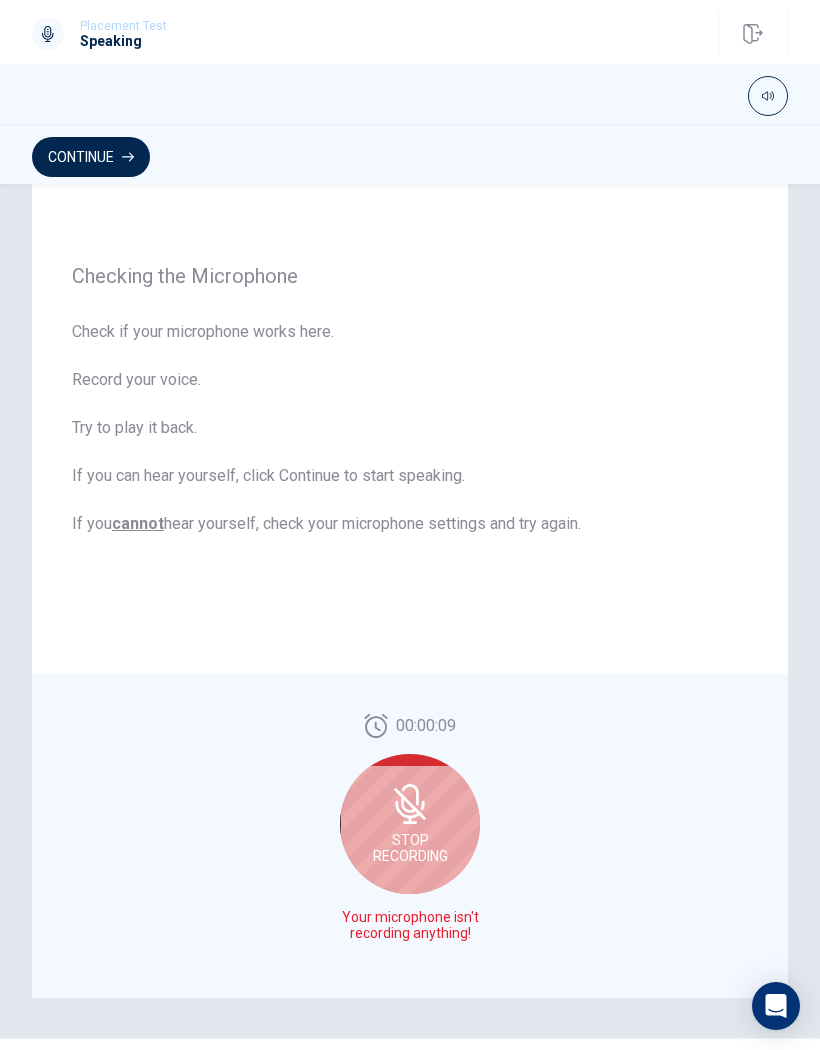 click on "Stop   Recording" at bounding box center [410, 848] 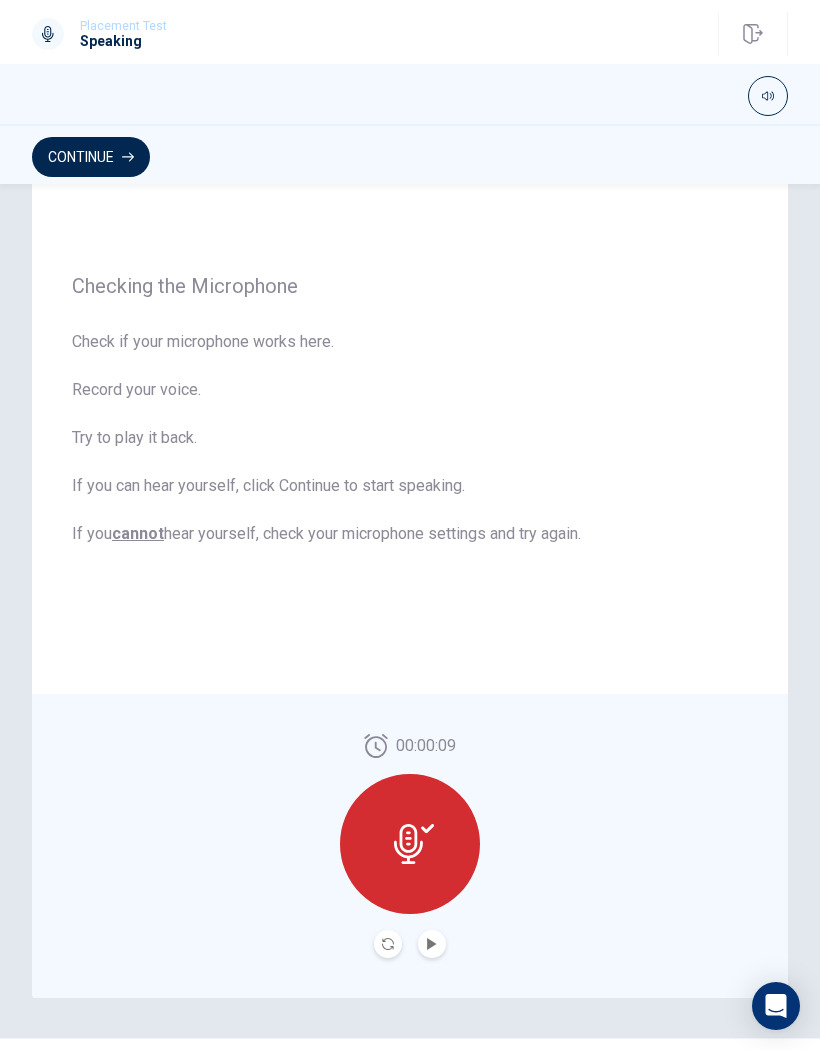 click at bounding box center [432, 944] 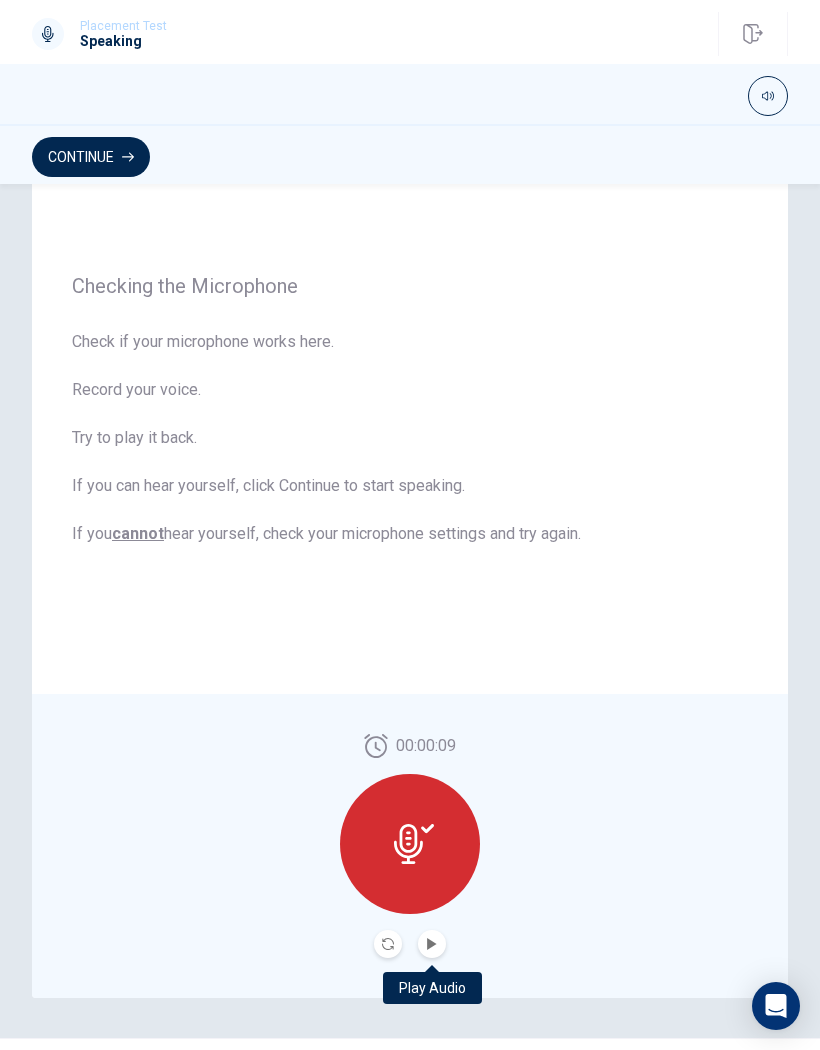 click on "00:00:09" at bounding box center (410, 846) 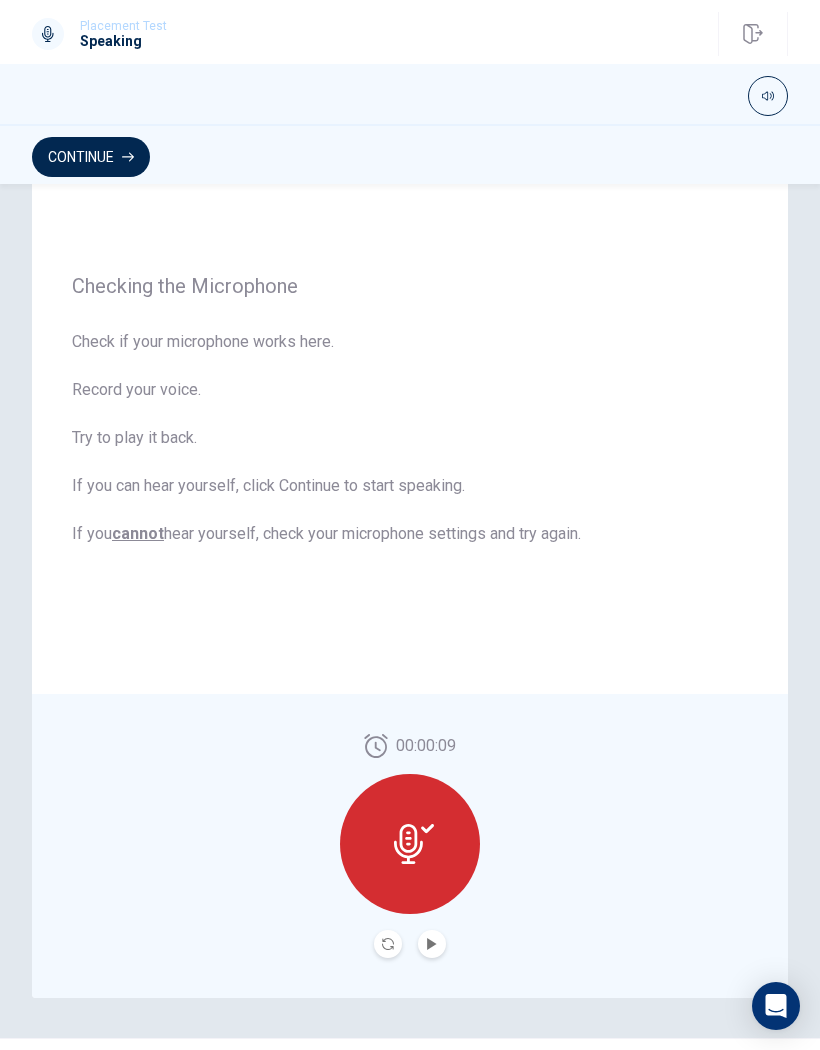 click 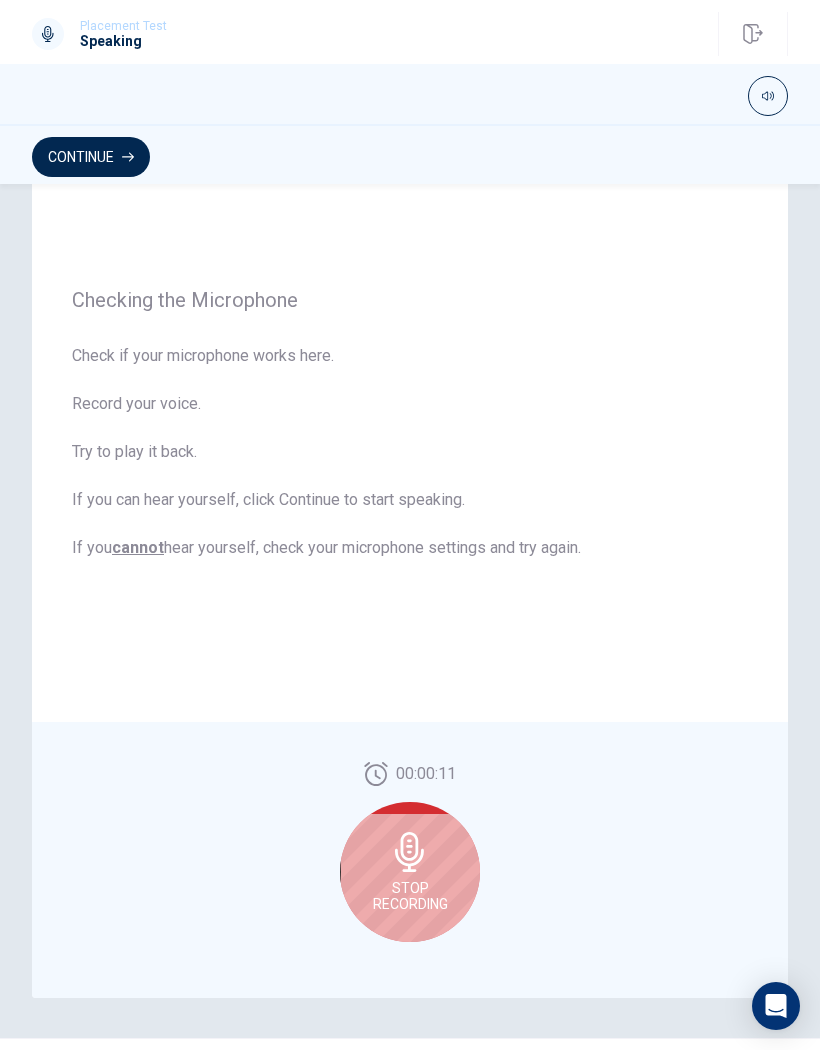 click on "Stop   Recording" at bounding box center [410, 896] 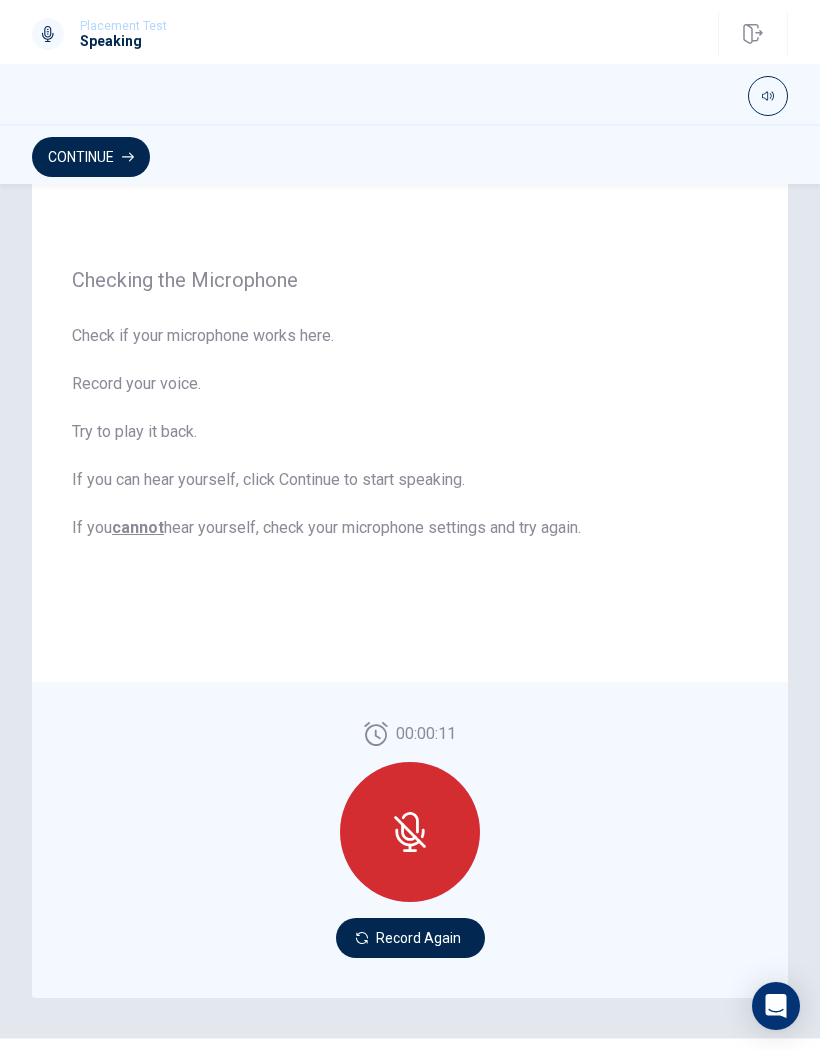 click on "Record Again" at bounding box center (410, 938) 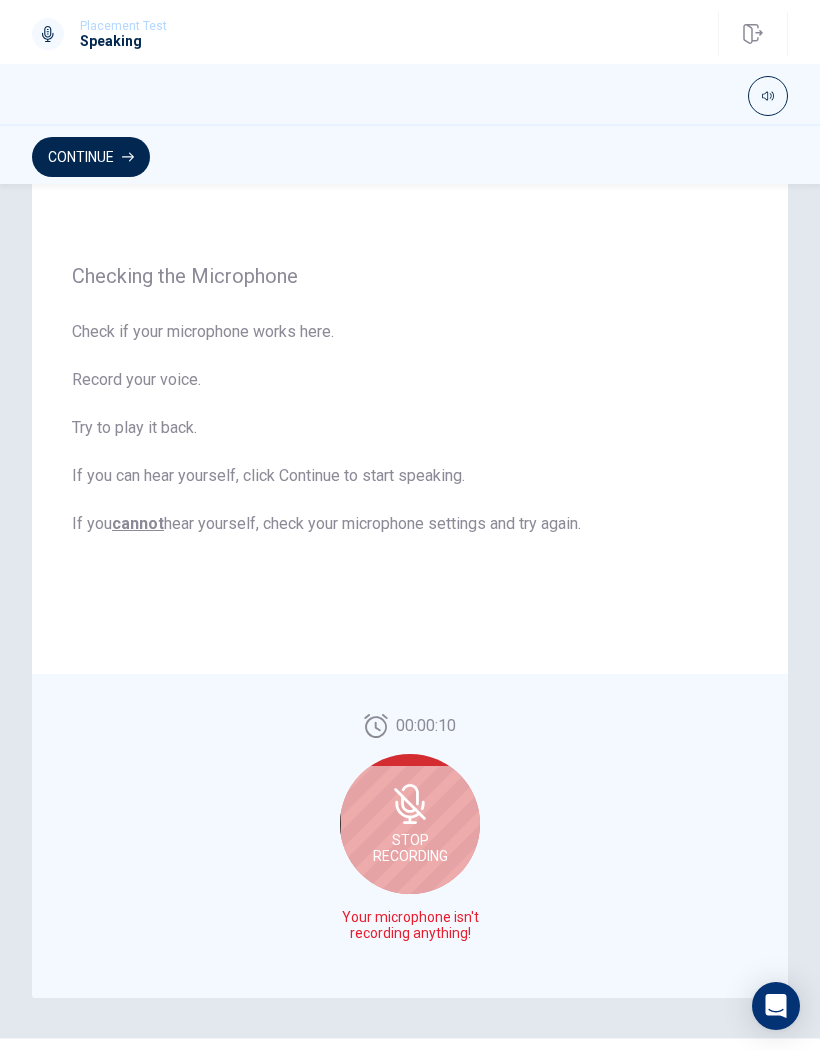 click on "Stop   Recording" at bounding box center [410, 824] 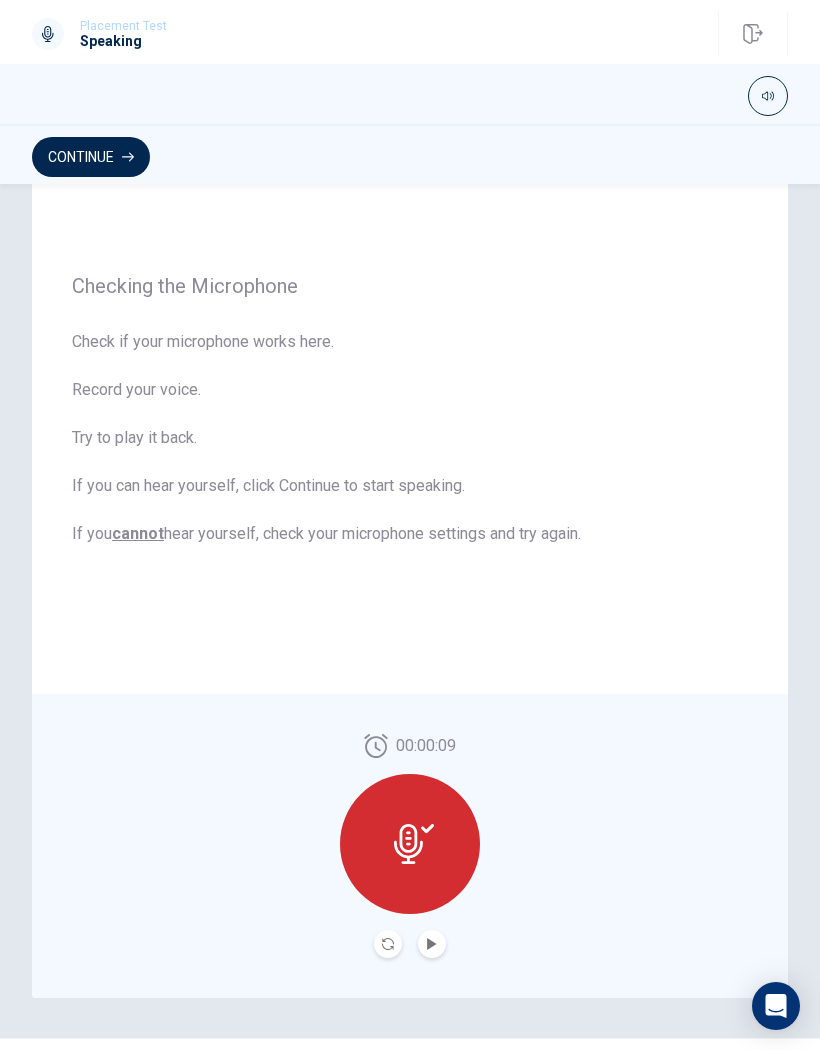 click 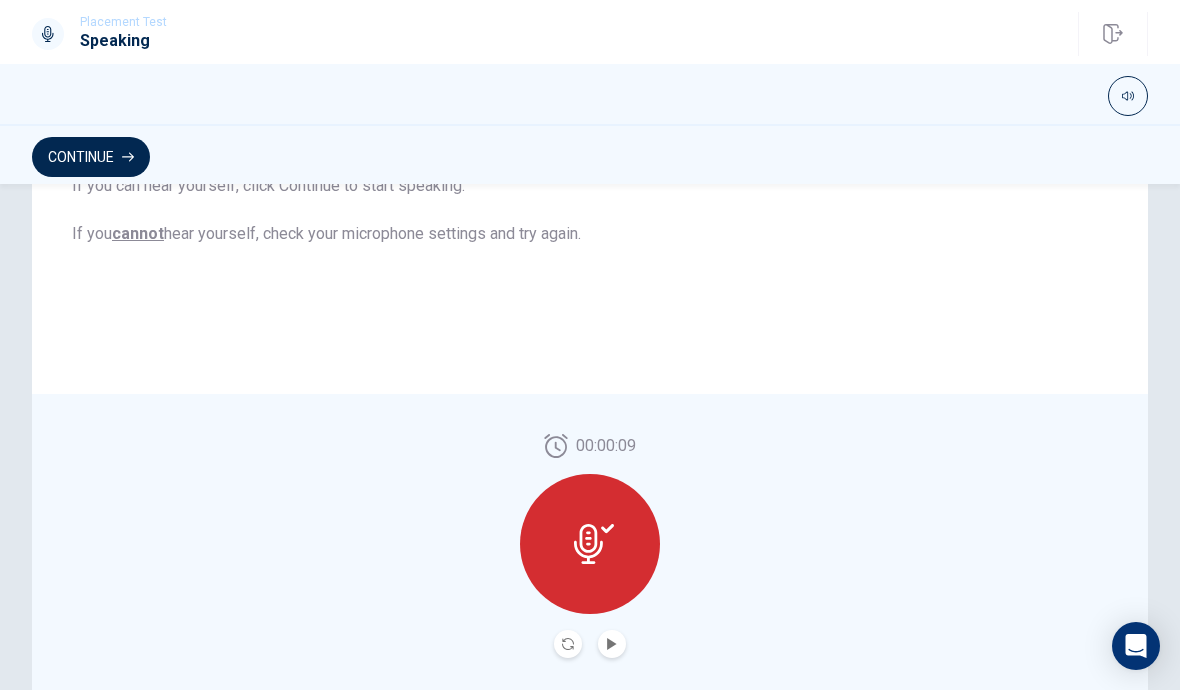 scroll, scrollTop: 398, scrollLeft: 0, axis: vertical 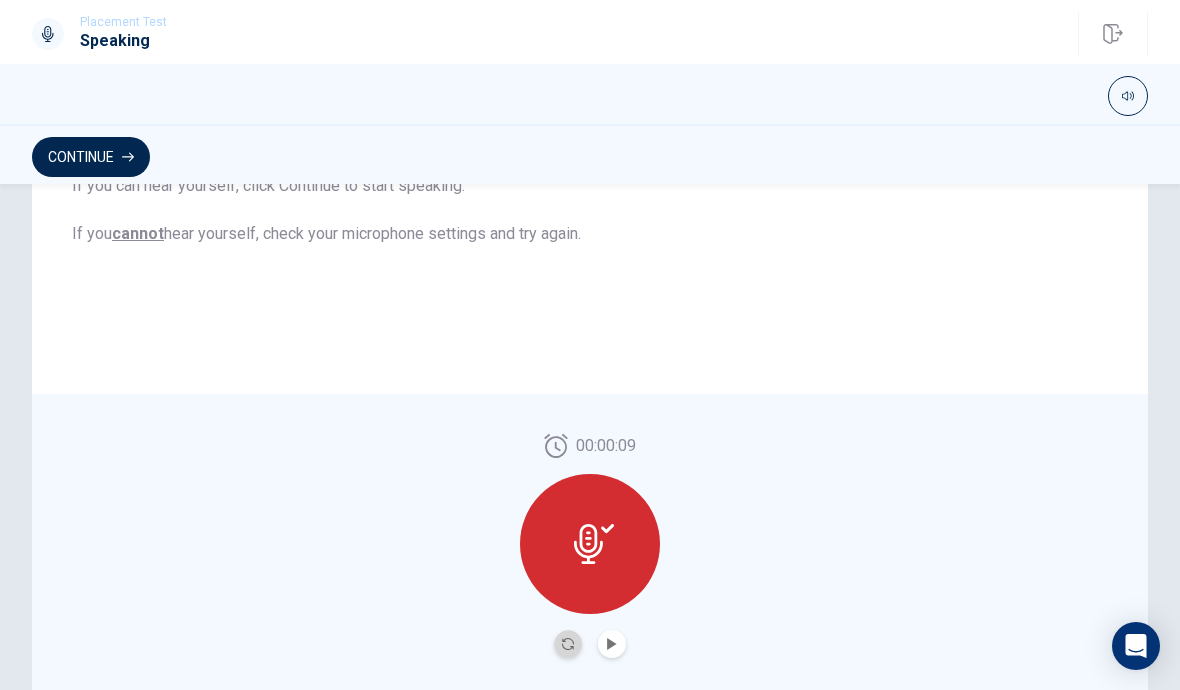 click at bounding box center (568, 644) 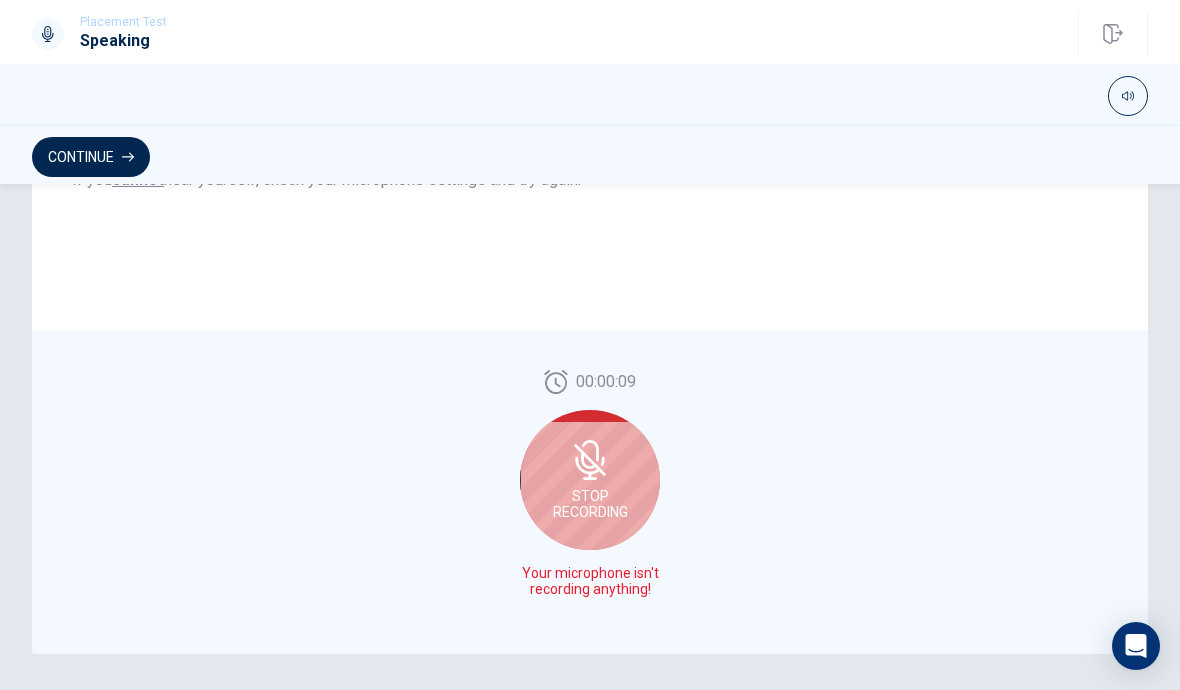 scroll, scrollTop: 442, scrollLeft: 0, axis: vertical 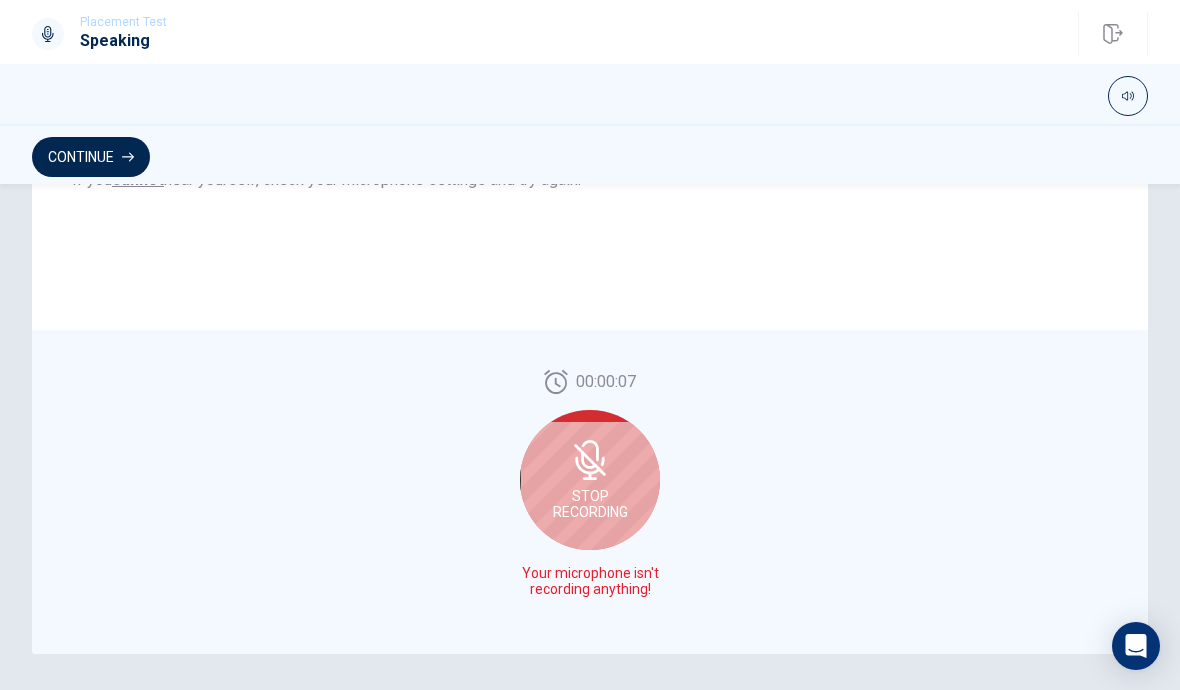 click on "Stop   Recording" at bounding box center [590, 480] 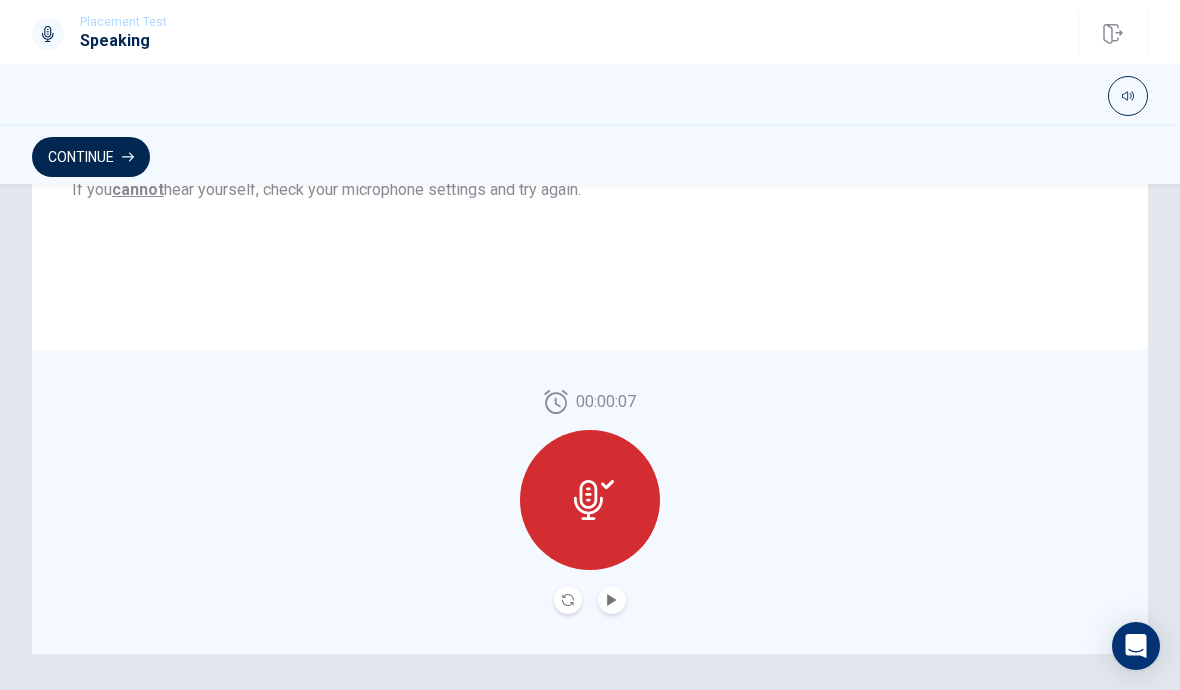 click 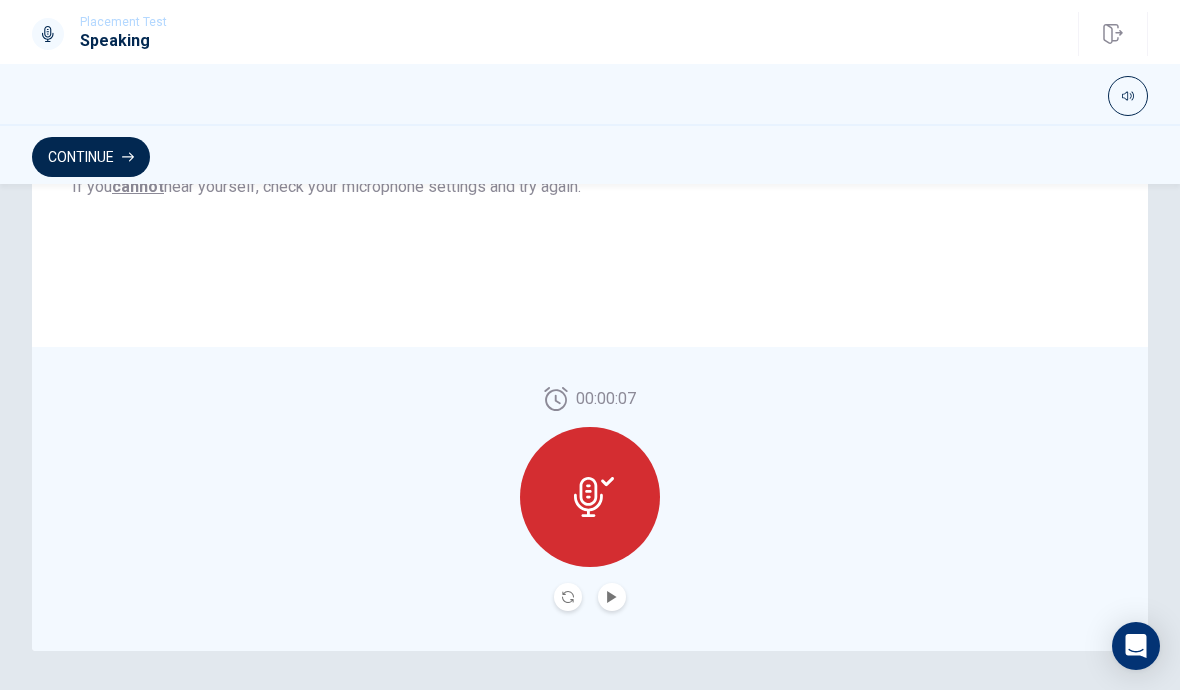 scroll, scrollTop: 458, scrollLeft: 0, axis: vertical 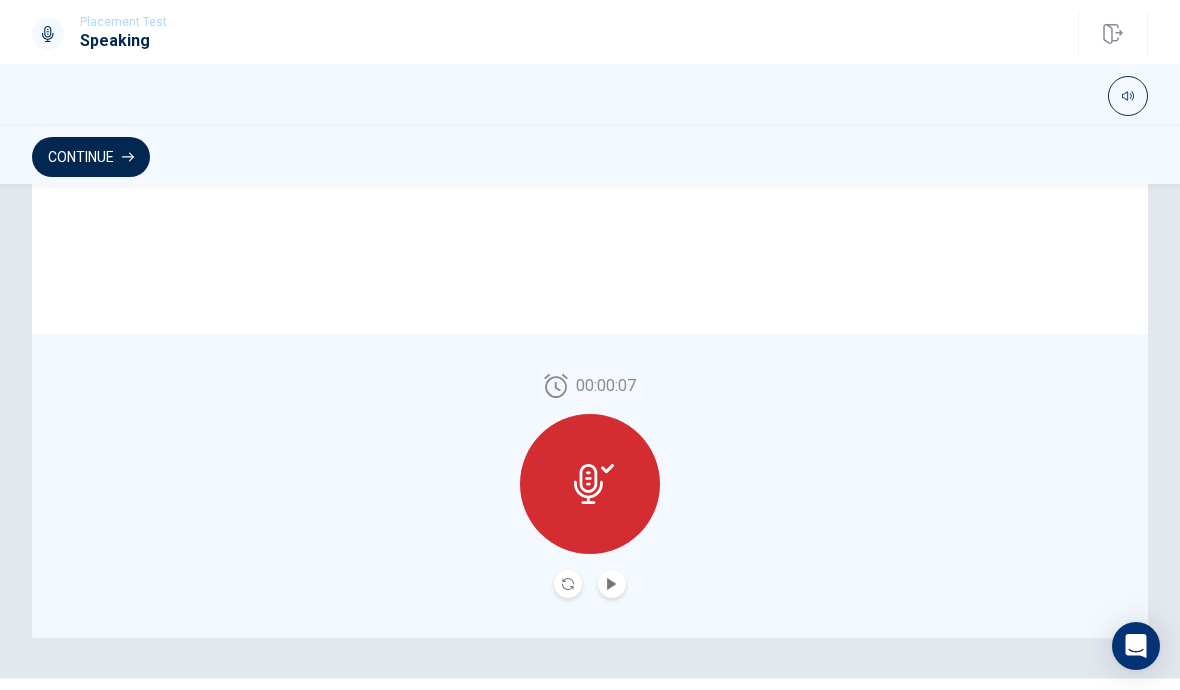 click on "00:00:07" at bounding box center [590, 486] 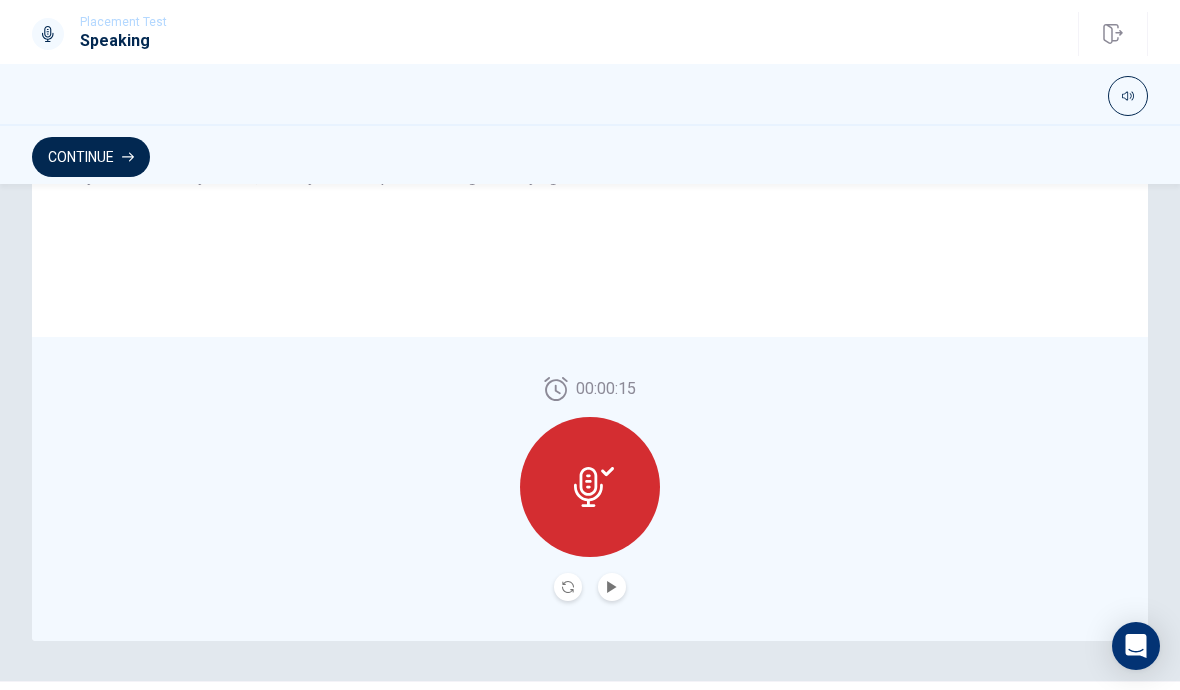 scroll, scrollTop: 455, scrollLeft: 0, axis: vertical 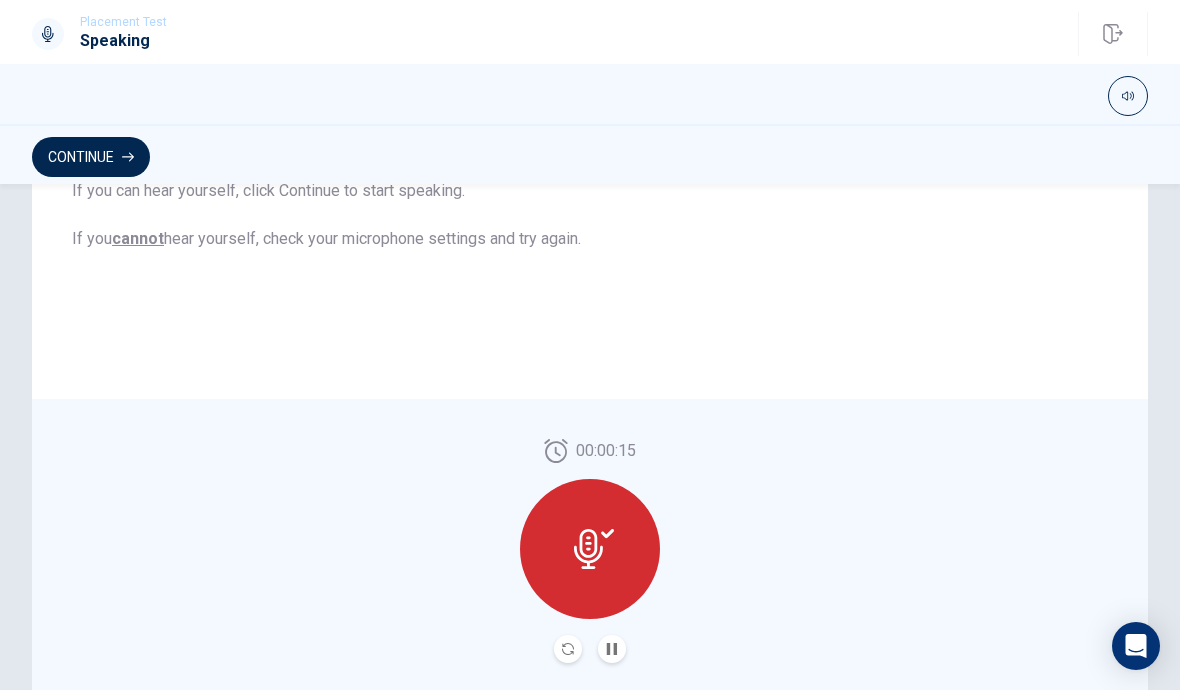 click 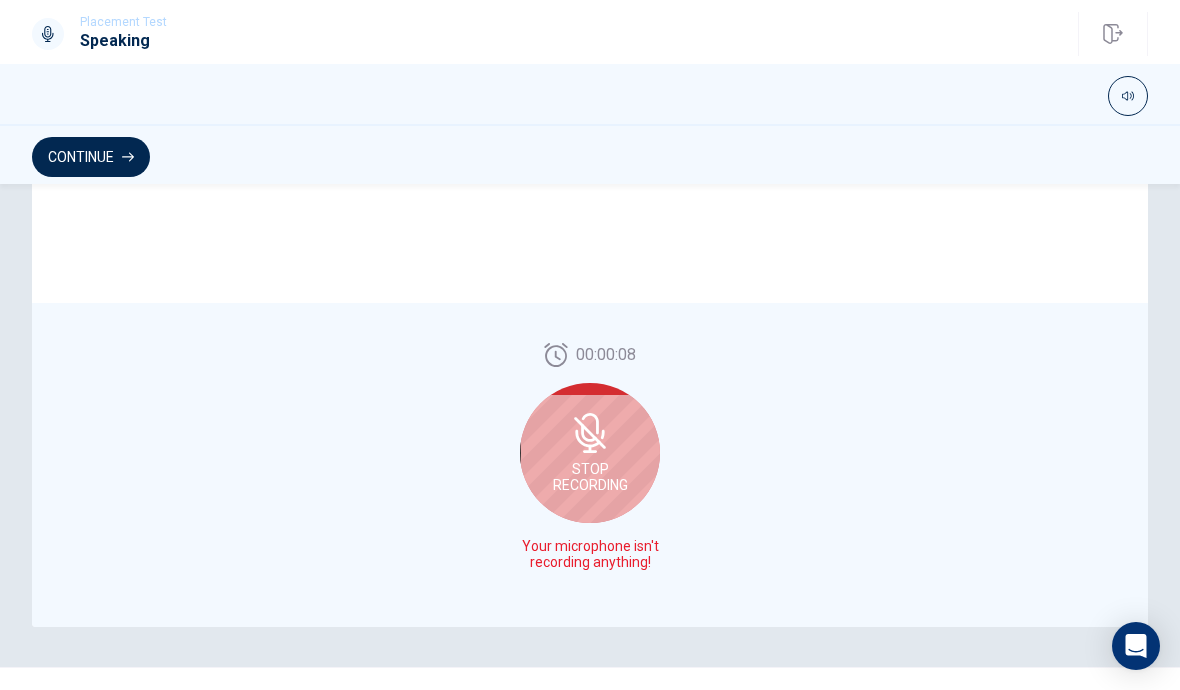 scroll, scrollTop: 469, scrollLeft: 0, axis: vertical 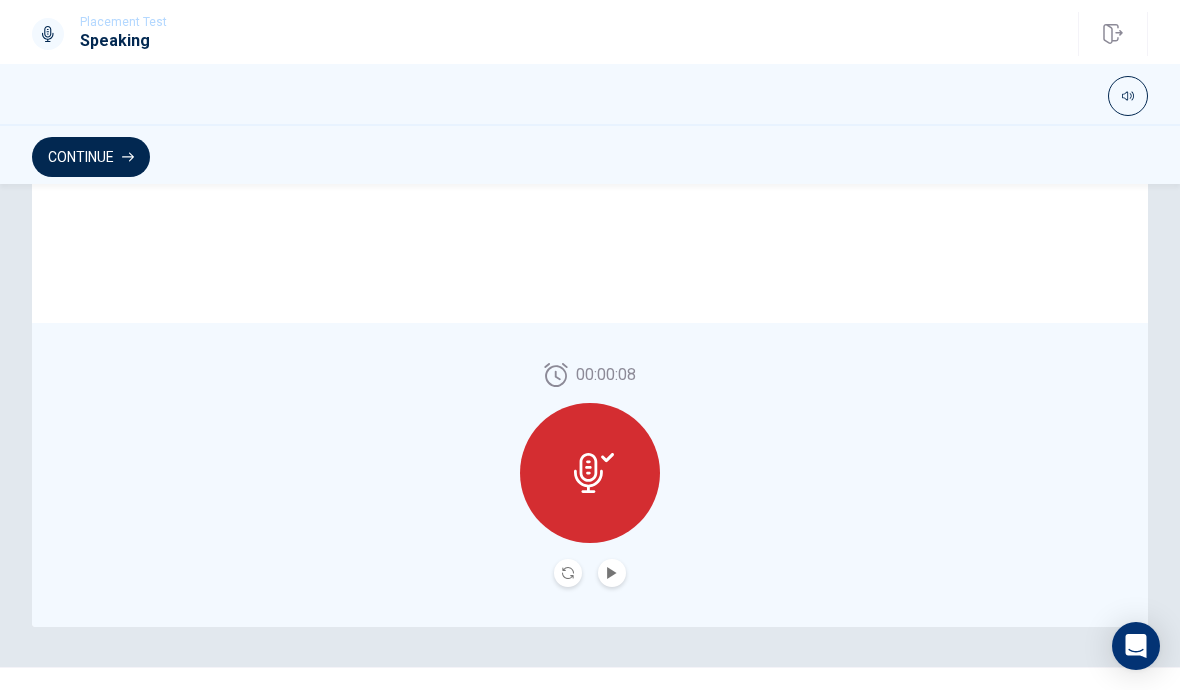 click 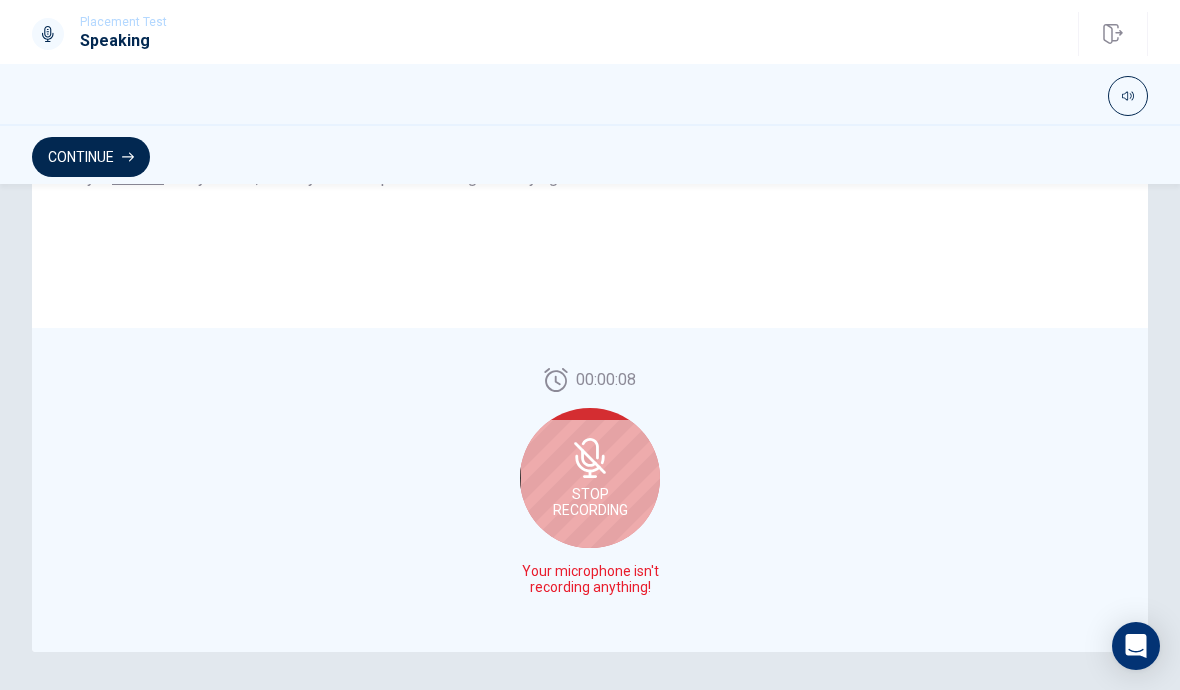 scroll, scrollTop: 444, scrollLeft: 0, axis: vertical 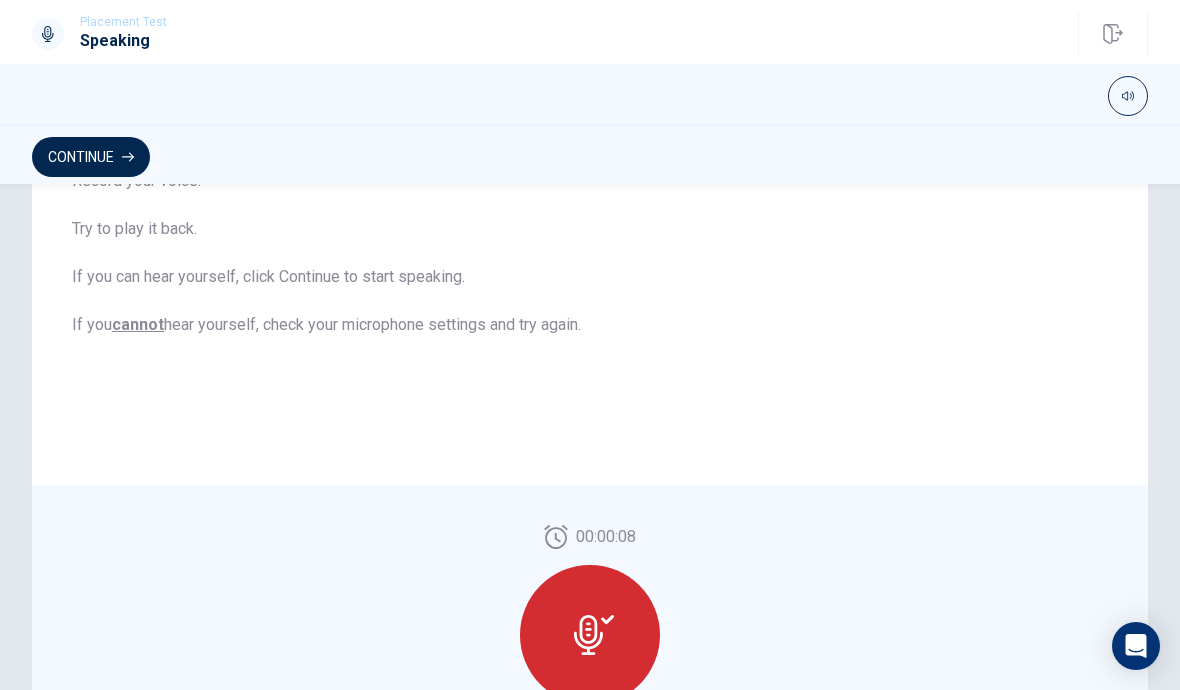 click at bounding box center (590, 635) 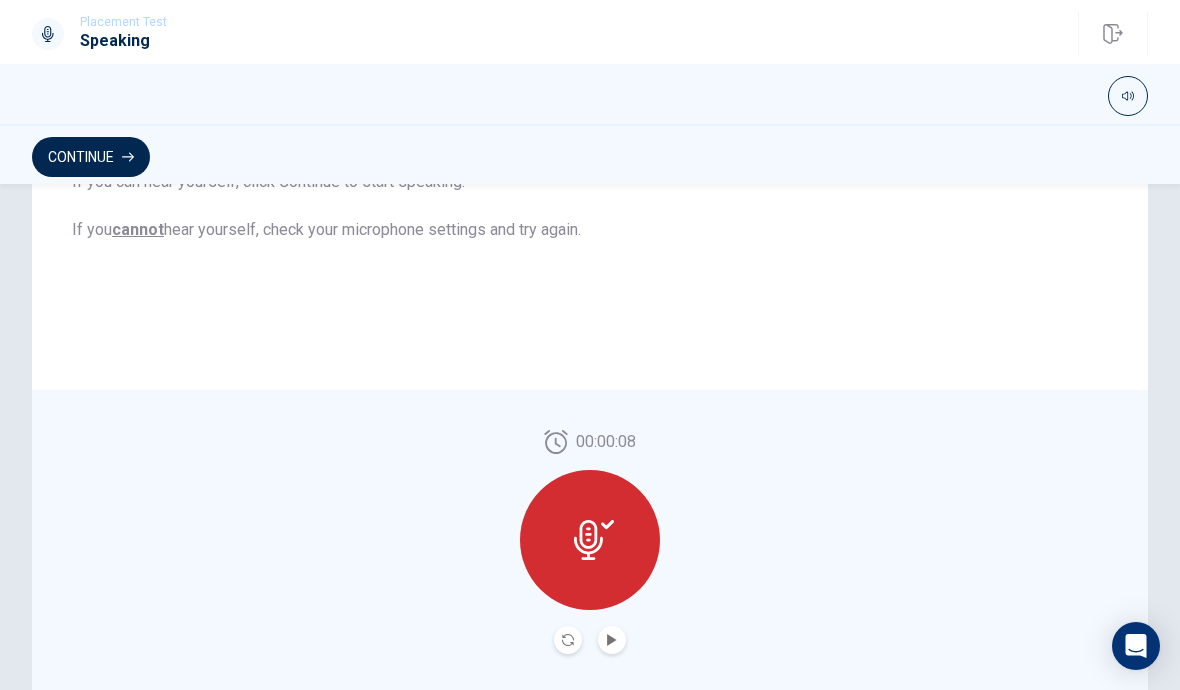 scroll, scrollTop: 401, scrollLeft: 0, axis: vertical 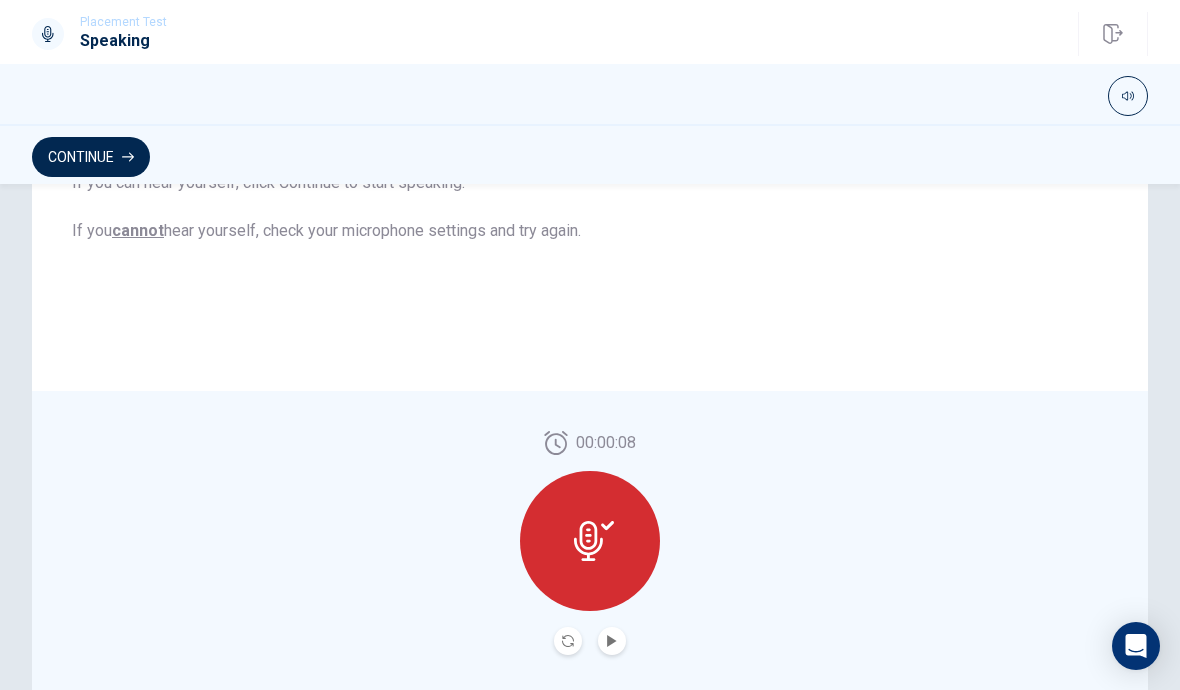 click at bounding box center [568, 641] 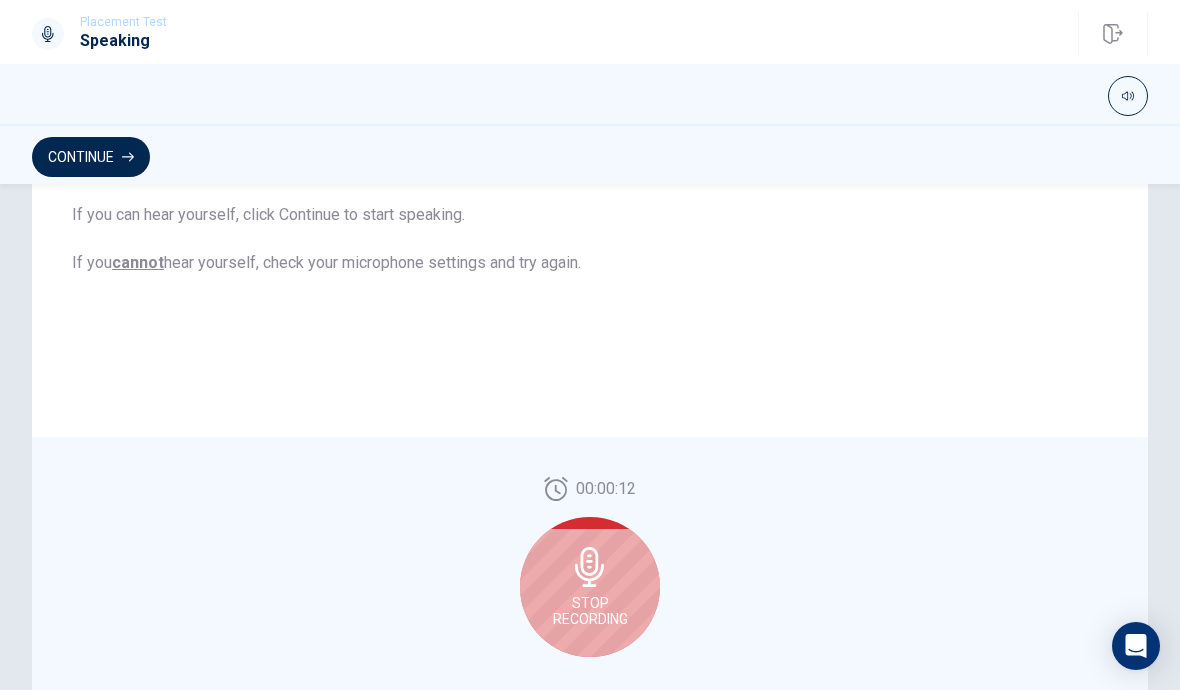 scroll, scrollTop: 383, scrollLeft: 0, axis: vertical 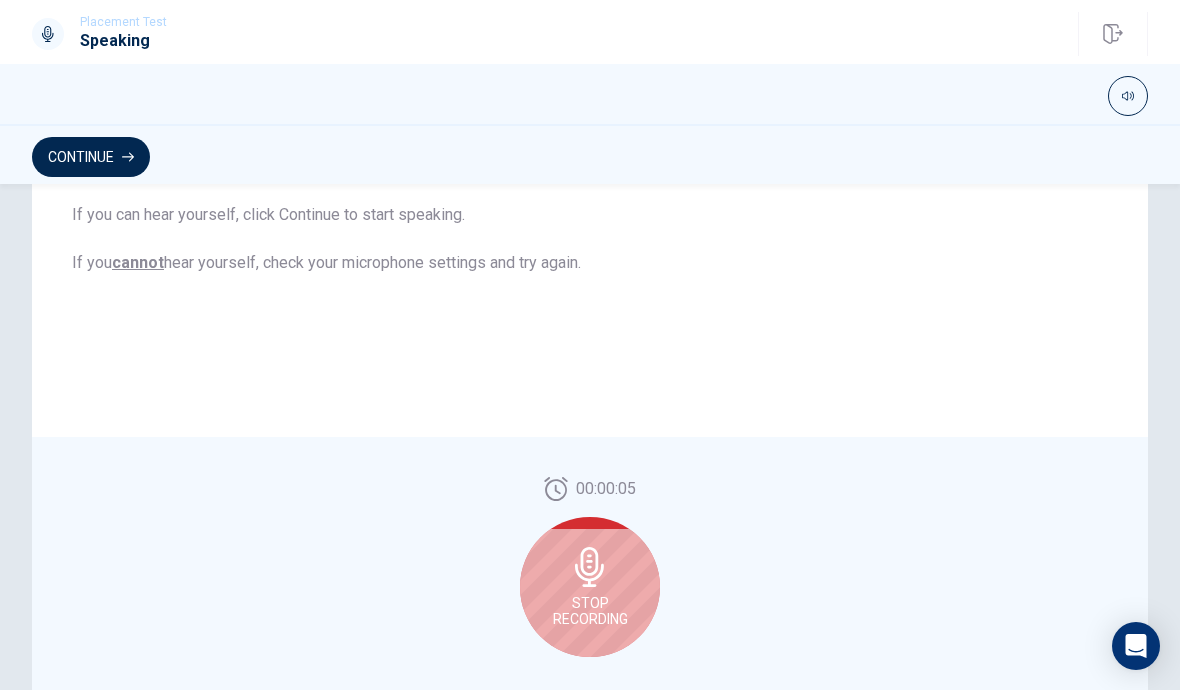 click on "Stop   Recording" at bounding box center (590, 587) 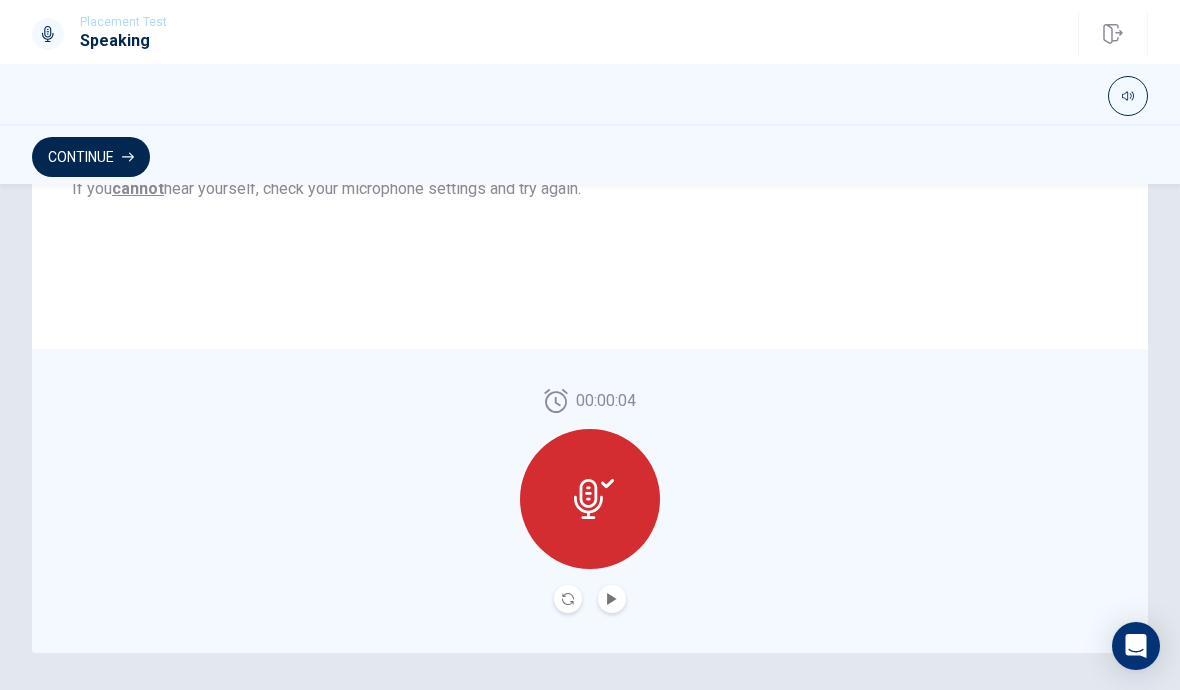 scroll, scrollTop: 449, scrollLeft: 0, axis: vertical 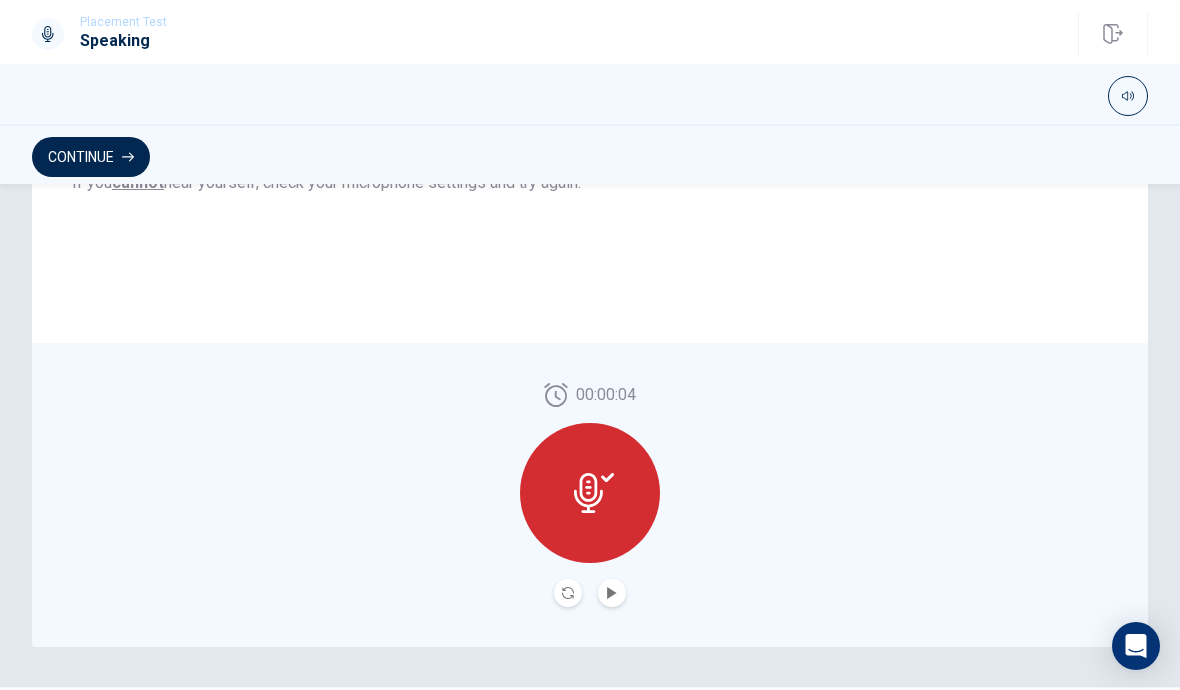 click 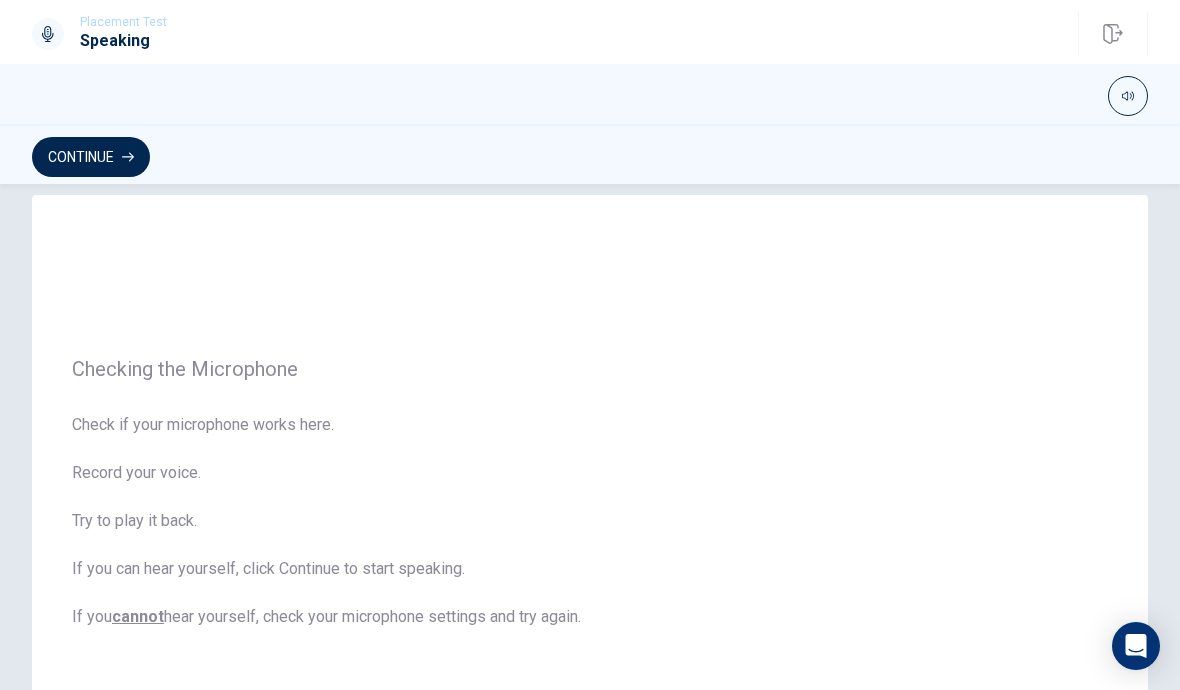 scroll, scrollTop: 29, scrollLeft: 0, axis: vertical 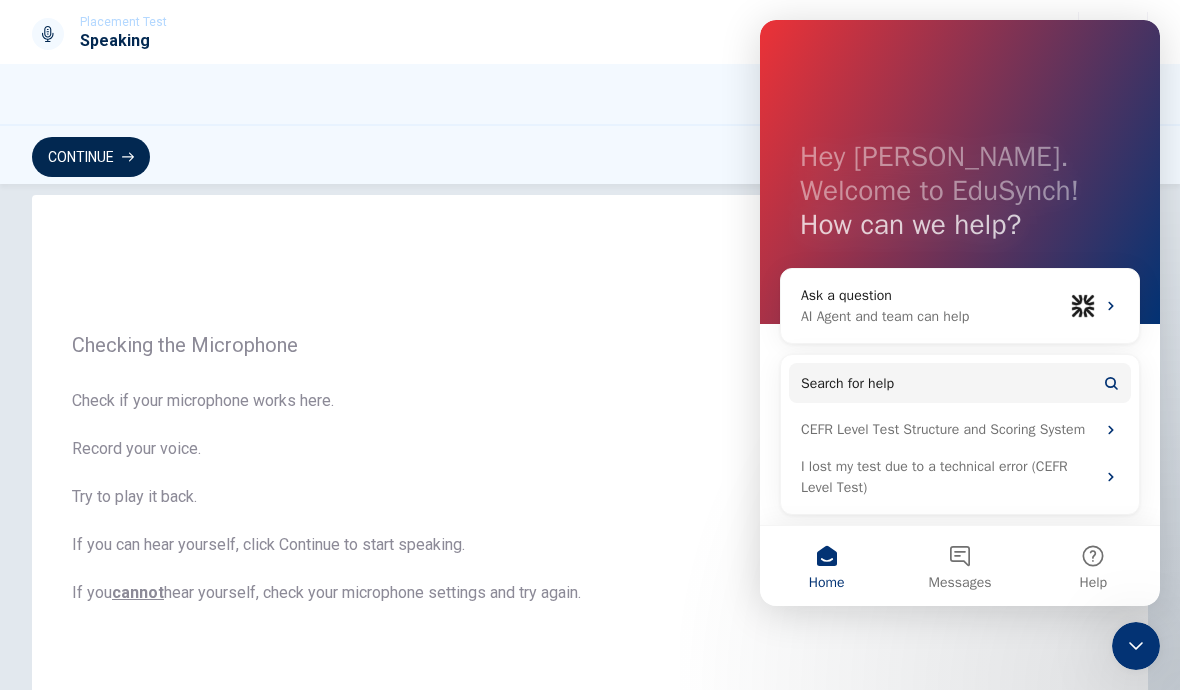 click on "Help" at bounding box center (1093, 566) 